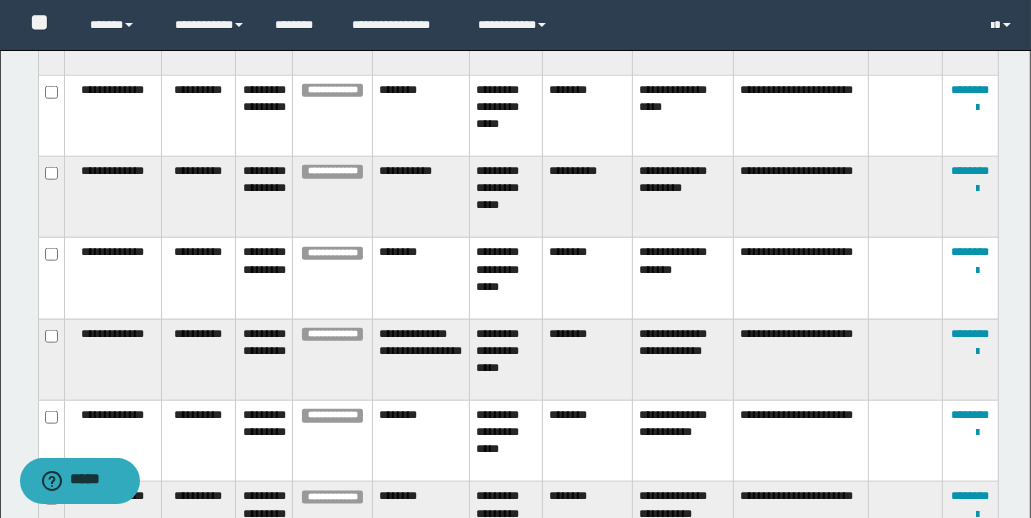 scroll, scrollTop: 0, scrollLeft: 0, axis: both 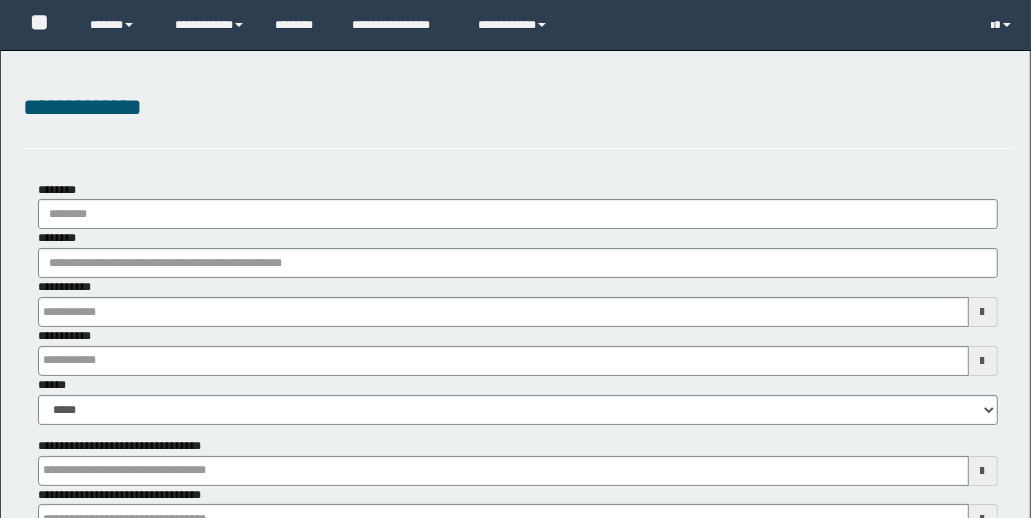 type on "**********" 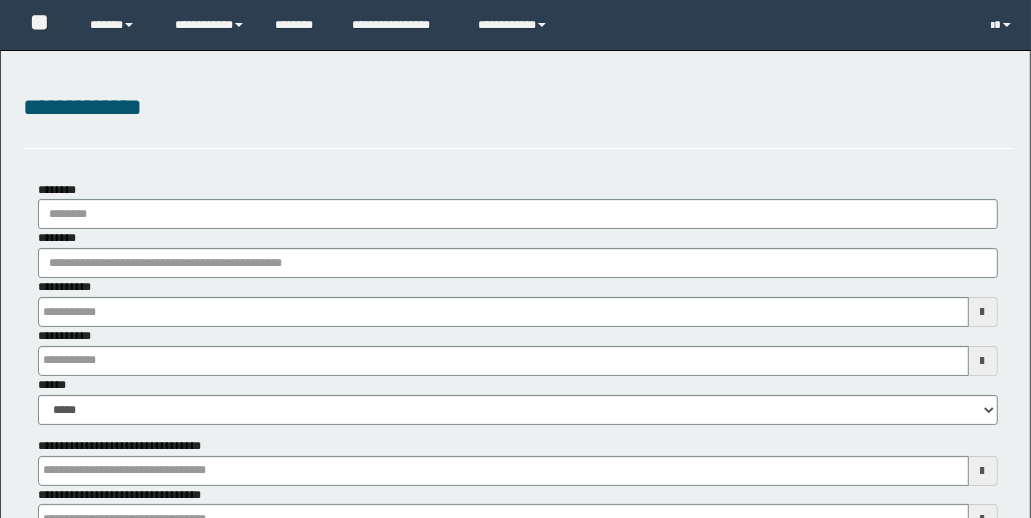 type on "**********" 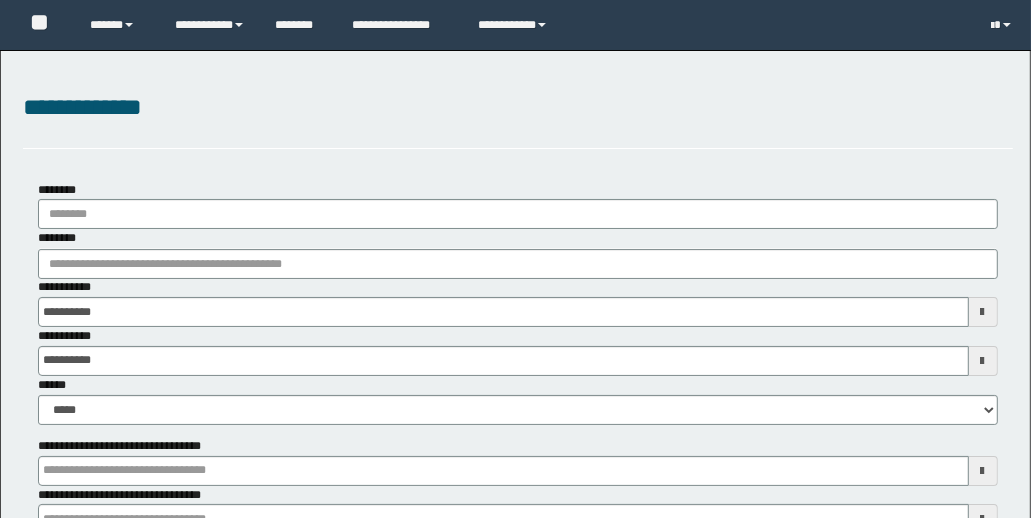 scroll, scrollTop: 0, scrollLeft: 0, axis: both 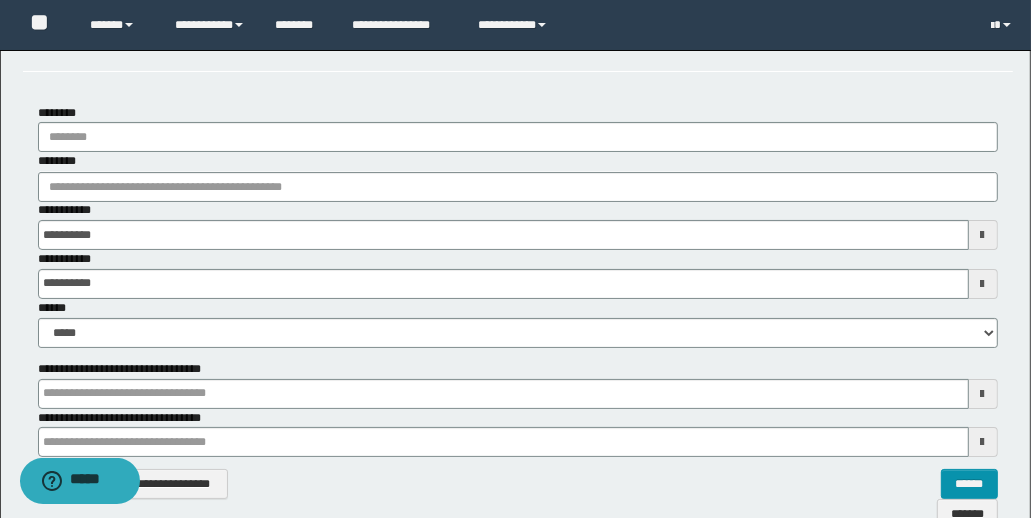 type 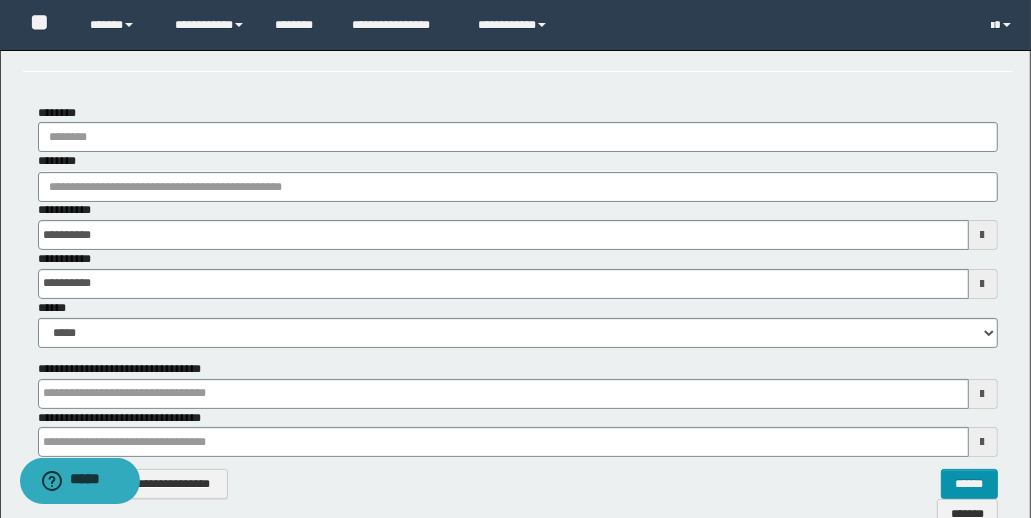 click at bounding box center [983, 235] 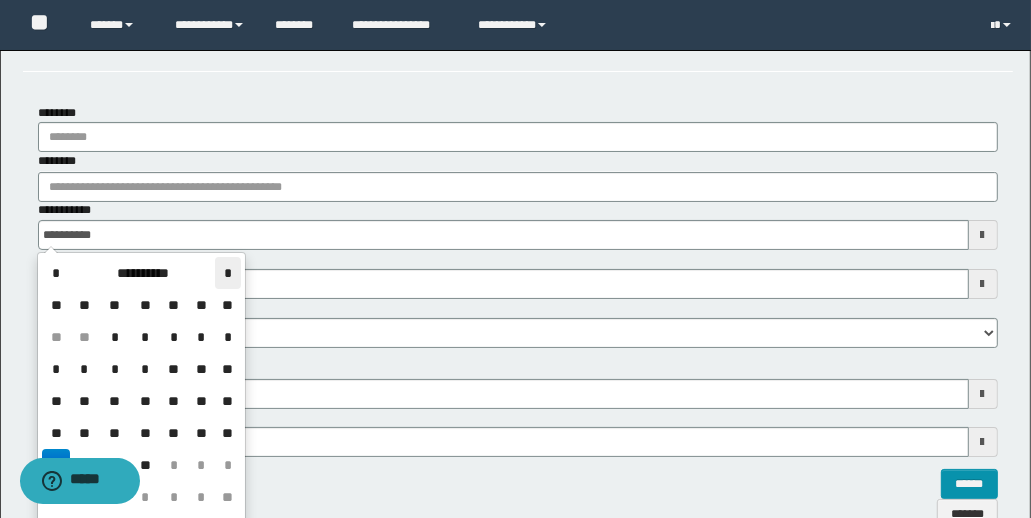 click on "*" at bounding box center [227, 273] 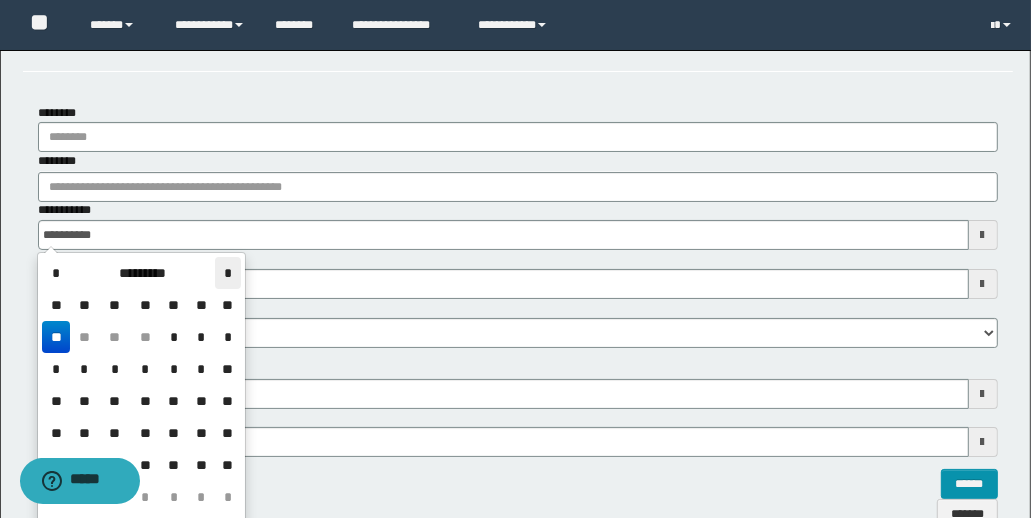 click on "*" at bounding box center (227, 273) 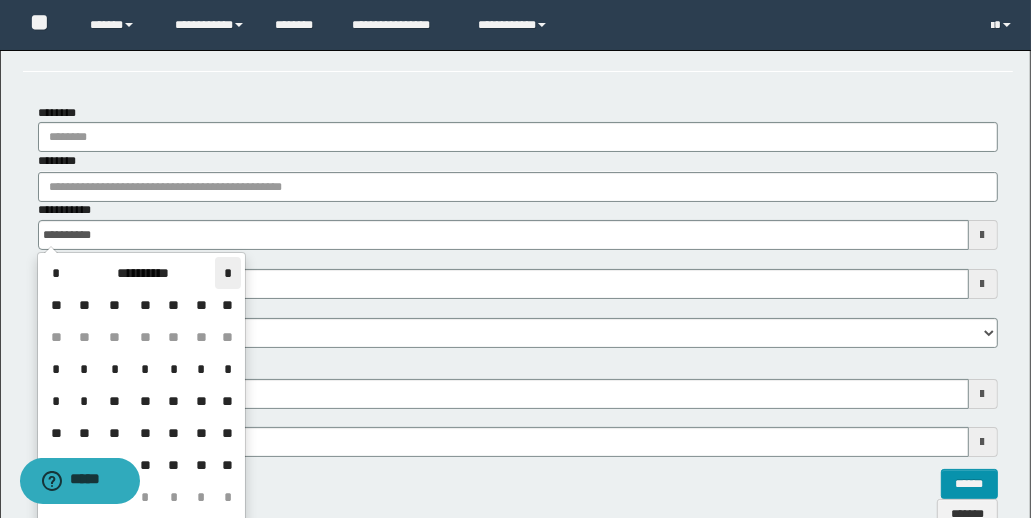 click on "*" at bounding box center [227, 273] 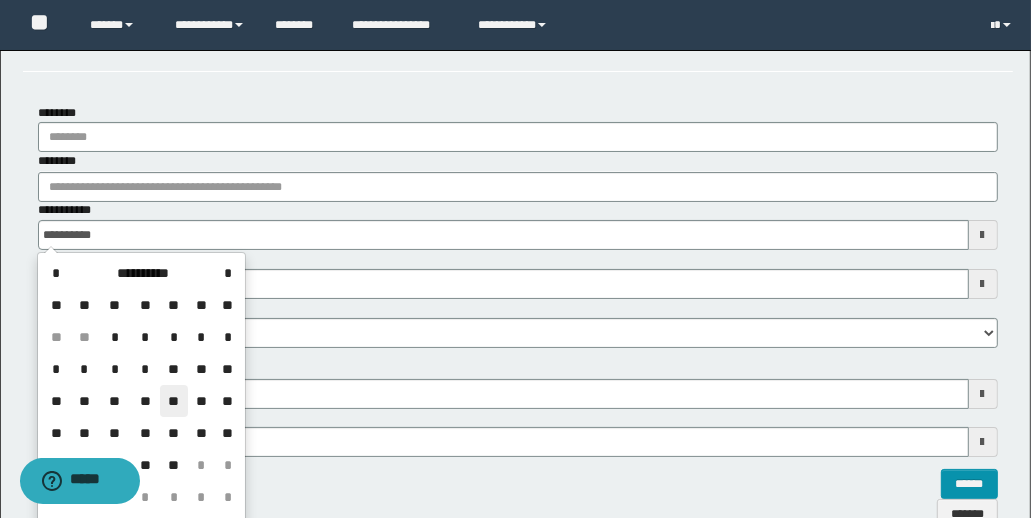 click on "**" at bounding box center [174, 401] 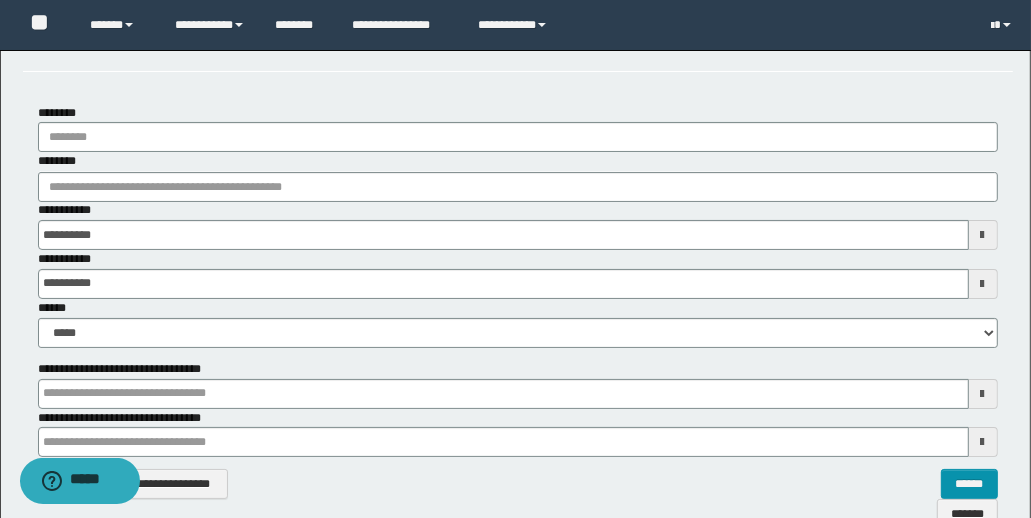 click at bounding box center [983, 284] 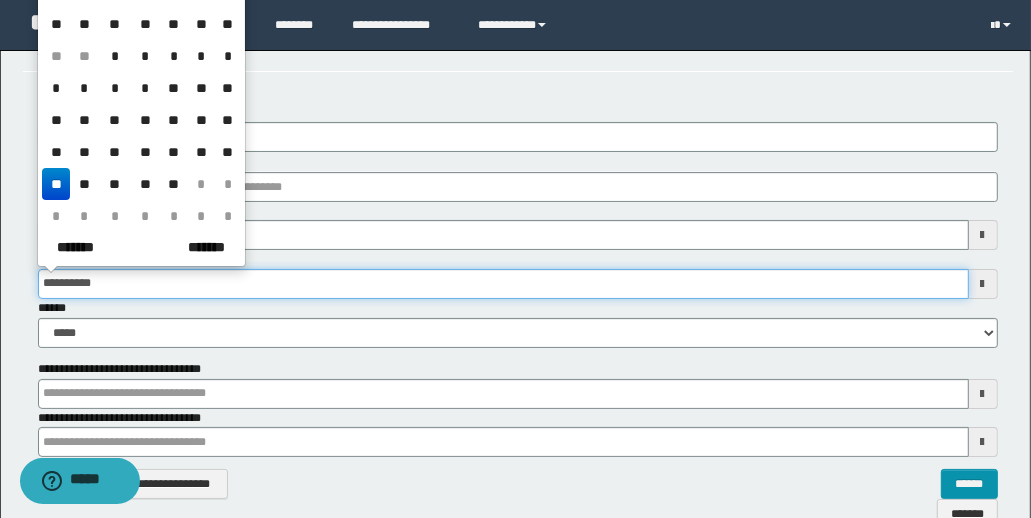 type 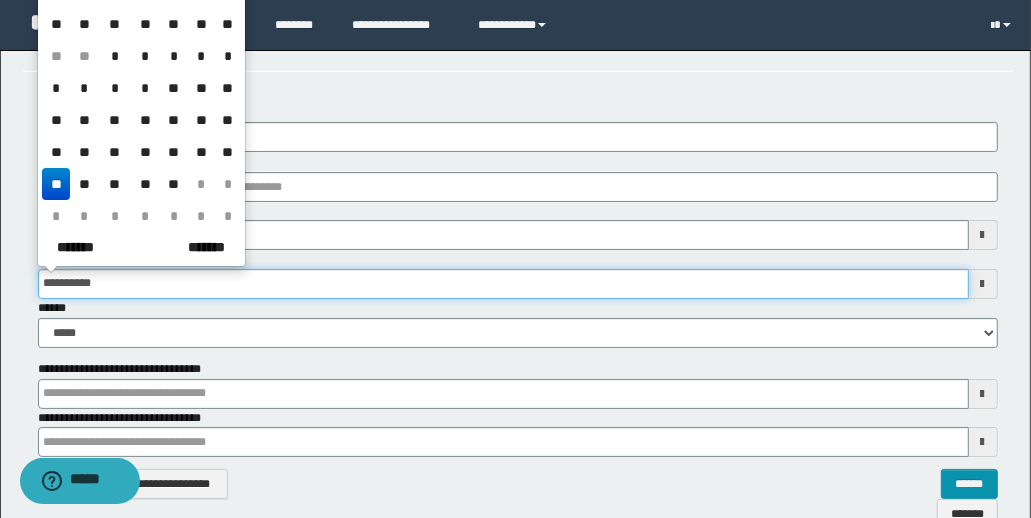 type 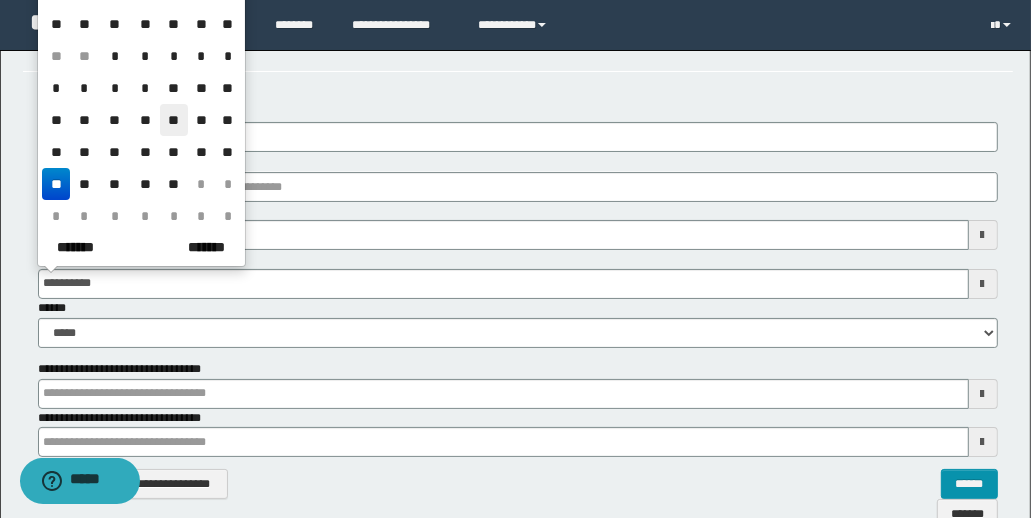 click on "**" at bounding box center [174, 120] 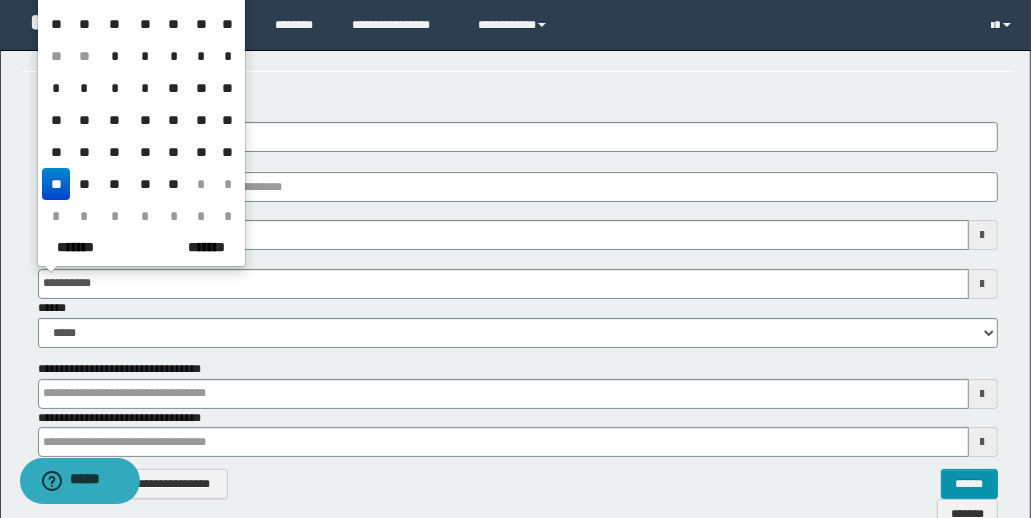 type on "**********" 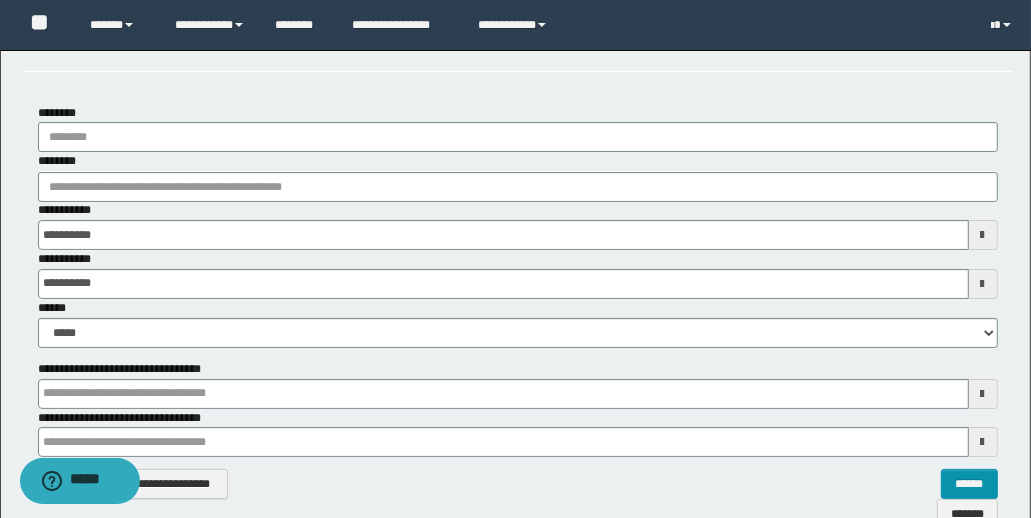 type 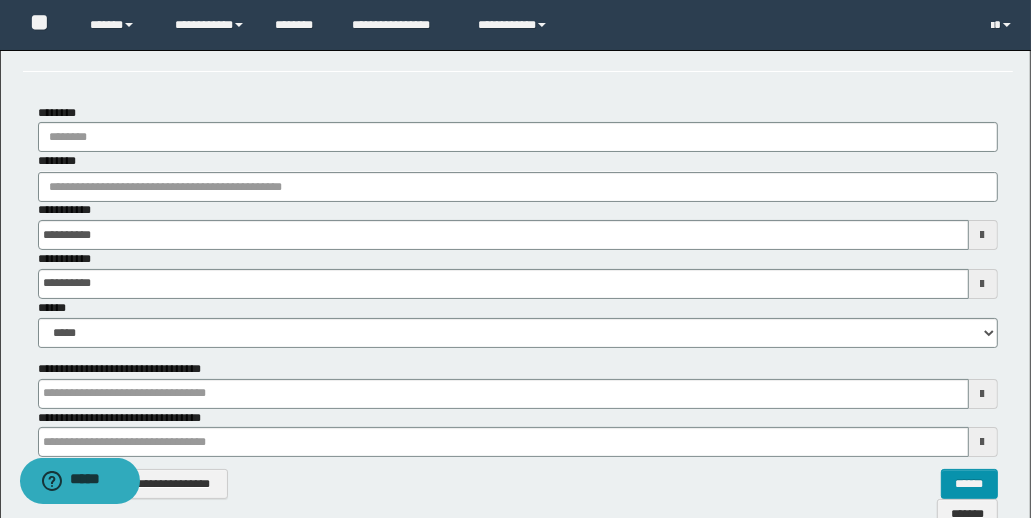 type 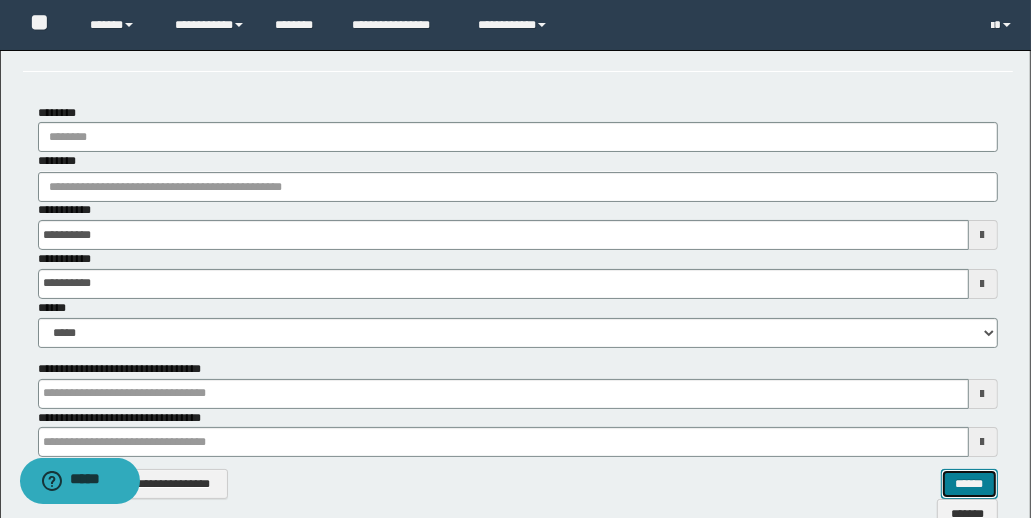 click on "******" at bounding box center (969, 484) 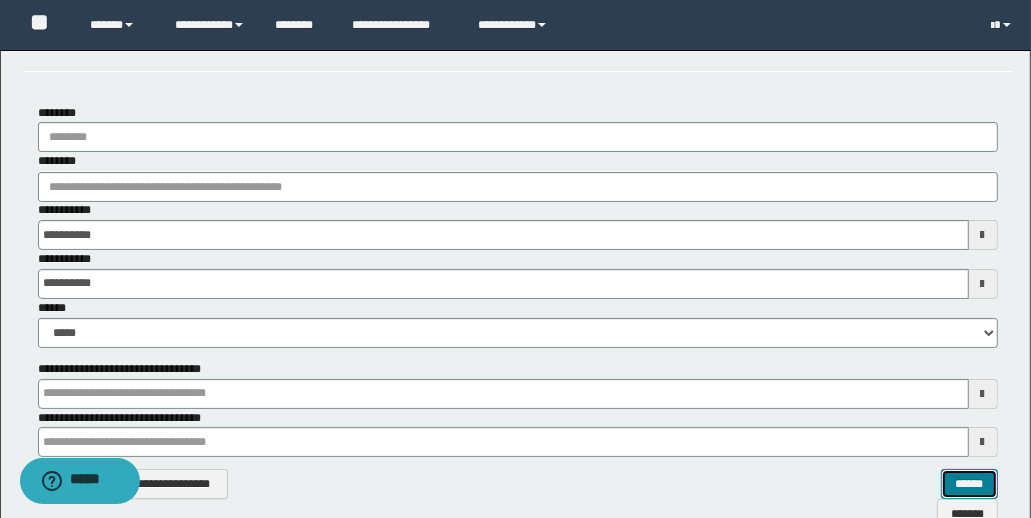 type 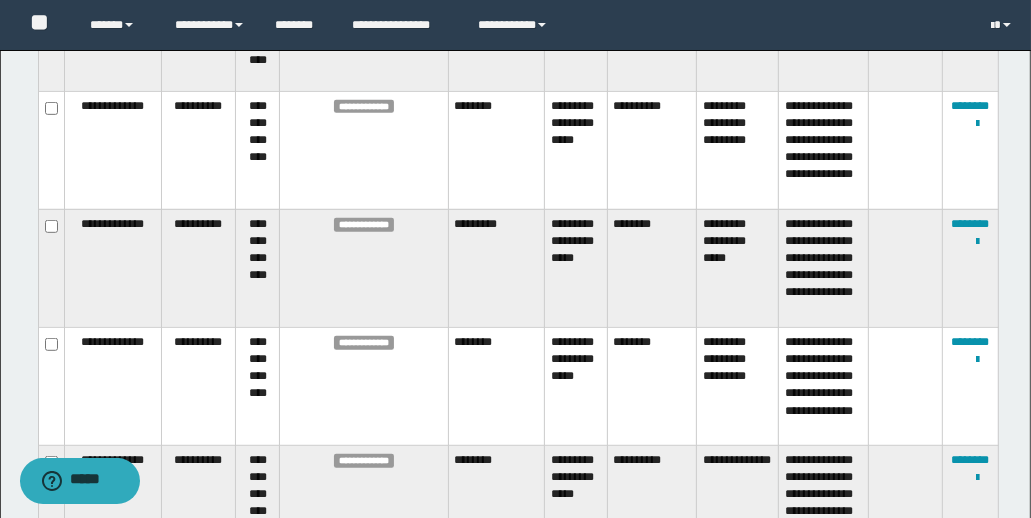 scroll, scrollTop: 460, scrollLeft: 0, axis: vertical 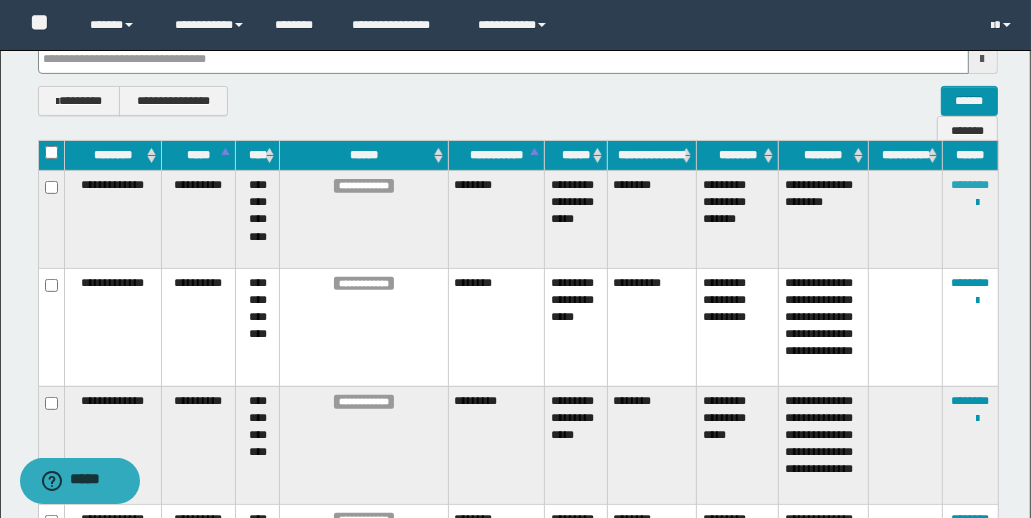 click on "********" at bounding box center [971, 185] 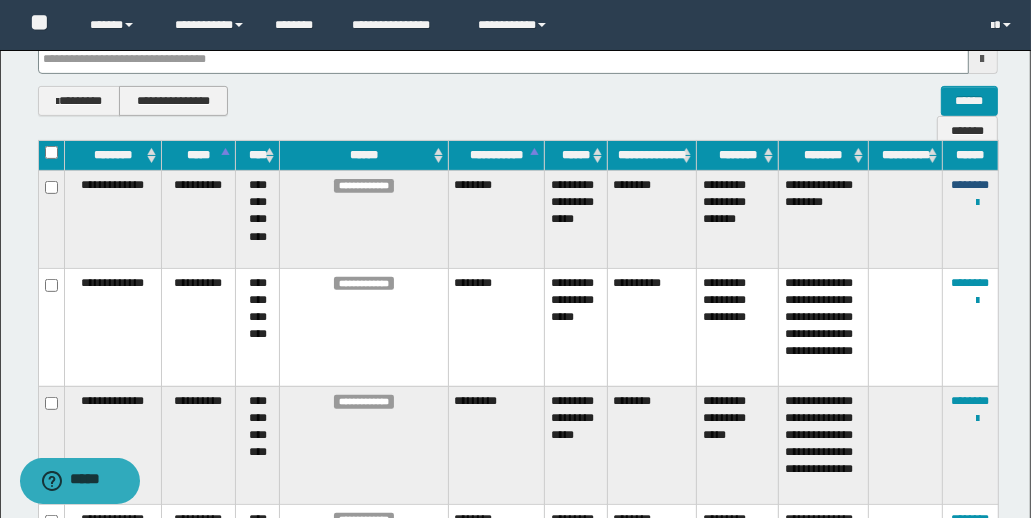 type 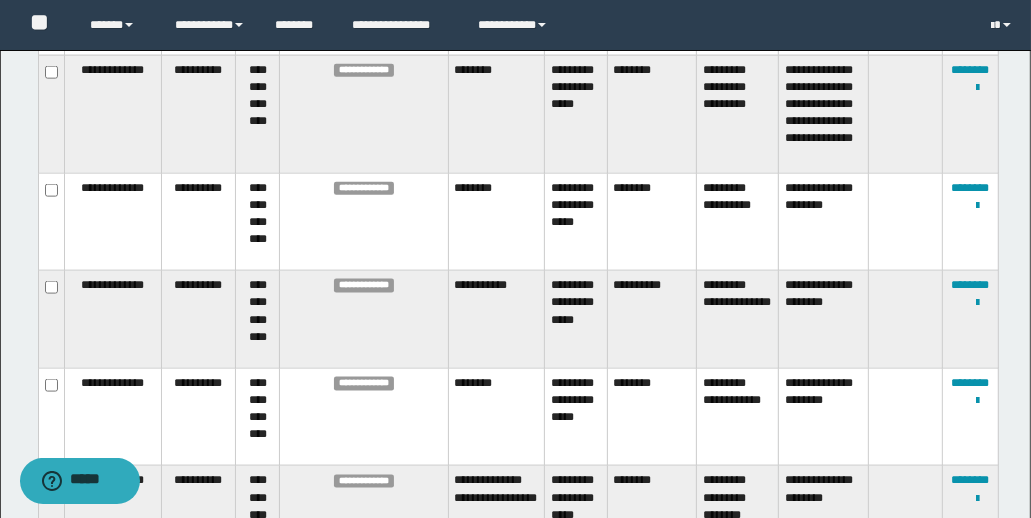 scroll, scrollTop: 1746, scrollLeft: 0, axis: vertical 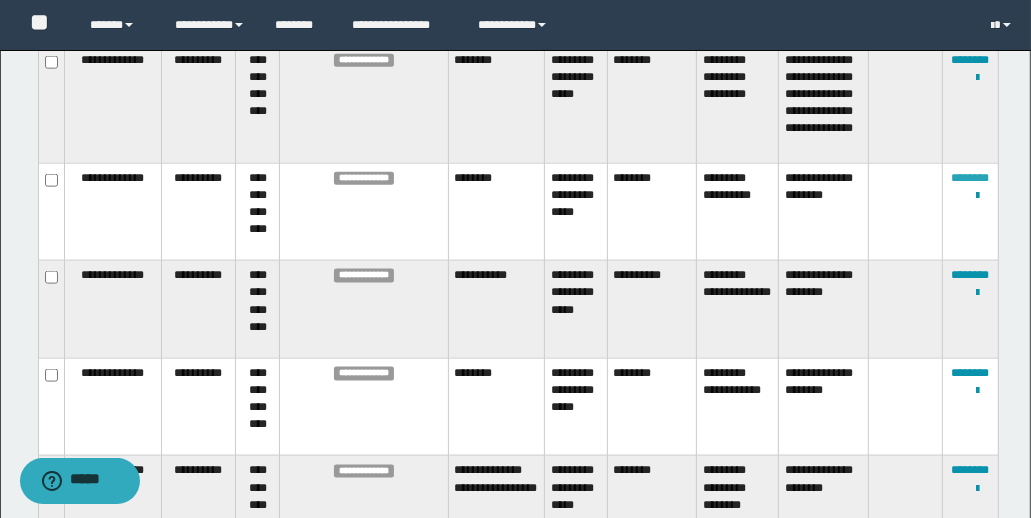 click on "********" at bounding box center [971, 178] 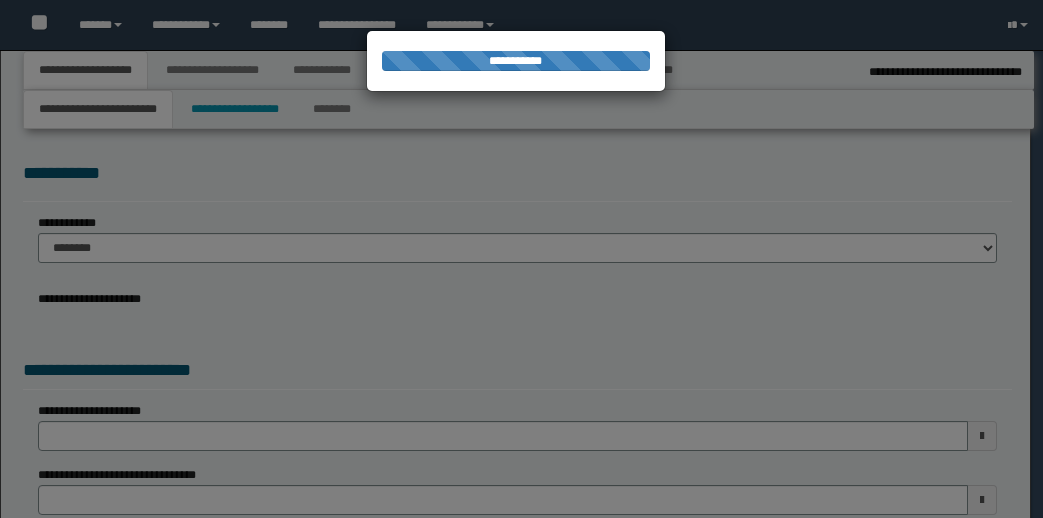 select on "*" 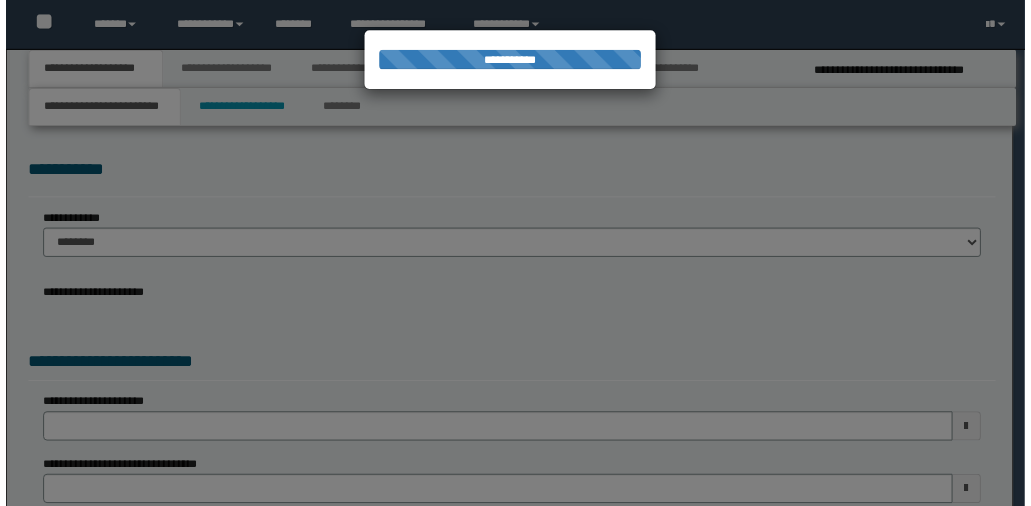 scroll, scrollTop: 0, scrollLeft: 0, axis: both 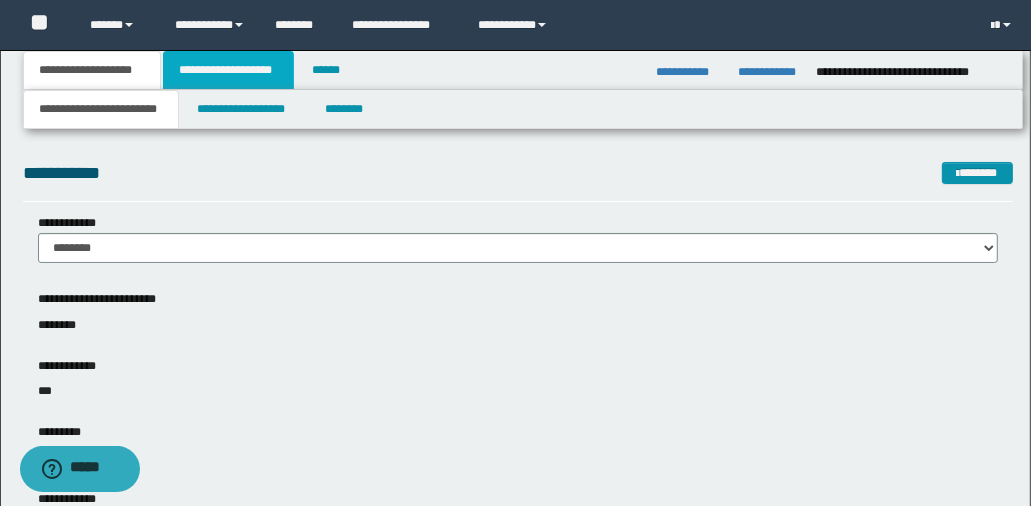click on "**********" at bounding box center (228, 70) 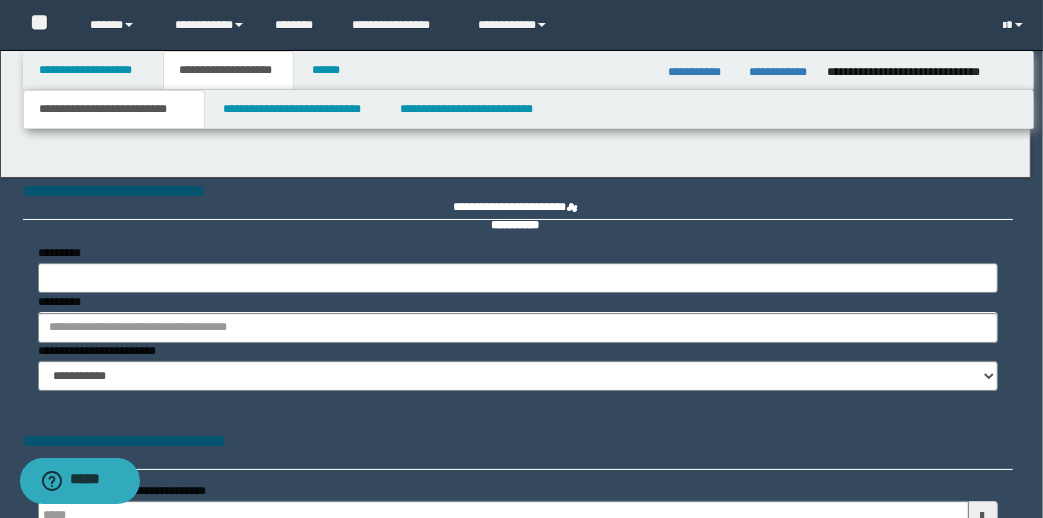 type 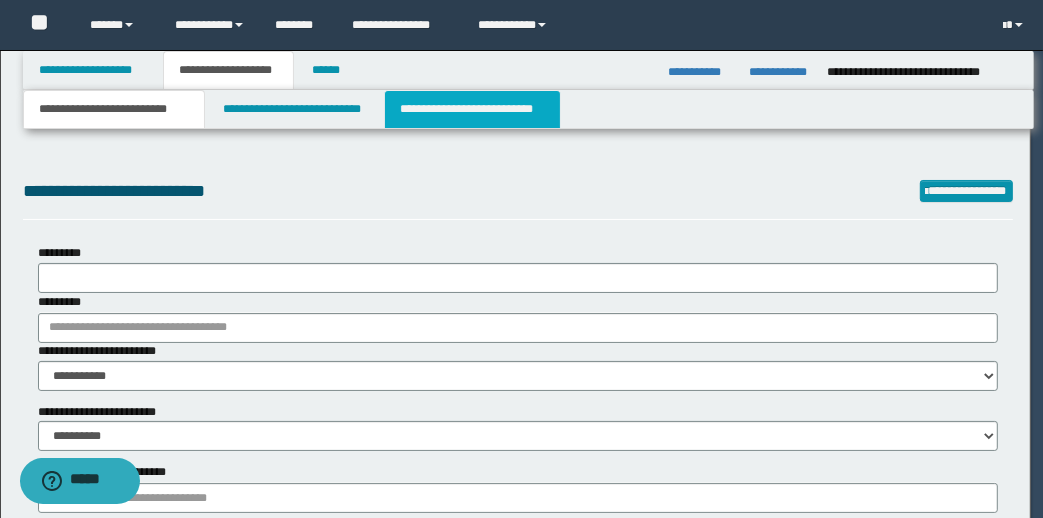 type on "**********" 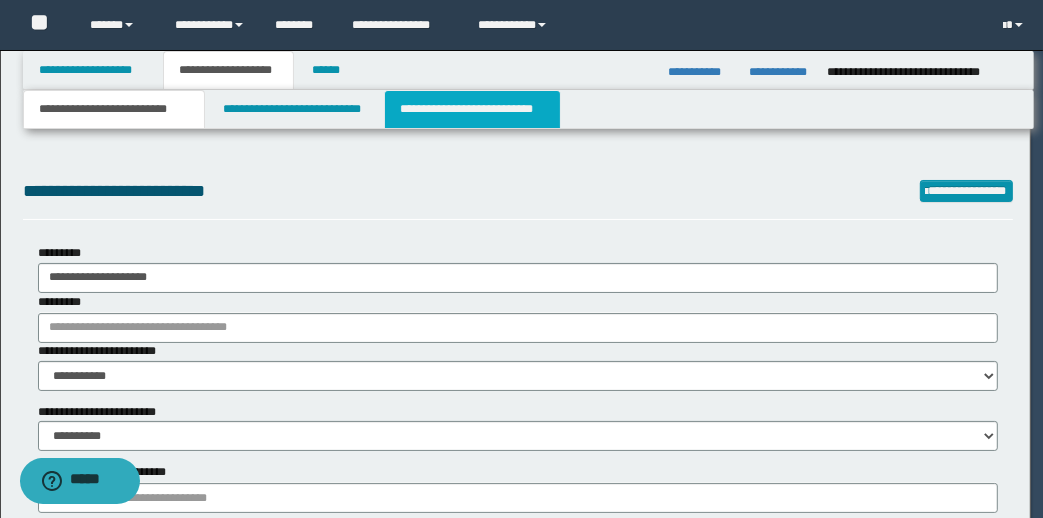 select on "*" 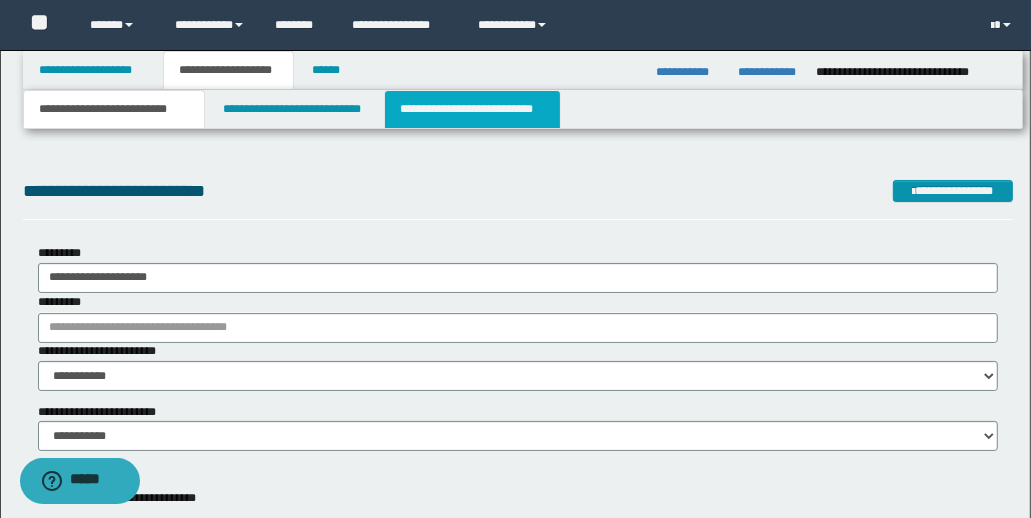 scroll, scrollTop: 0, scrollLeft: 0, axis: both 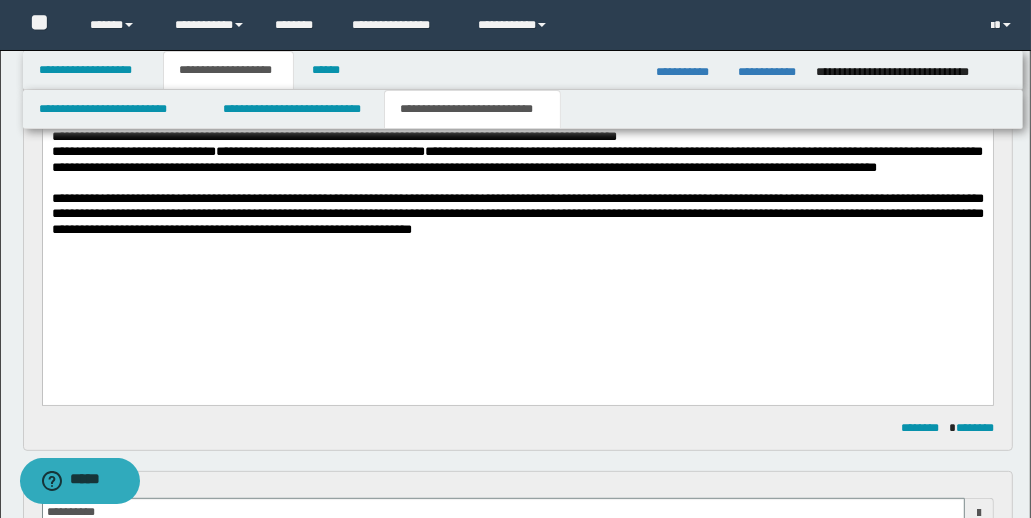 drag, startPoint x: 722, startPoint y: 259, endPoint x: 719, endPoint y: 222, distance: 37.12142 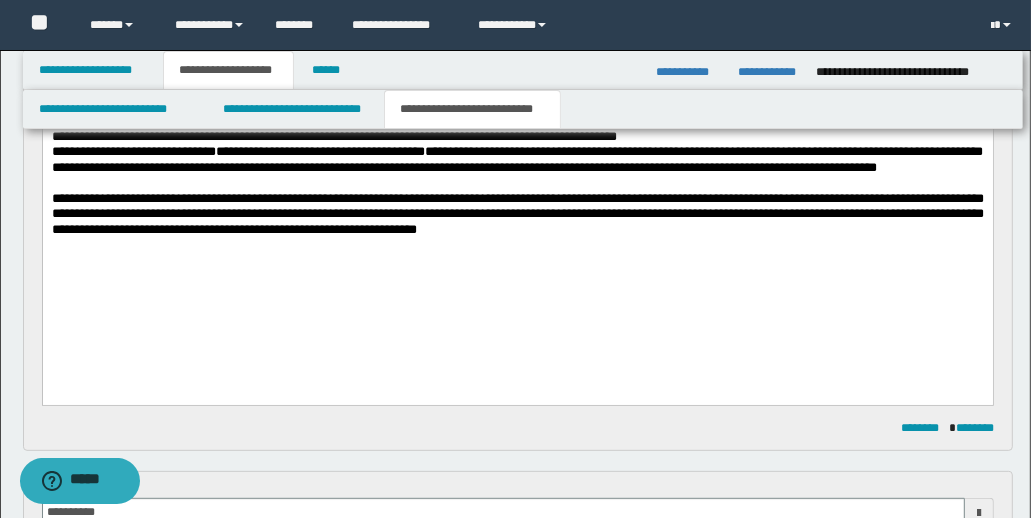 drag, startPoint x: 412, startPoint y: 256, endPoint x: 409, endPoint y: 246, distance: 10.440307 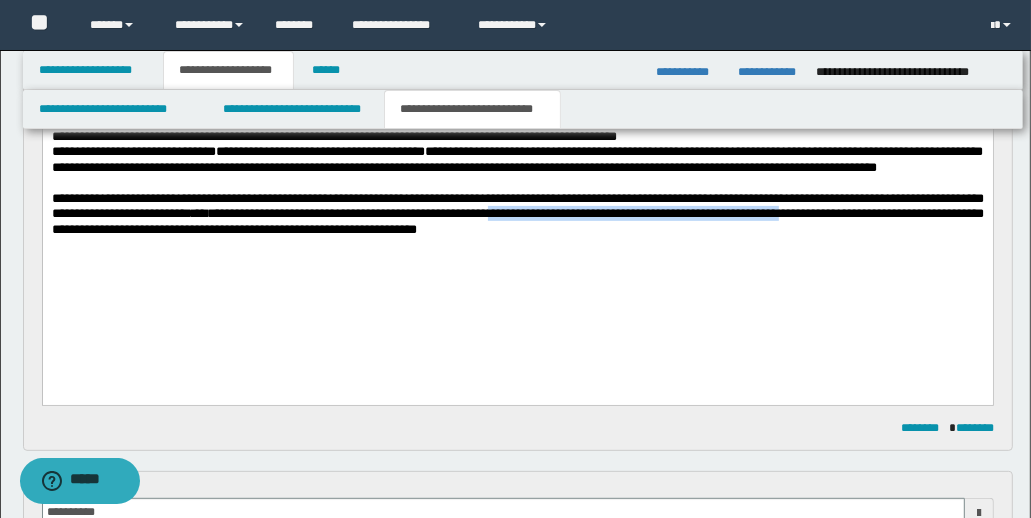 drag, startPoint x: 757, startPoint y: 258, endPoint x: 175, endPoint y: 273, distance: 582.19324 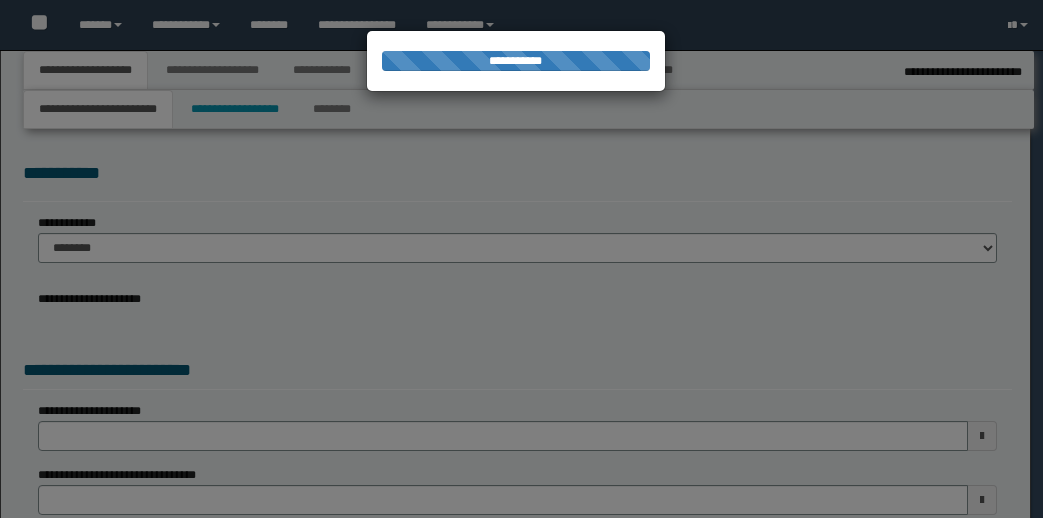 select on "*" 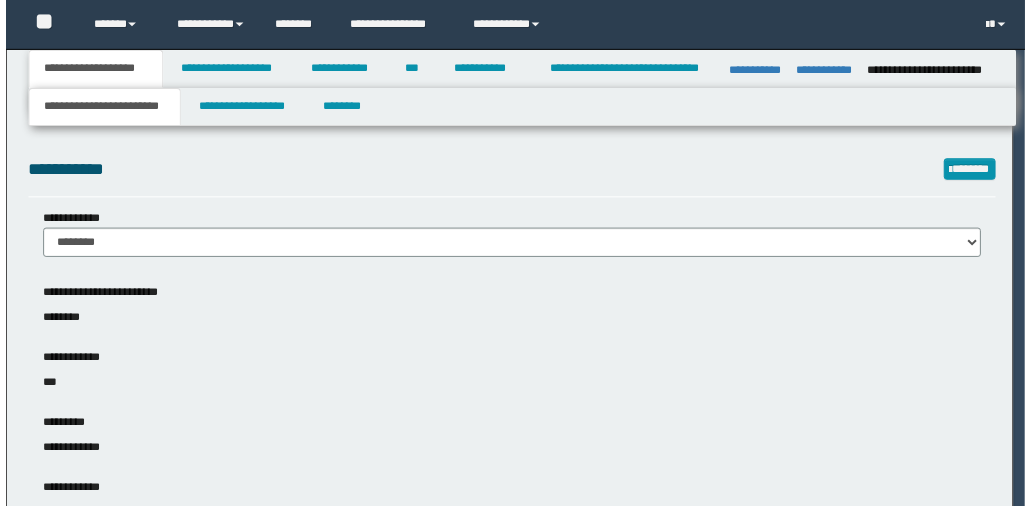 scroll, scrollTop: 0, scrollLeft: 0, axis: both 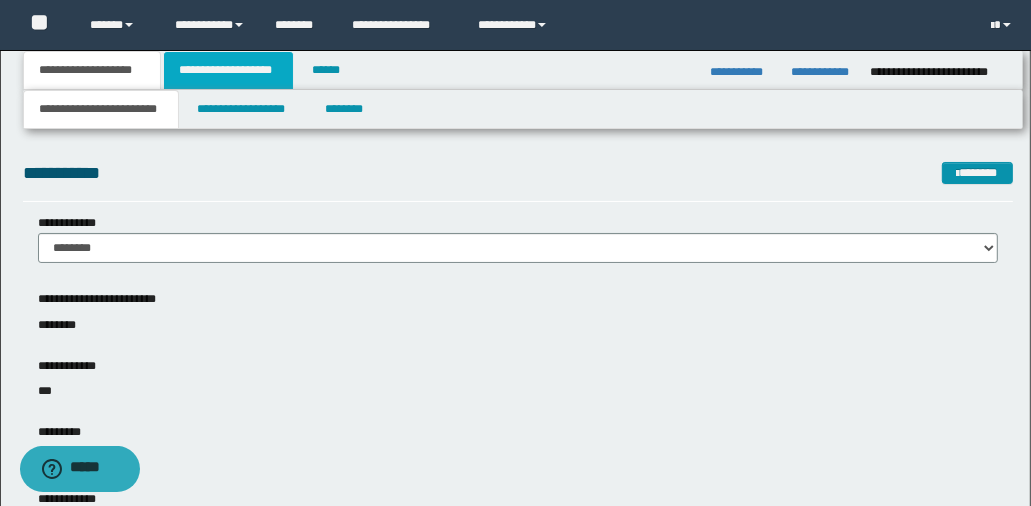 click on "**********" at bounding box center (228, 70) 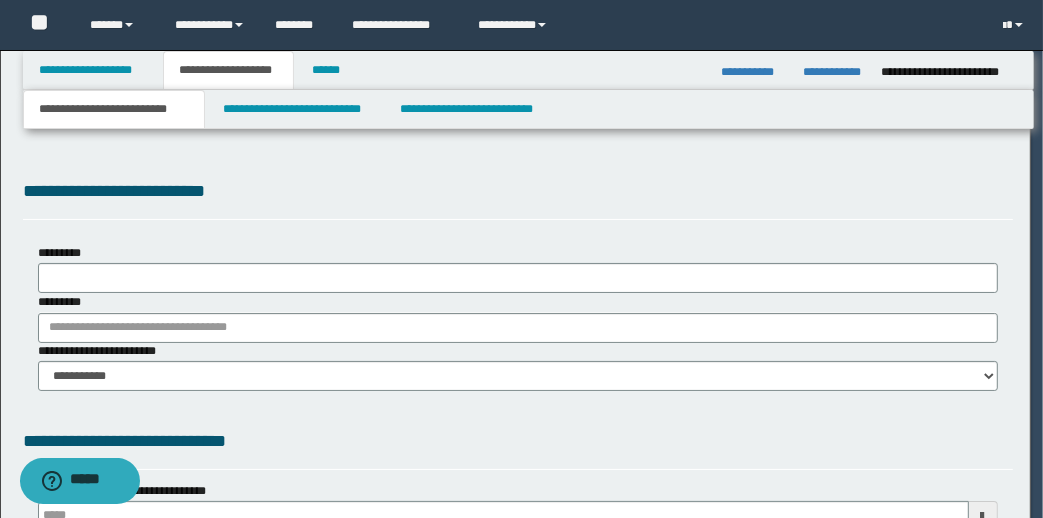 type 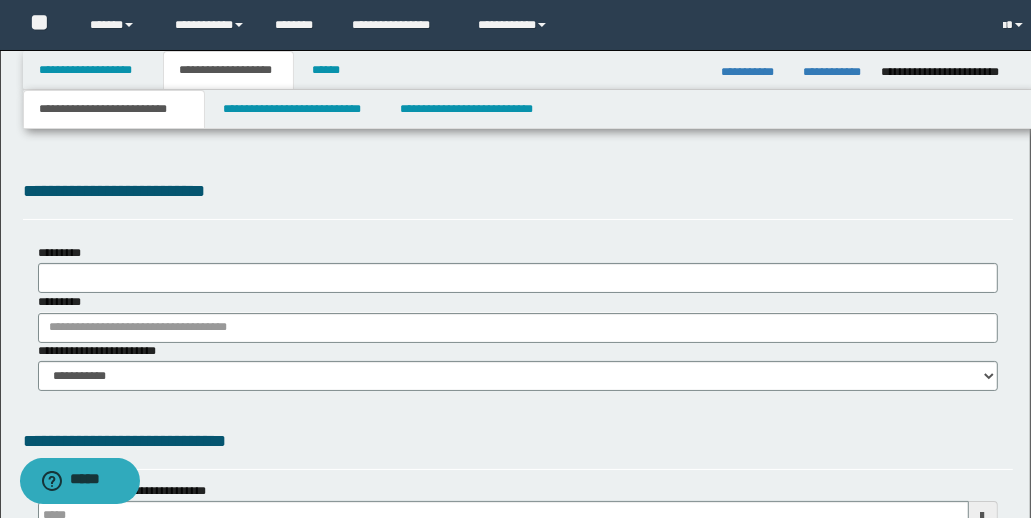 select on "*" 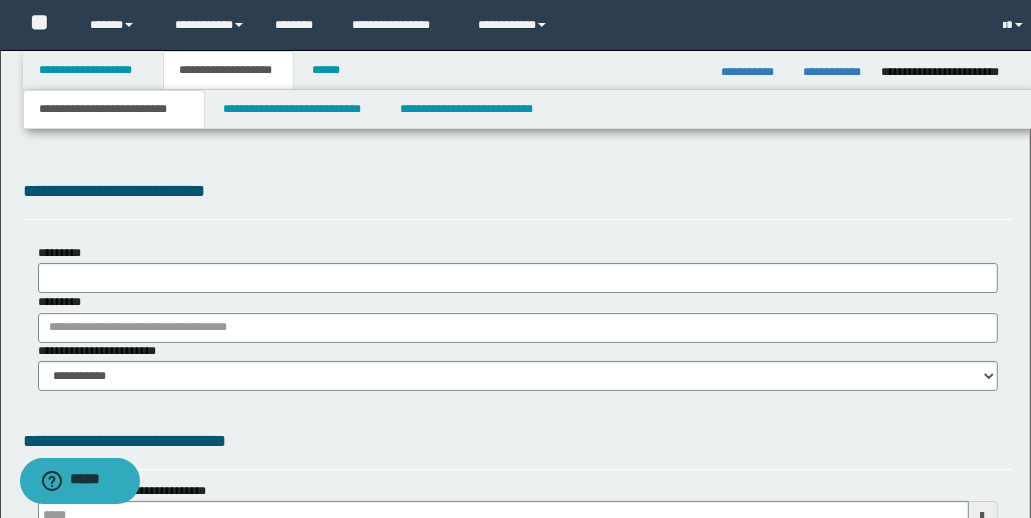 type 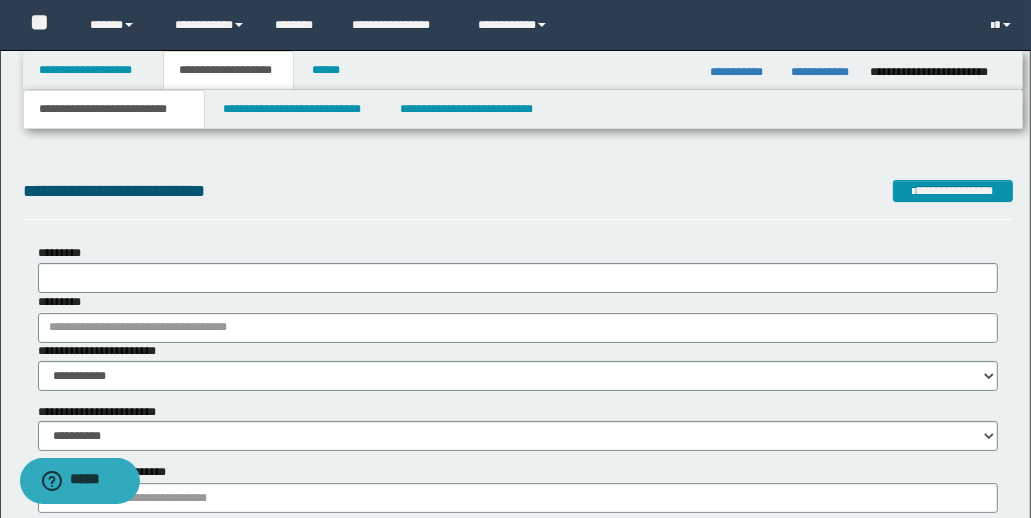 scroll, scrollTop: 0, scrollLeft: 0, axis: both 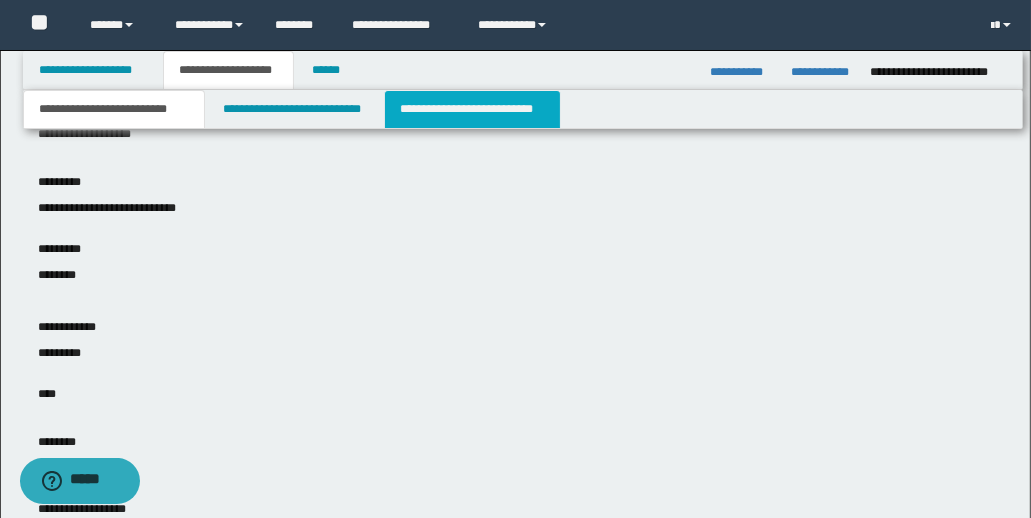 click on "**********" at bounding box center [472, 109] 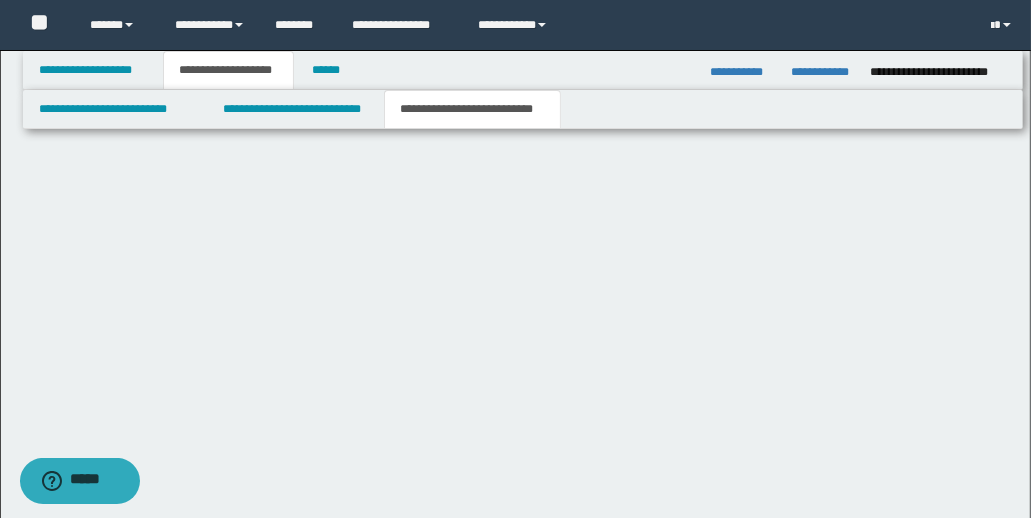 scroll, scrollTop: 0, scrollLeft: 0, axis: both 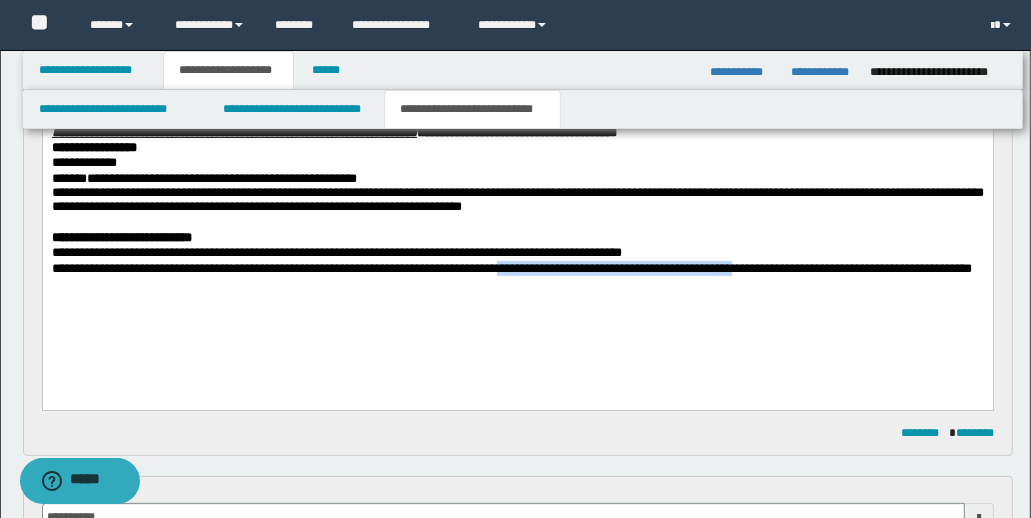 drag, startPoint x: 600, startPoint y: 276, endPoint x: 880, endPoint y: 283, distance: 280.0875 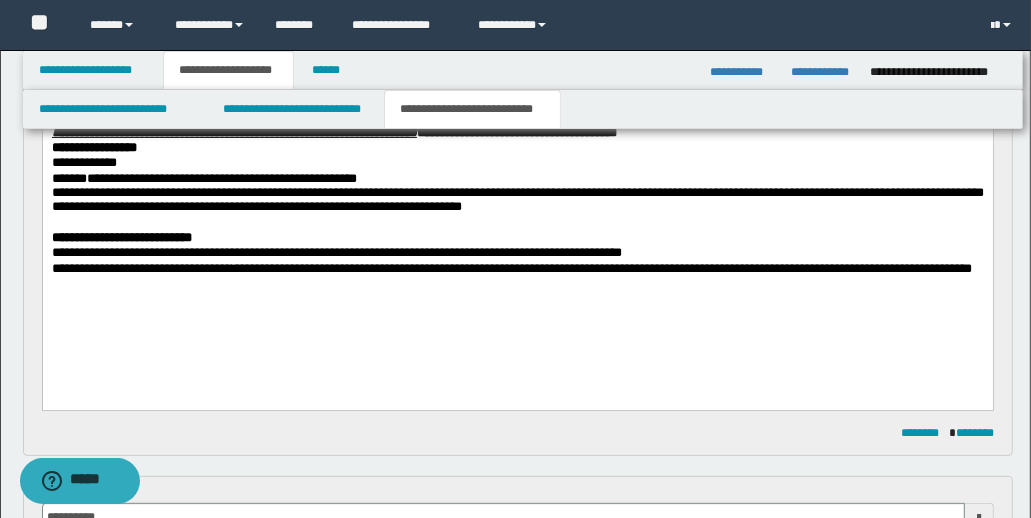 click on "**********" at bounding box center (511, 267) 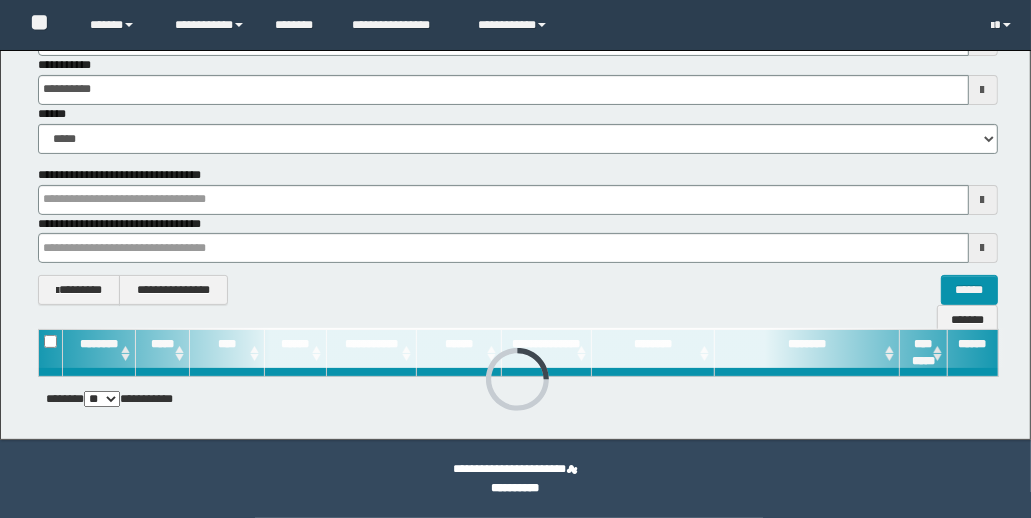 scroll, scrollTop: 271, scrollLeft: 0, axis: vertical 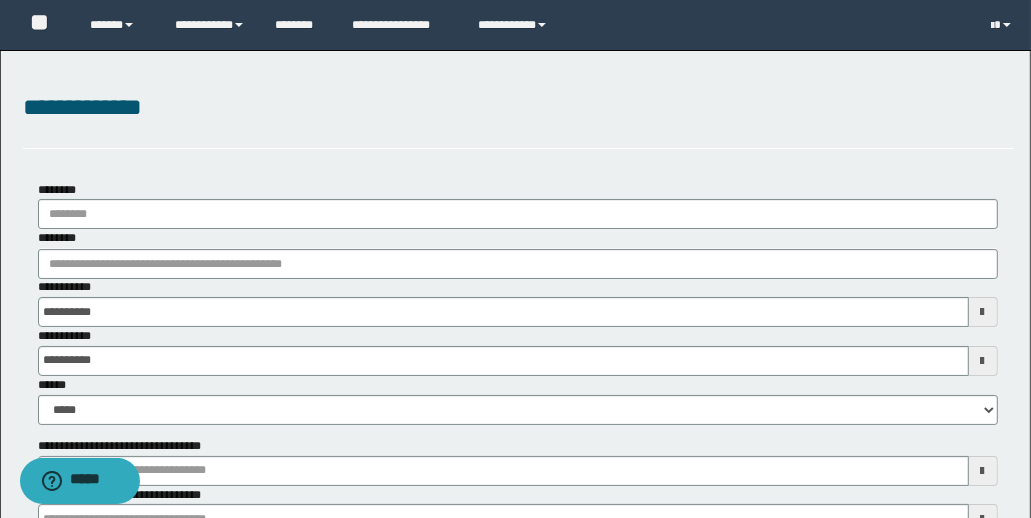 click at bounding box center [983, 312] 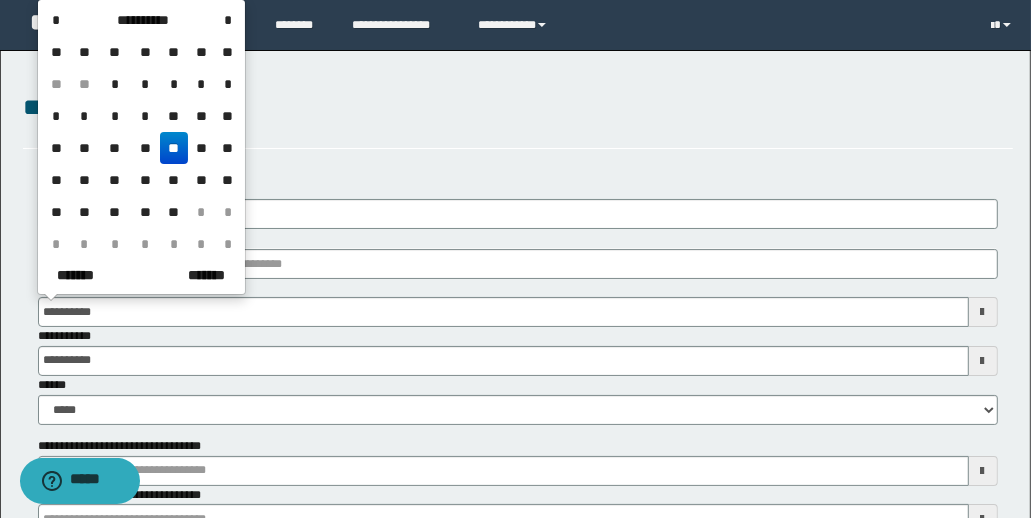 click on "**" at bounding box center [145, 148] 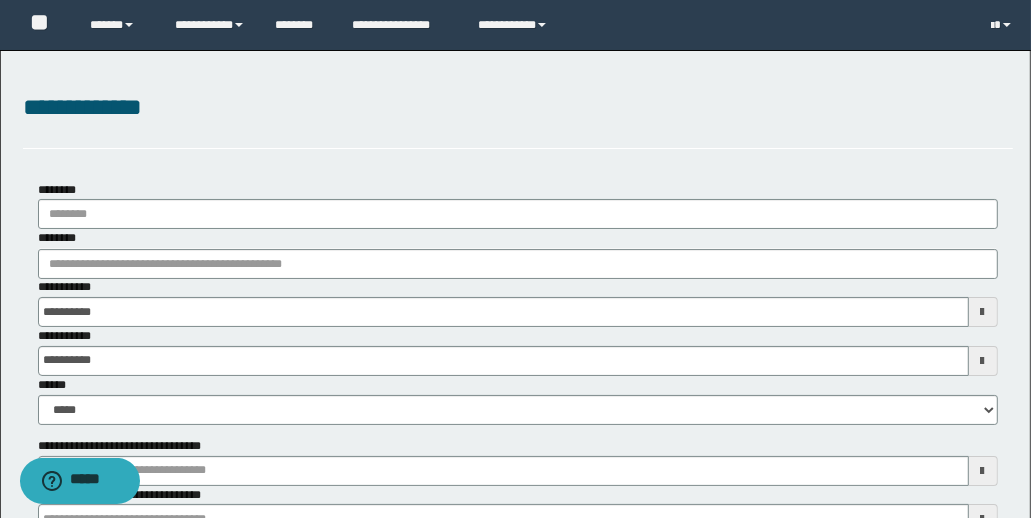 click at bounding box center [983, 361] 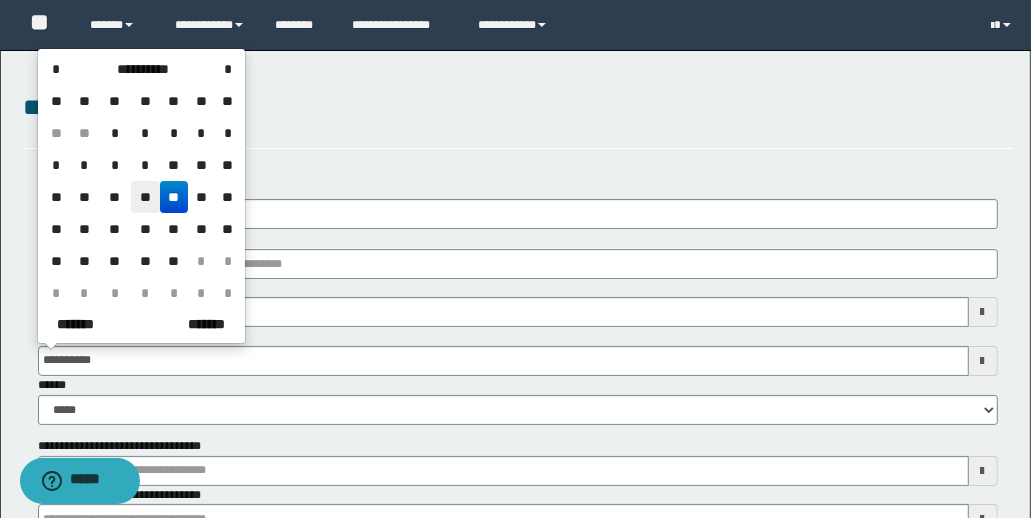 click on "**" at bounding box center (145, 197) 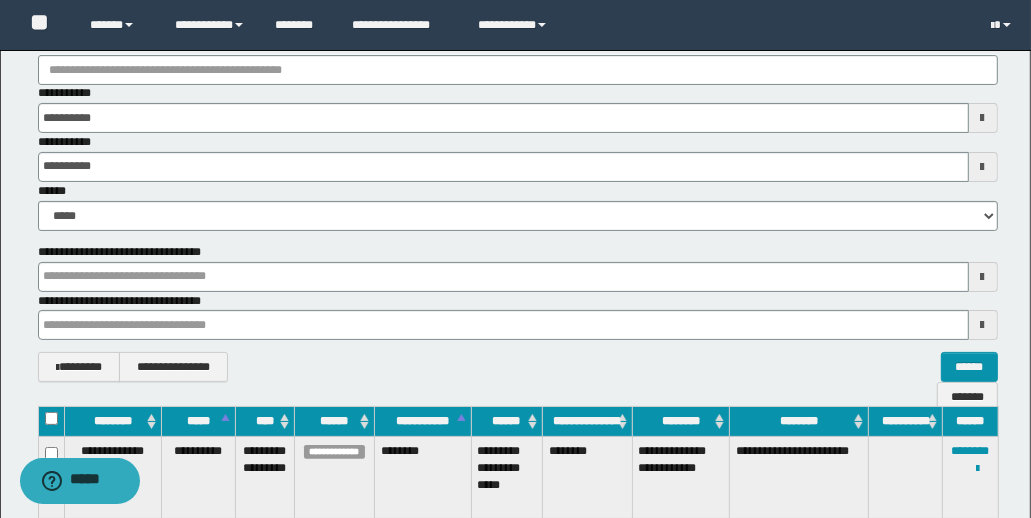 scroll, scrollTop: 202, scrollLeft: 0, axis: vertical 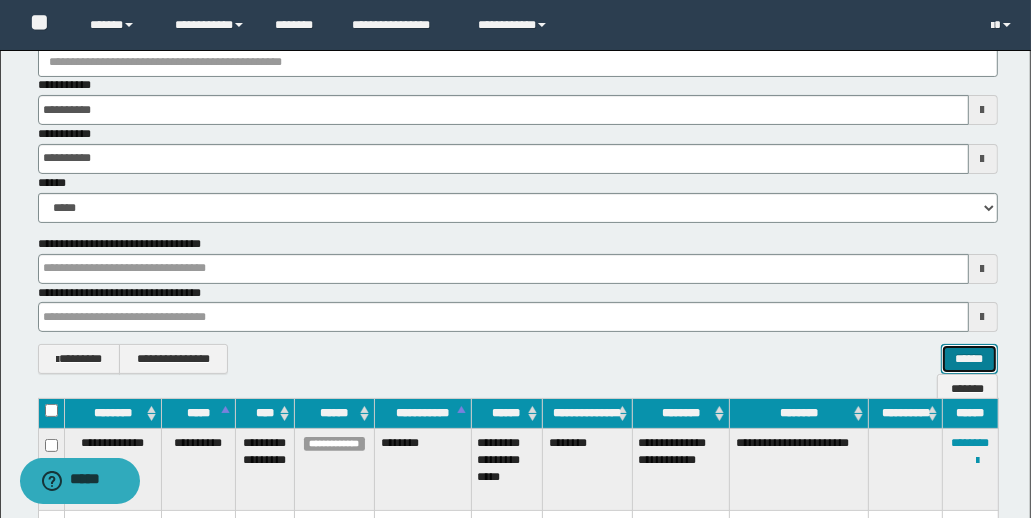 click on "******" at bounding box center [969, 359] 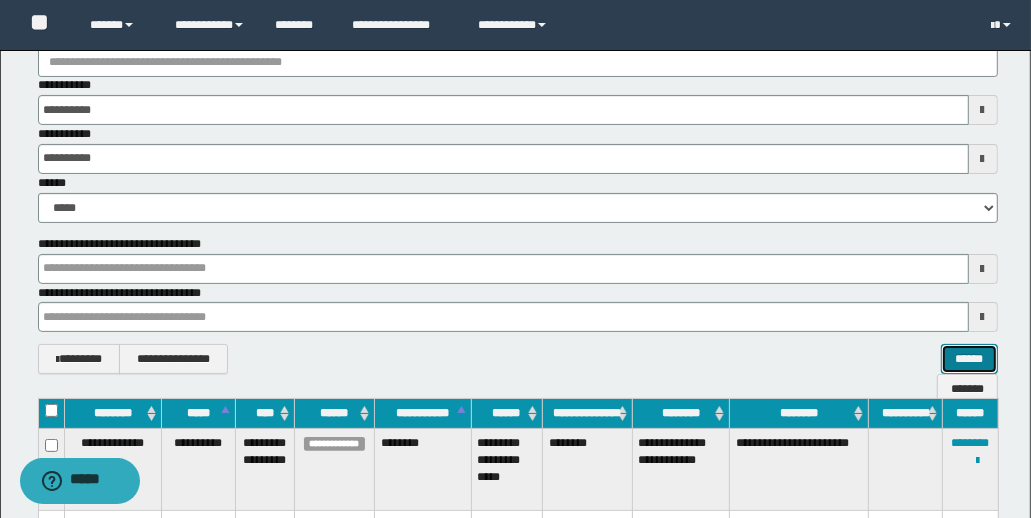 click on "******" at bounding box center (969, 359) 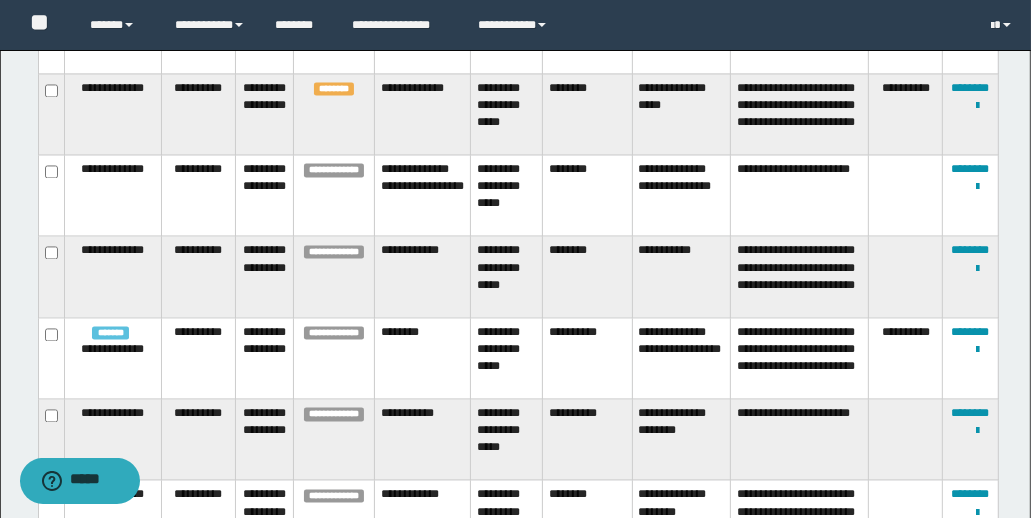 scroll, scrollTop: 2676, scrollLeft: 0, axis: vertical 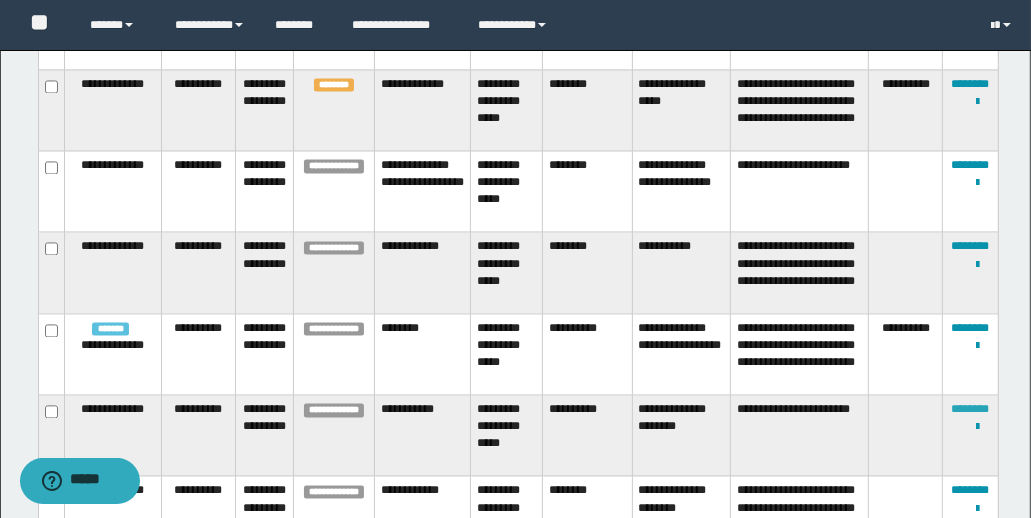 click on "********" at bounding box center (971, 409) 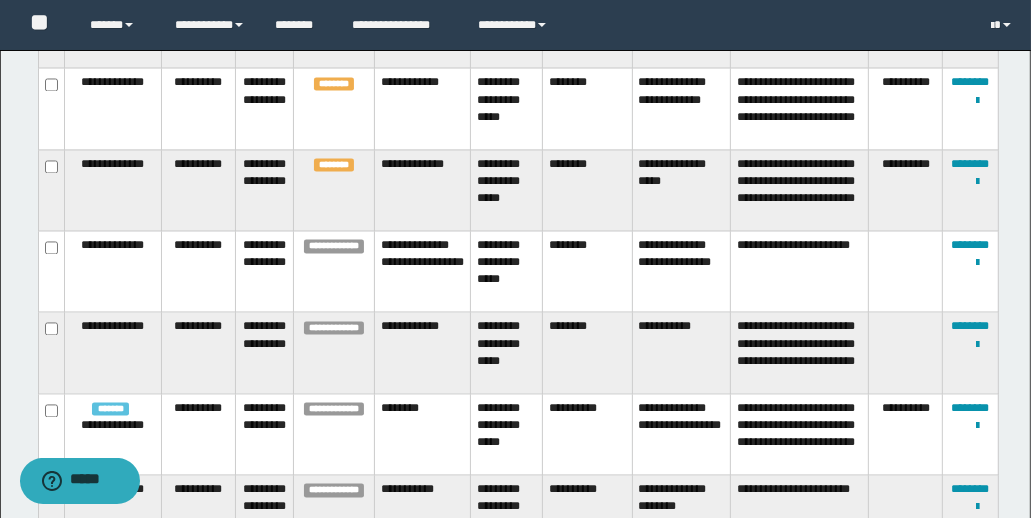 scroll, scrollTop: 2601, scrollLeft: 0, axis: vertical 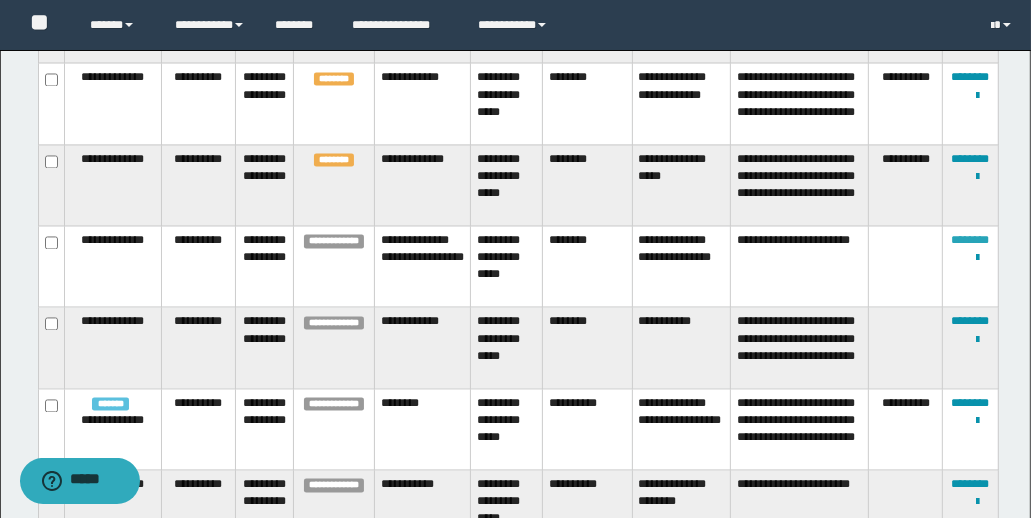 click on "********" at bounding box center (971, 240) 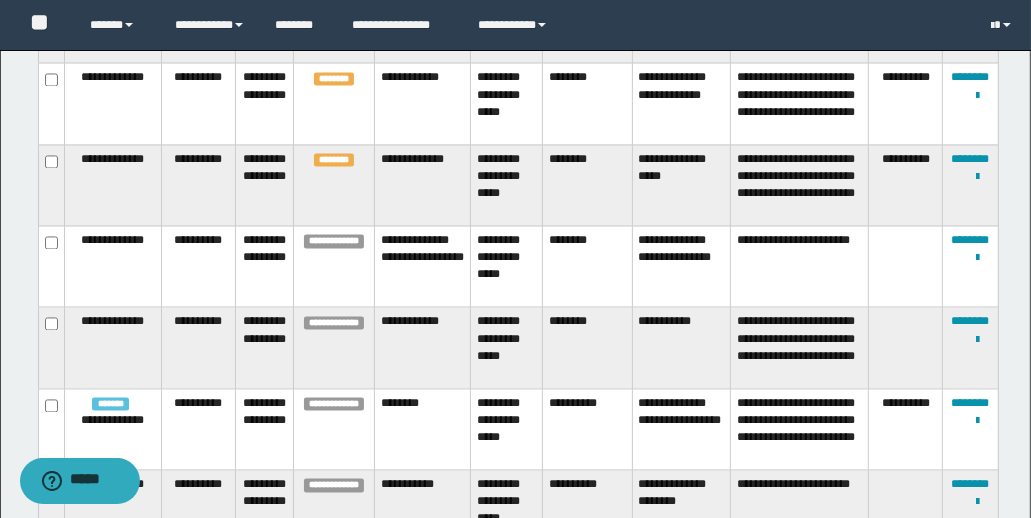 scroll, scrollTop: 405, scrollLeft: 0, axis: vertical 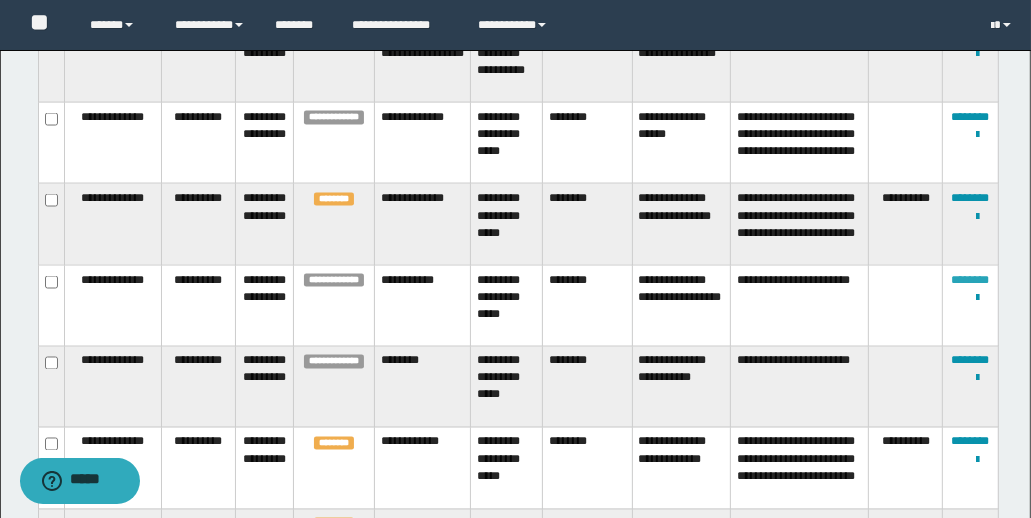 click on "********" at bounding box center (971, 280) 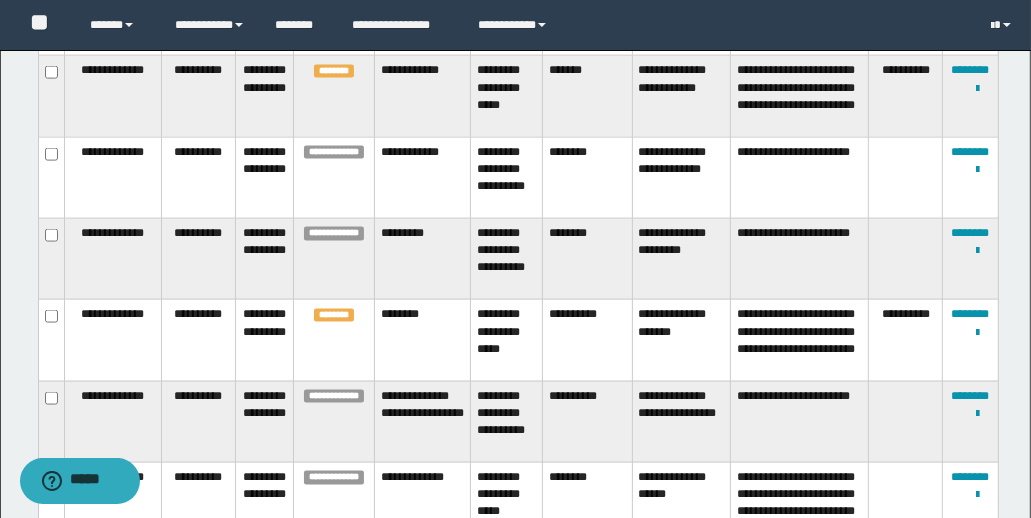 scroll, scrollTop: 1864, scrollLeft: 0, axis: vertical 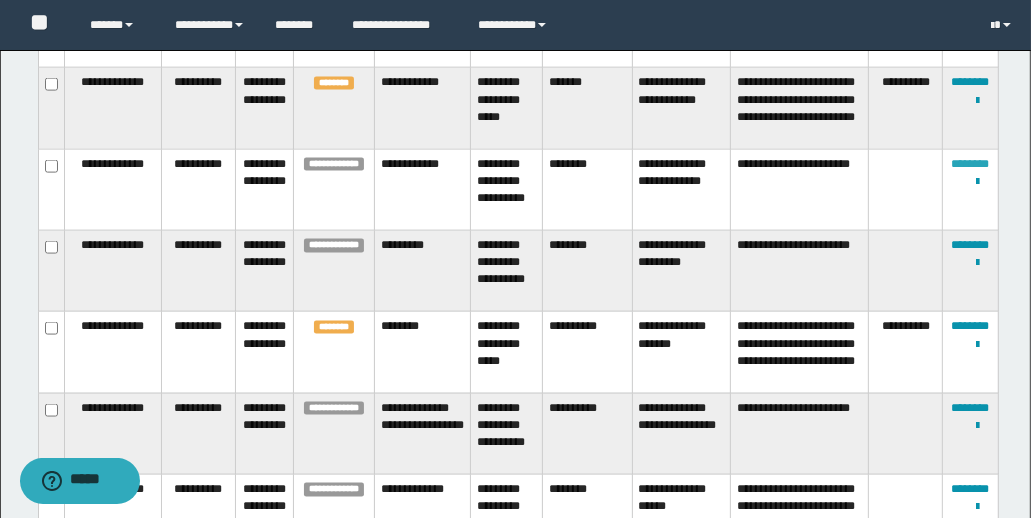 click on "********" at bounding box center [971, 164] 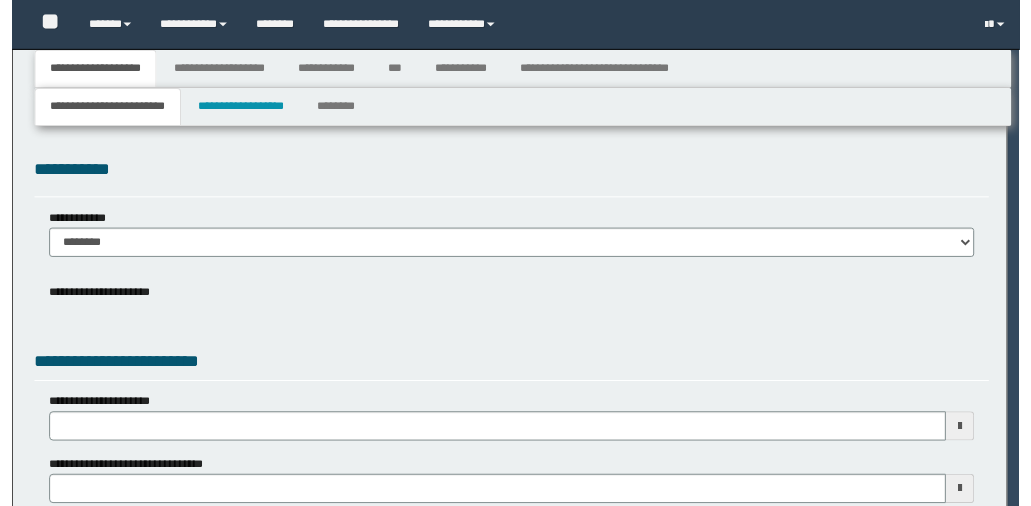 scroll, scrollTop: 0, scrollLeft: 0, axis: both 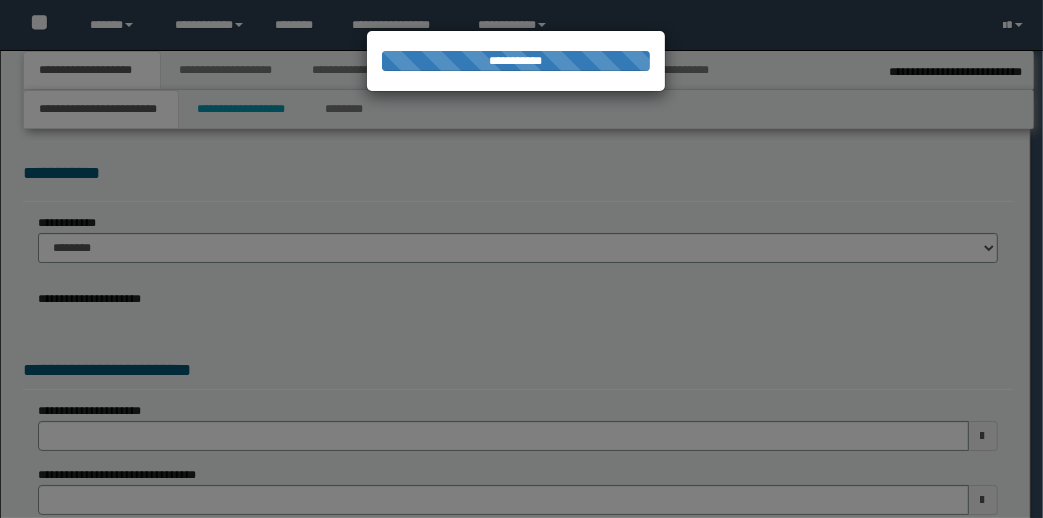 select on "*" 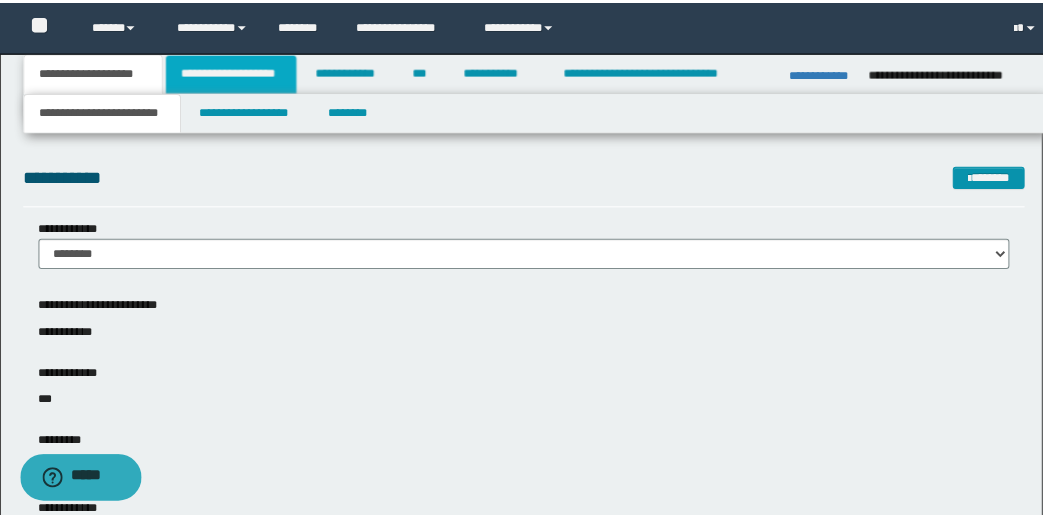 scroll, scrollTop: 0, scrollLeft: 0, axis: both 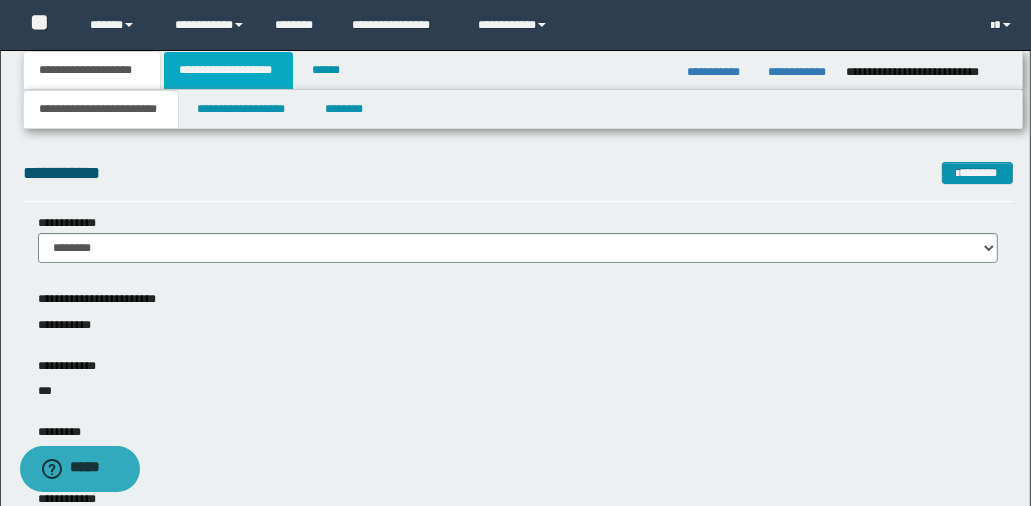 click on "**********" at bounding box center [228, 70] 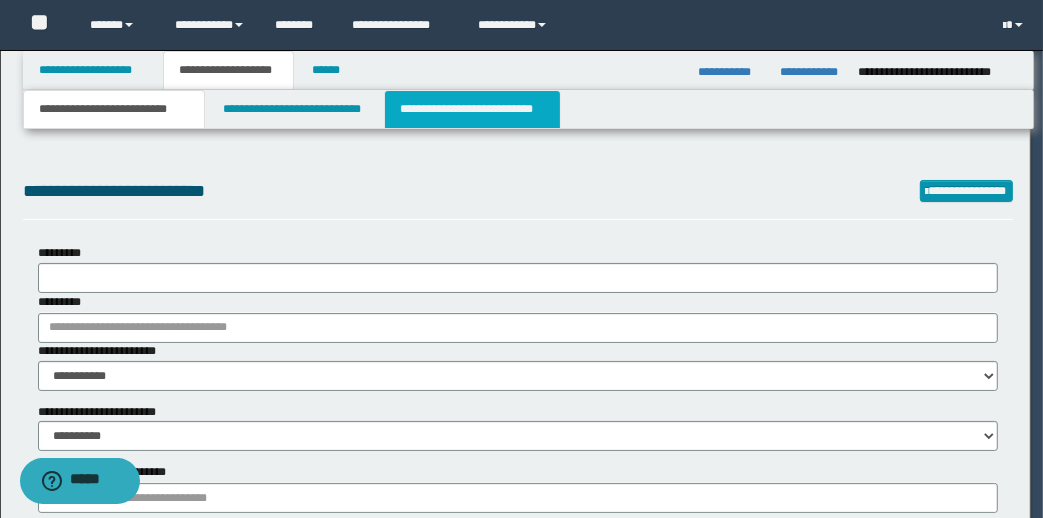 click on "**********" at bounding box center (472, 109) 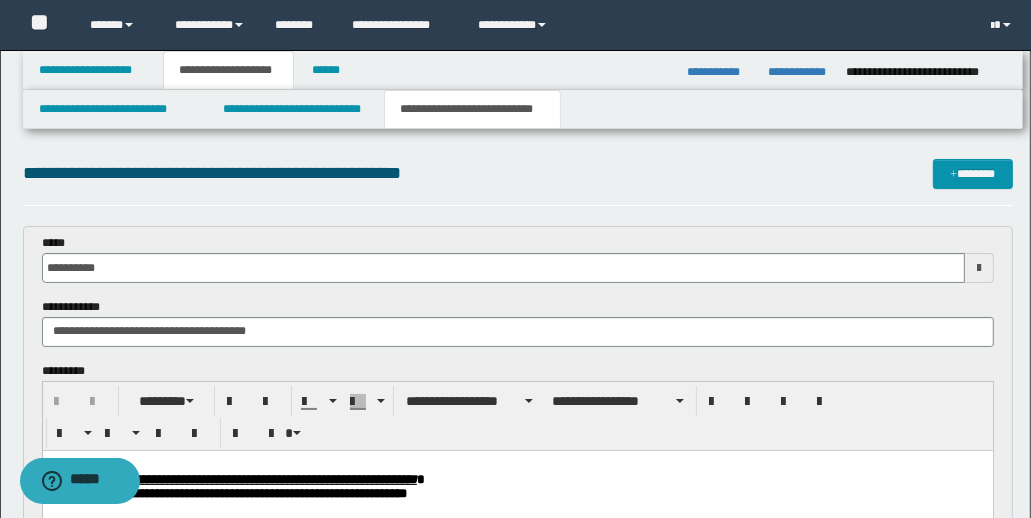 scroll, scrollTop: 0, scrollLeft: 0, axis: both 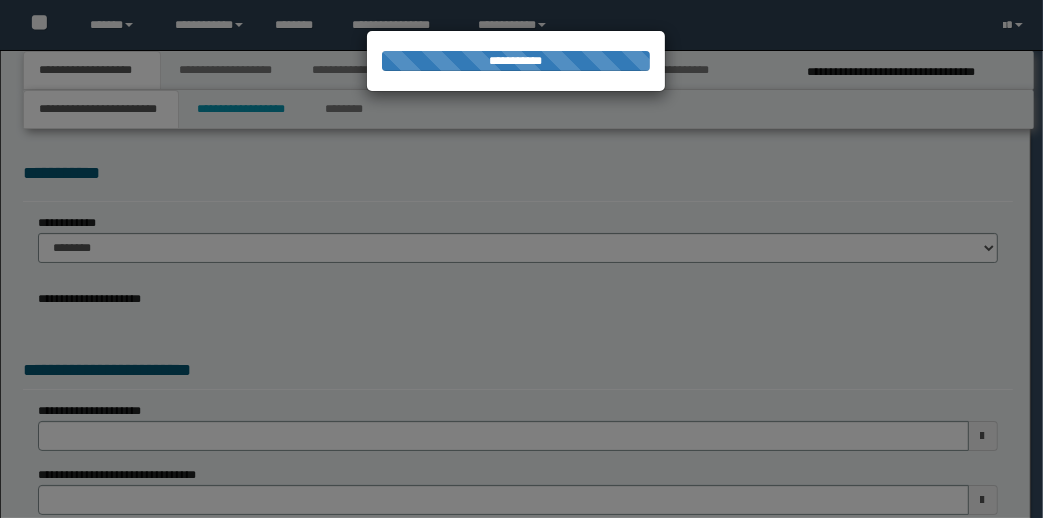 select on "*" 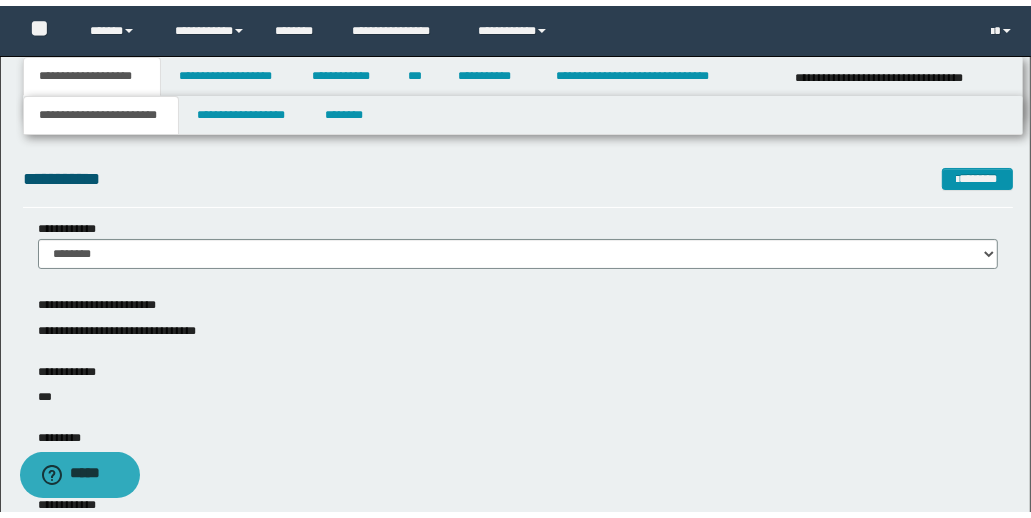 scroll, scrollTop: 0, scrollLeft: 0, axis: both 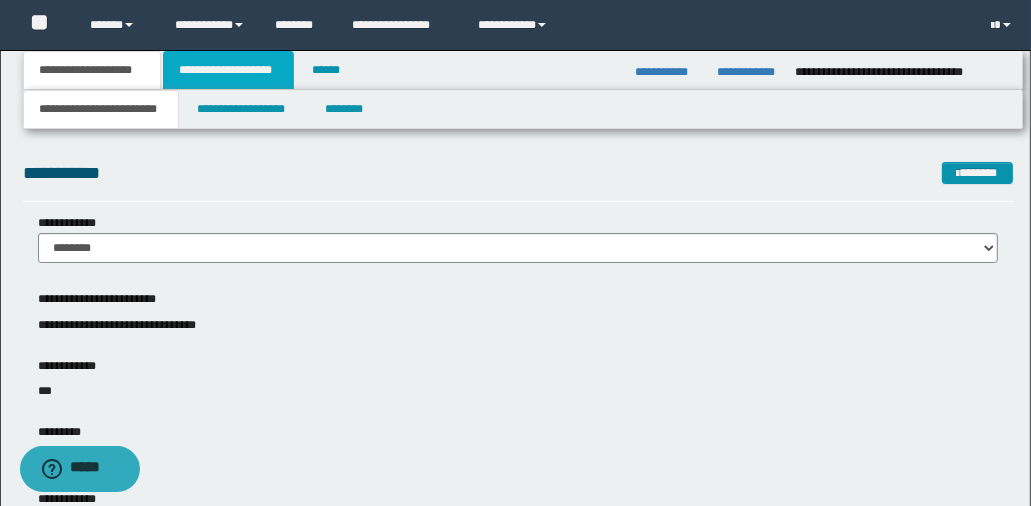 click on "**********" at bounding box center (228, 70) 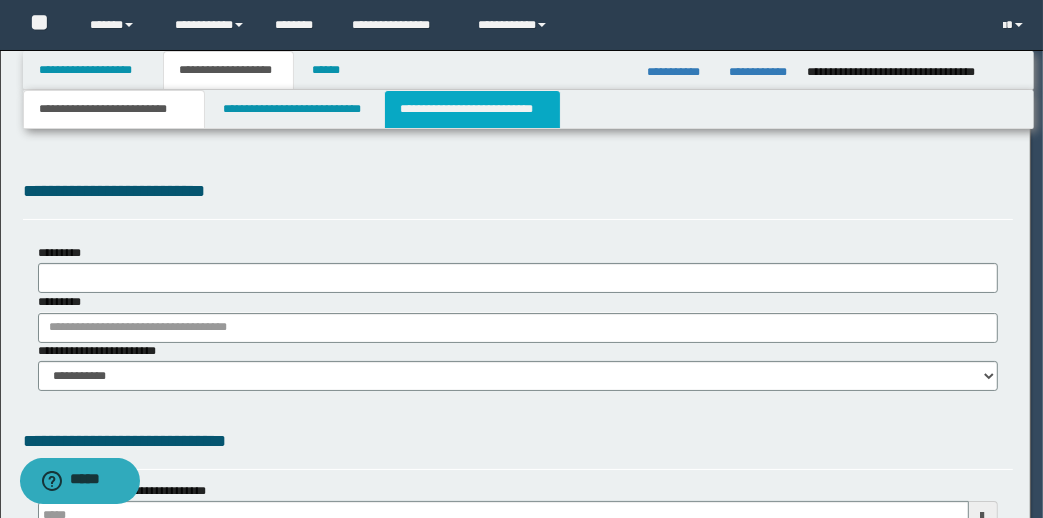 type on "**********" 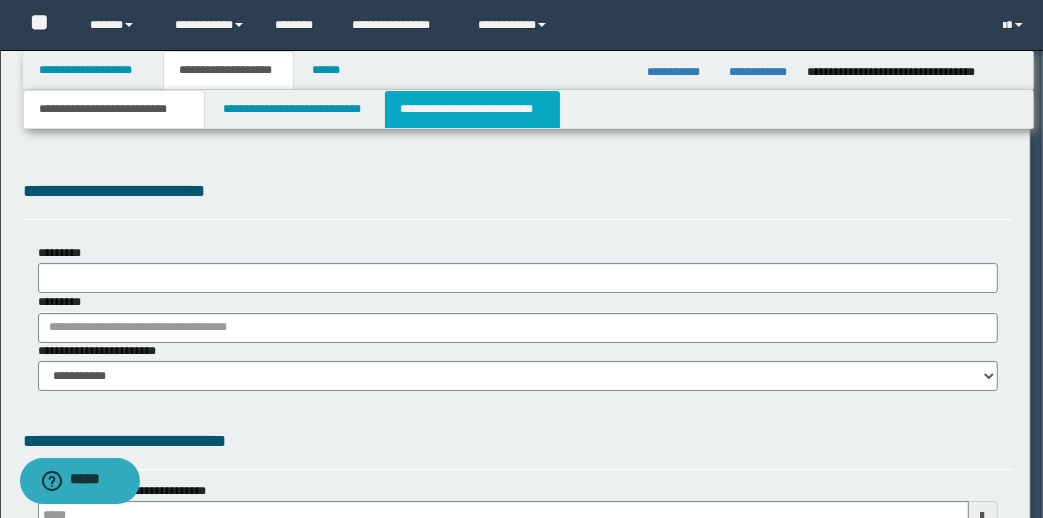 type on "**********" 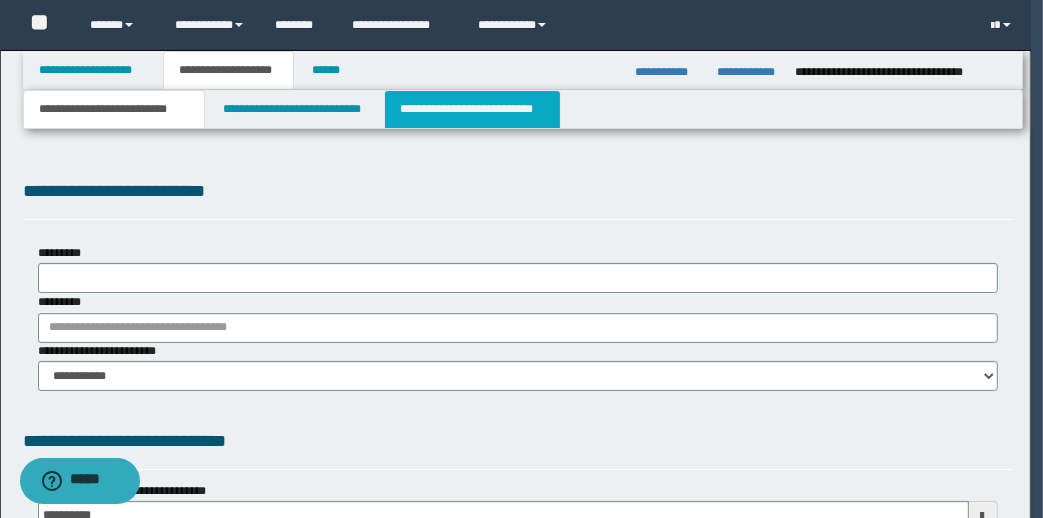 select on "*" 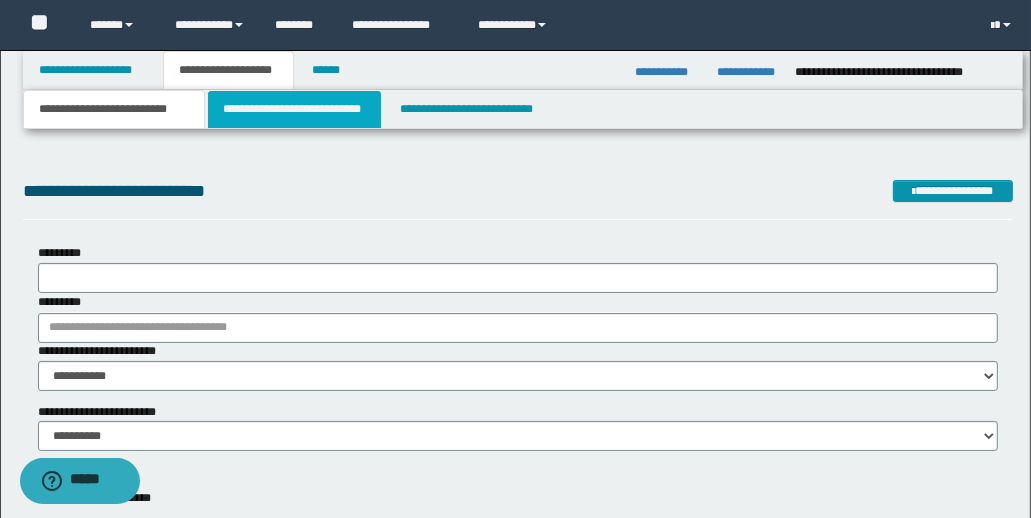 scroll, scrollTop: 0, scrollLeft: 0, axis: both 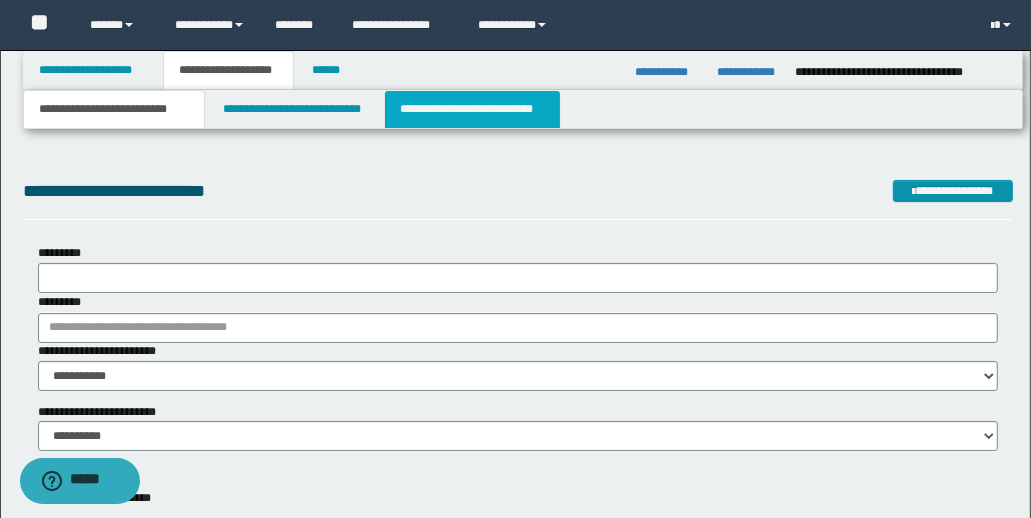 click on "**********" at bounding box center (472, 109) 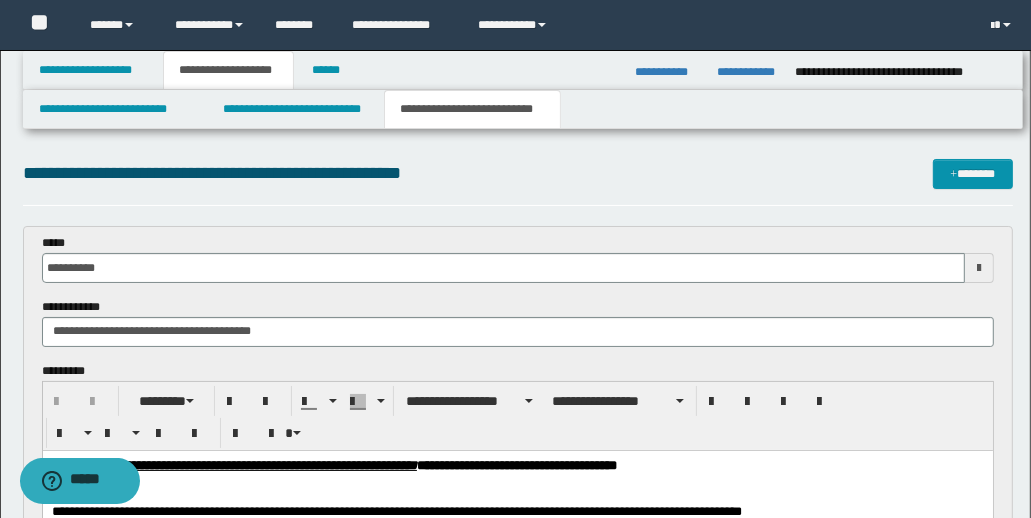 scroll, scrollTop: 0, scrollLeft: 0, axis: both 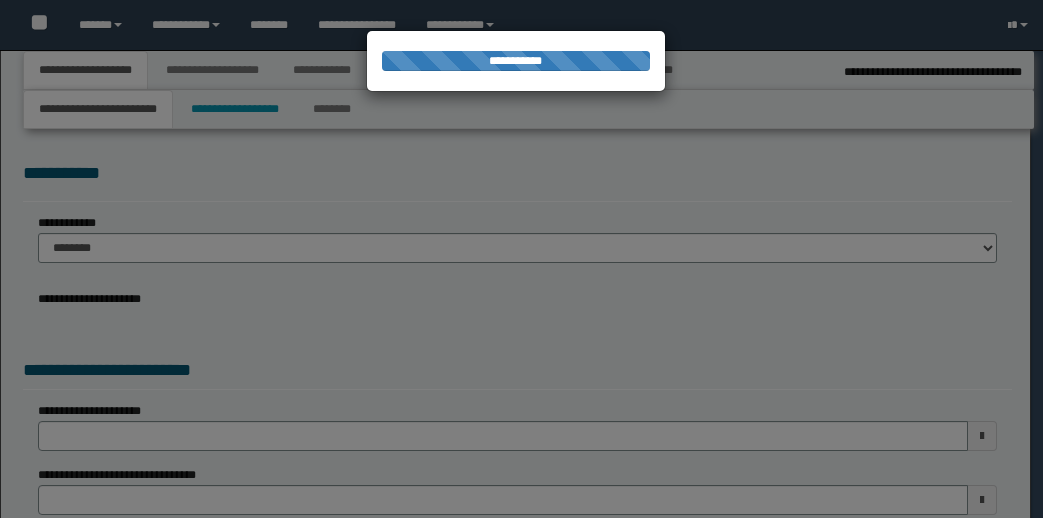 select on "*" 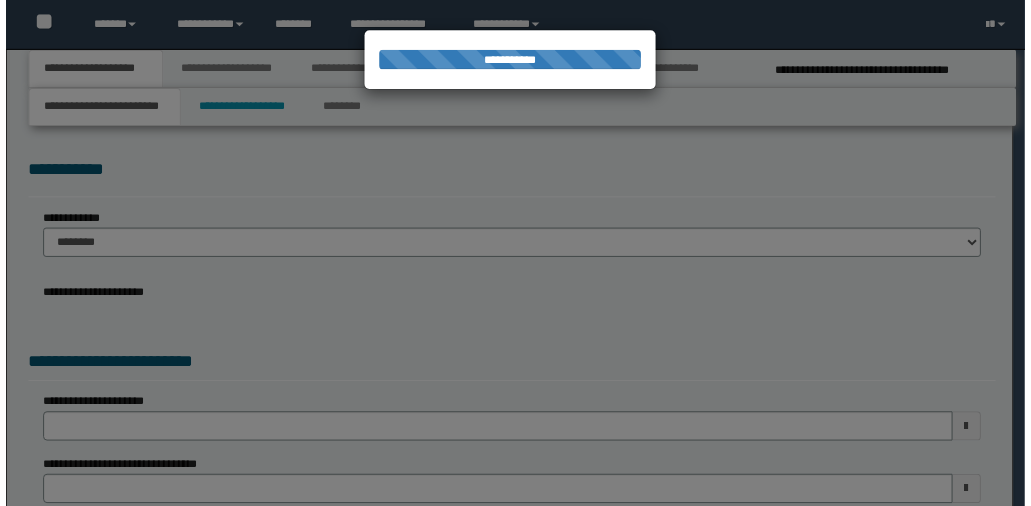 scroll, scrollTop: 0, scrollLeft: 0, axis: both 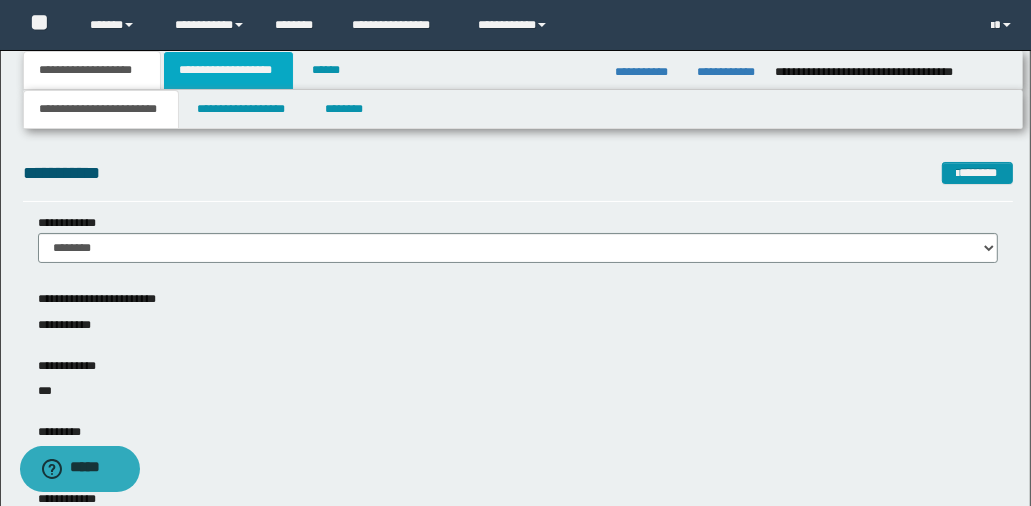 click on "**********" at bounding box center (228, 70) 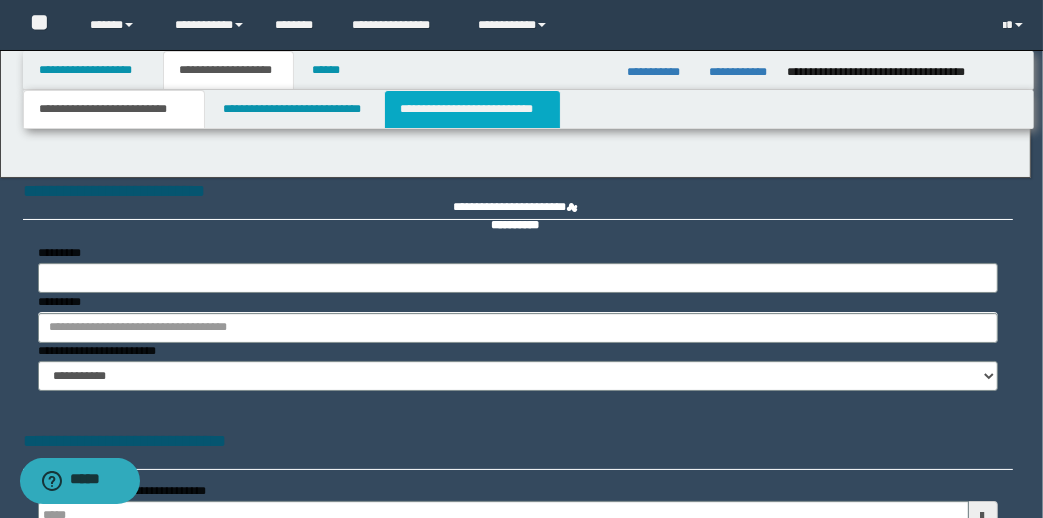 type on "**********" 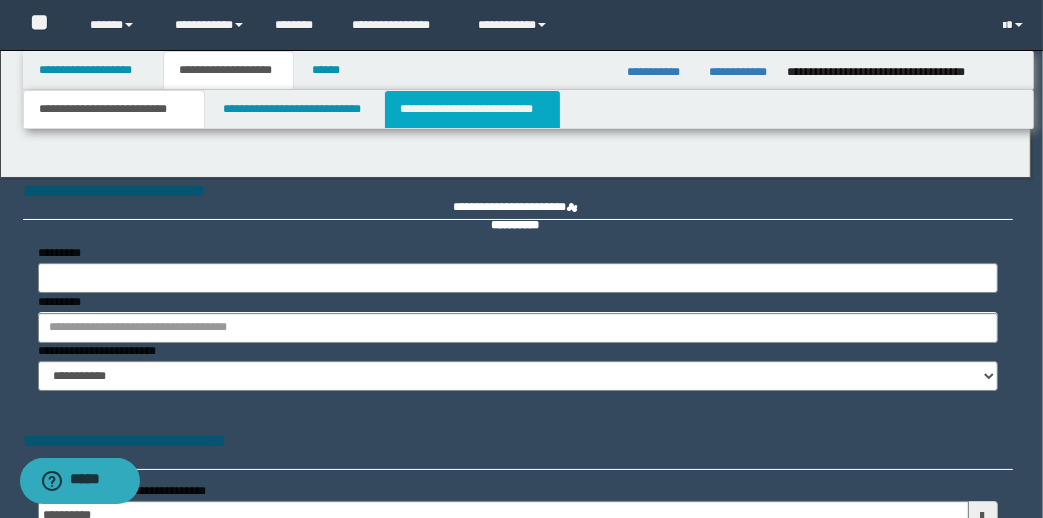 type on "**********" 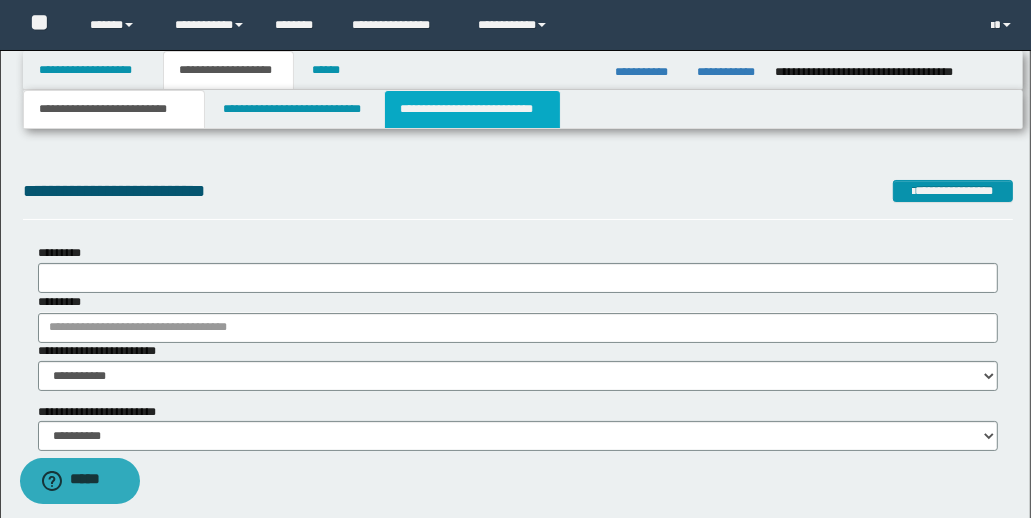 click on "**********" at bounding box center (472, 109) 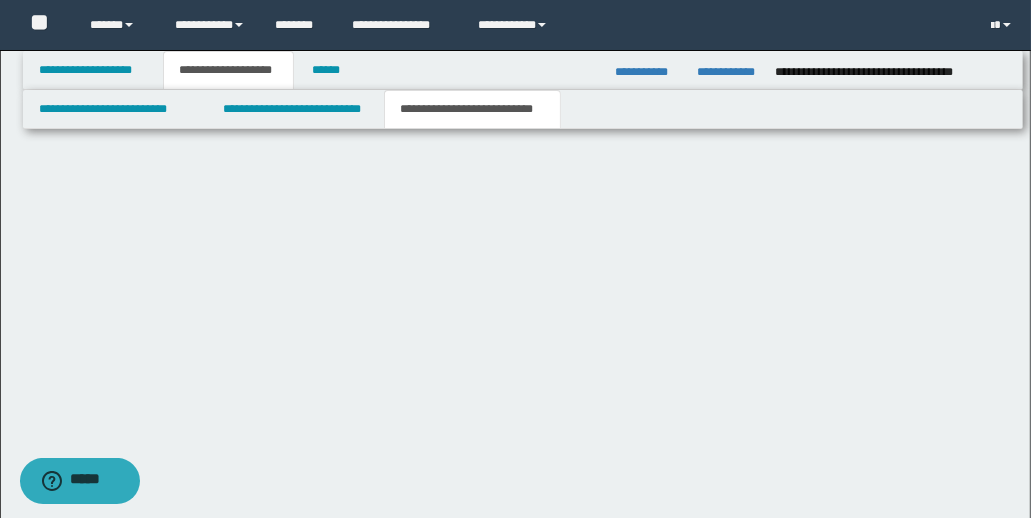 scroll, scrollTop: 0, scrollLeft: 0, axis: both 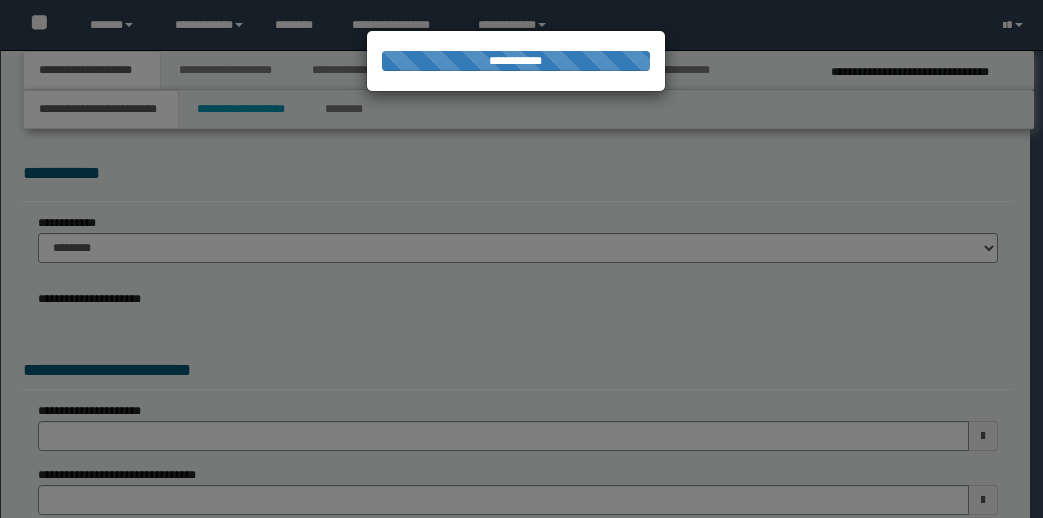 select on "*" 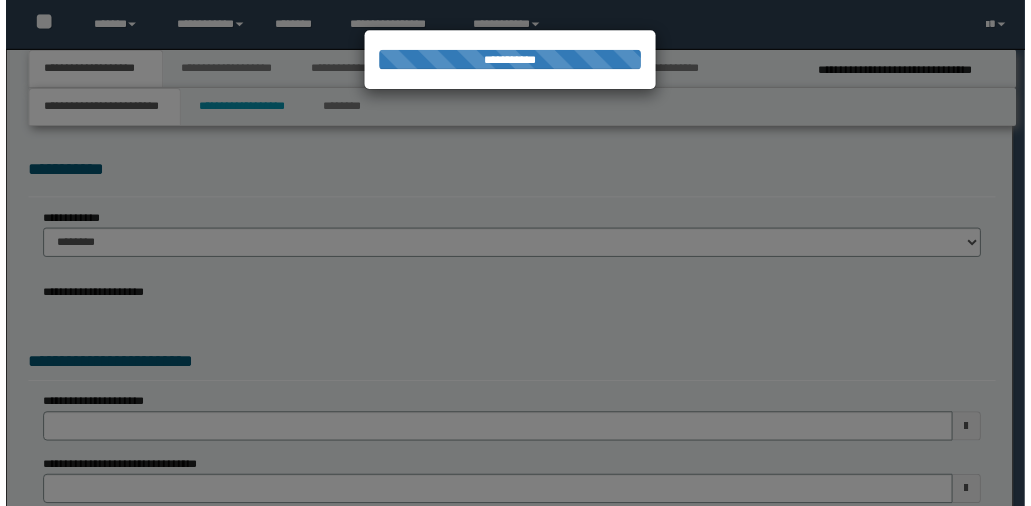 scroll, scrollTop: 0, scrollLeft: 0, axis: both 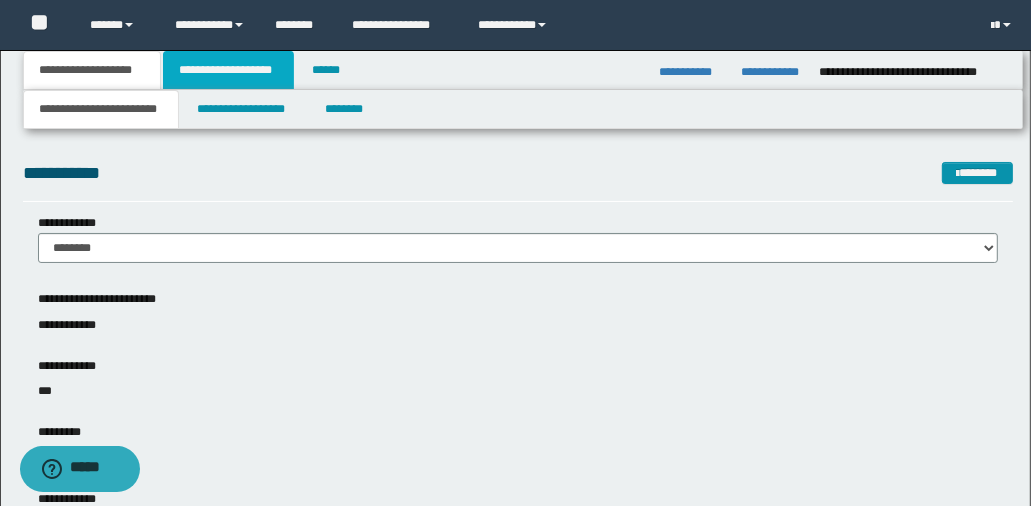 click on "**********" at bounding box center [228, 70] 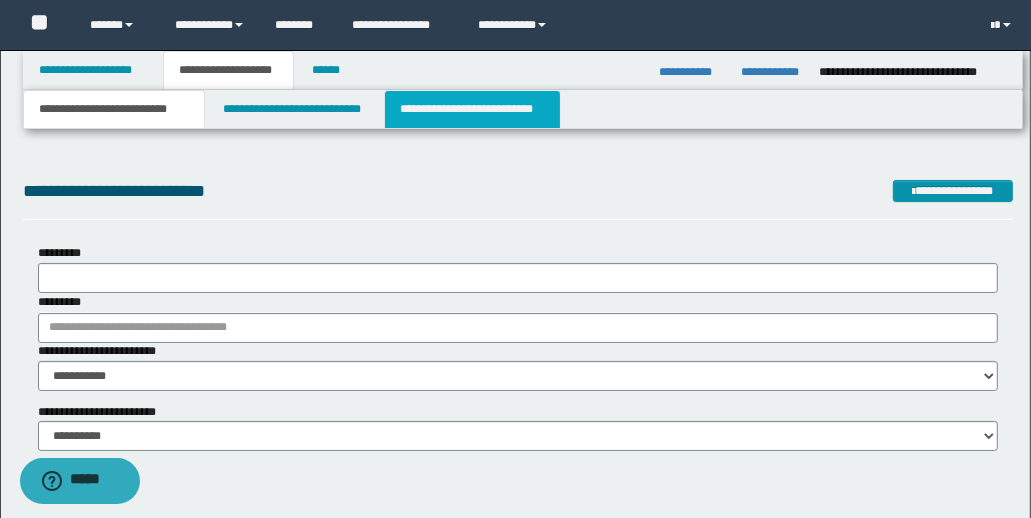 click on "**********" at bounding box center (472, 109) 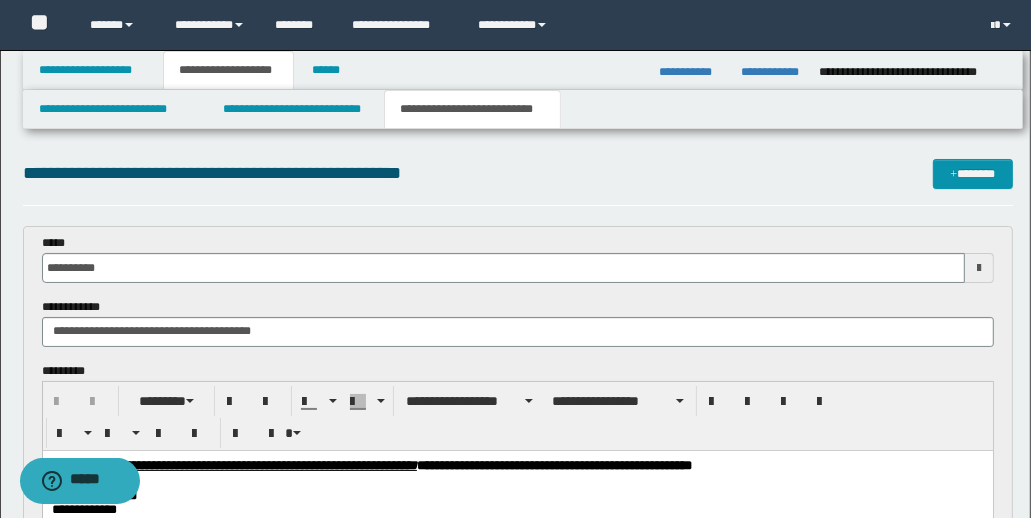 scroll, scrollTop: 0, scrollLeft: 0, axis: both 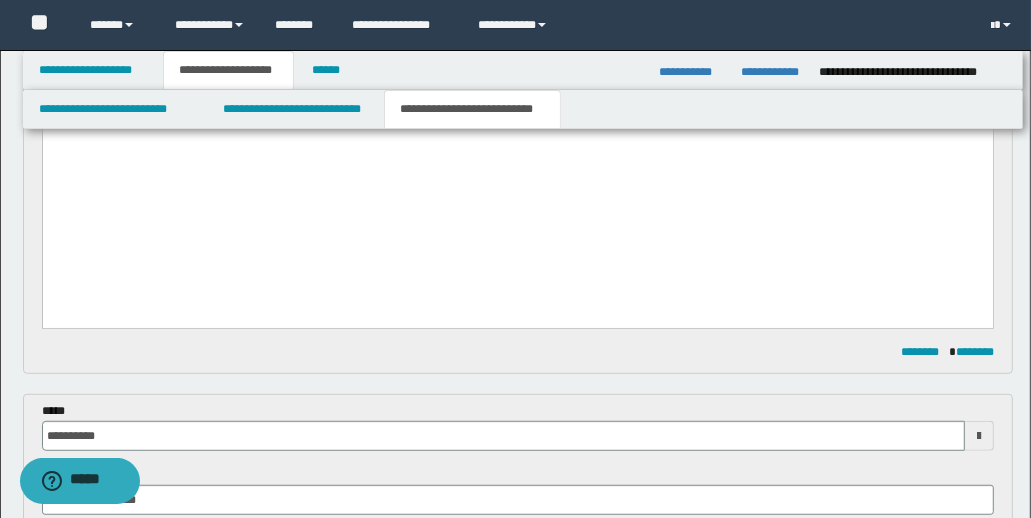 drag, startPoint x: 302, startPoint y: 210, endPoint x: 404, endPoint y: 212, distance: 102.01961 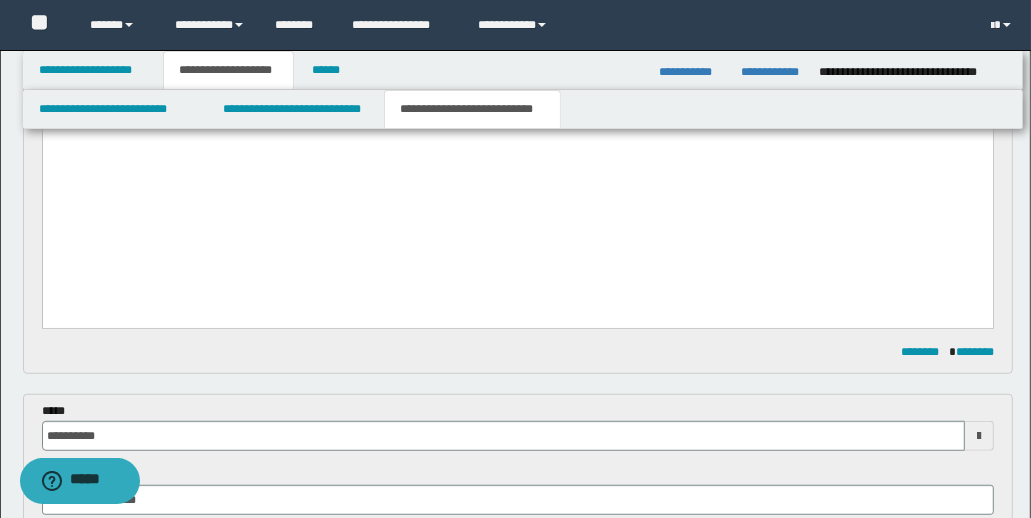 click on "**********" at bounding box center (696, 111) 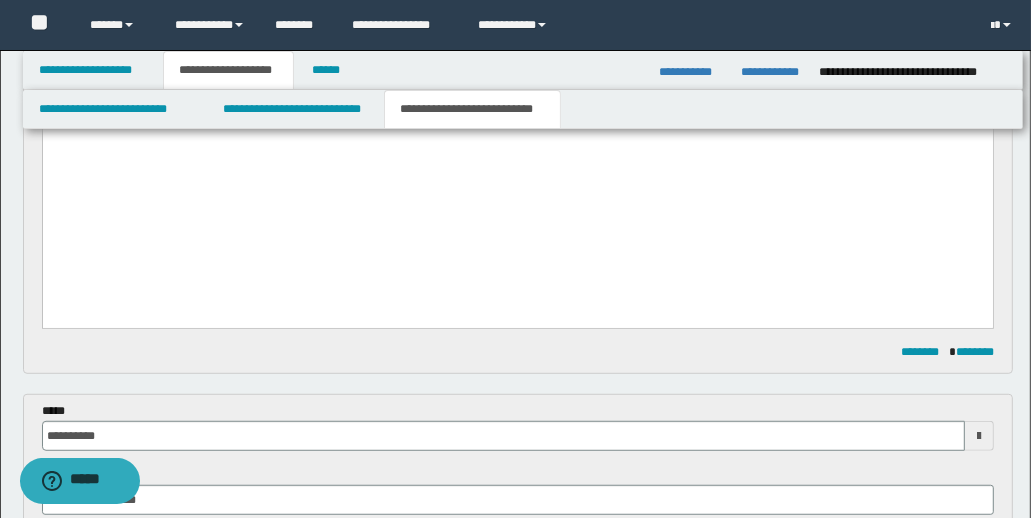 type 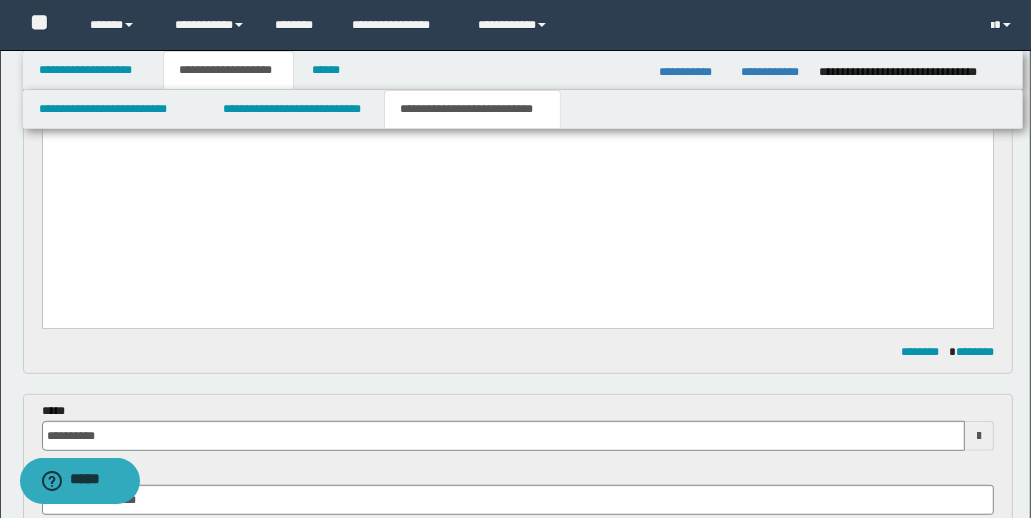click on "**********" at bounding box center [658, 111] 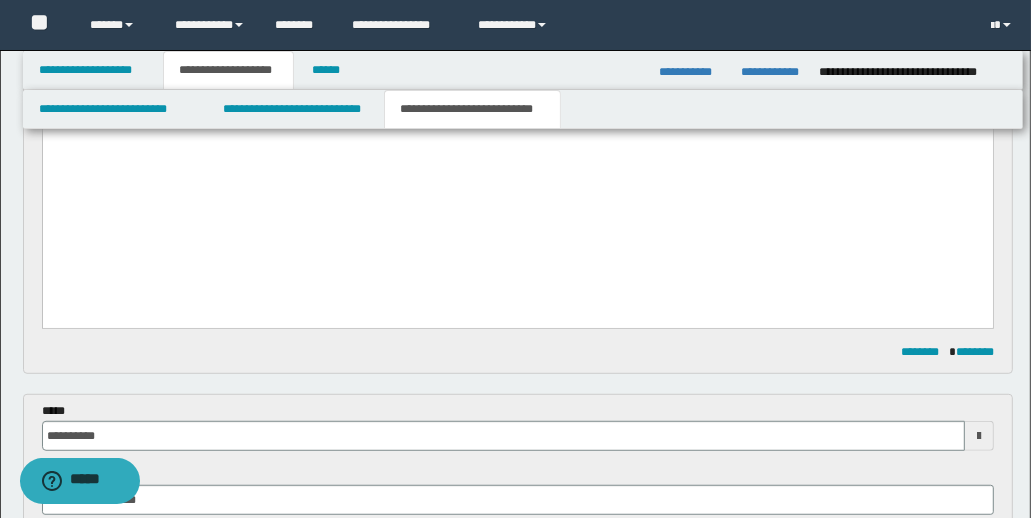 drag, startPoint x: 188, startPoint y: 211, endPoint x: 372, endPoint y: 220, distance: 184.21997 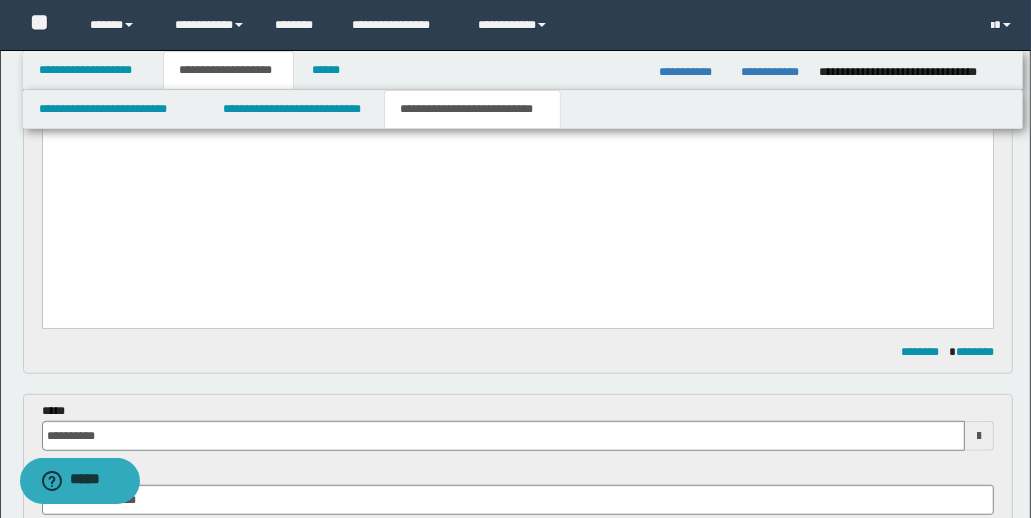 click on "**********" at bounding box center (517, -70) 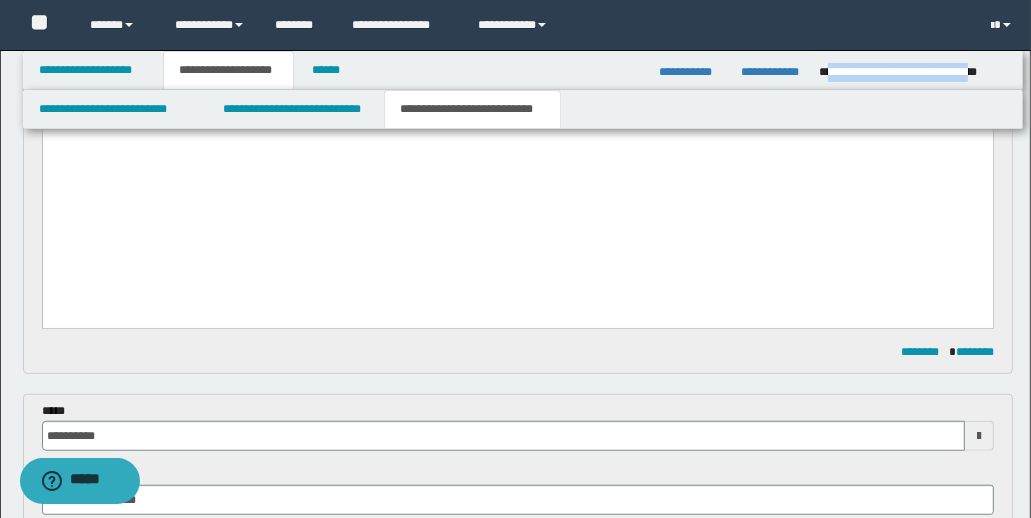drag, startPoint x: 828, startPoint y: 73, endPoint x: 987, endPoint y: 68, distance: 159.0786 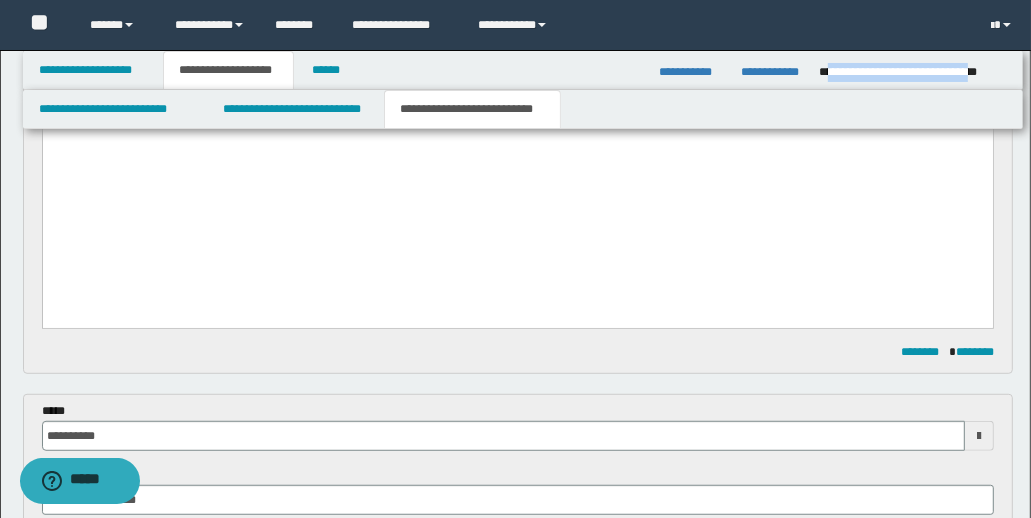 click on "**********" at bounding box center (914, 72) 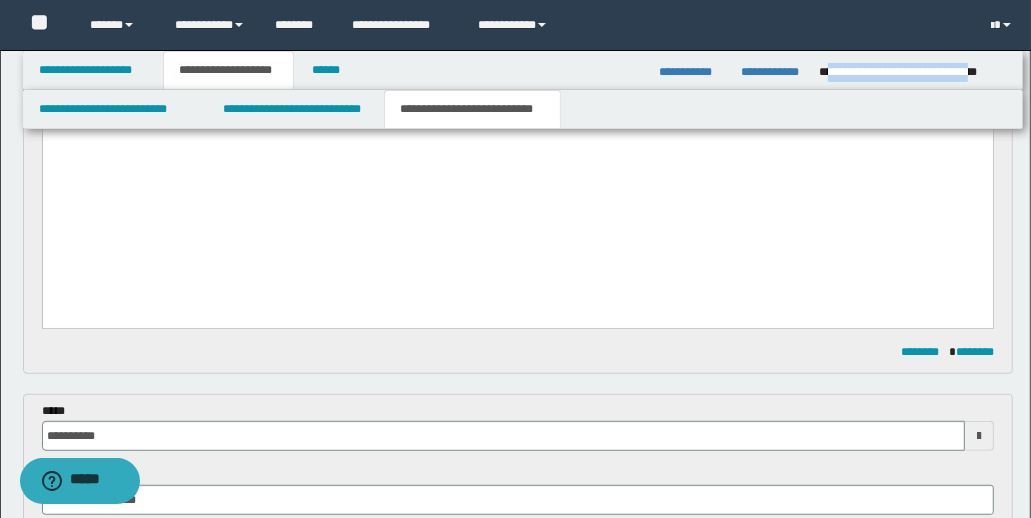 copy on "**********" 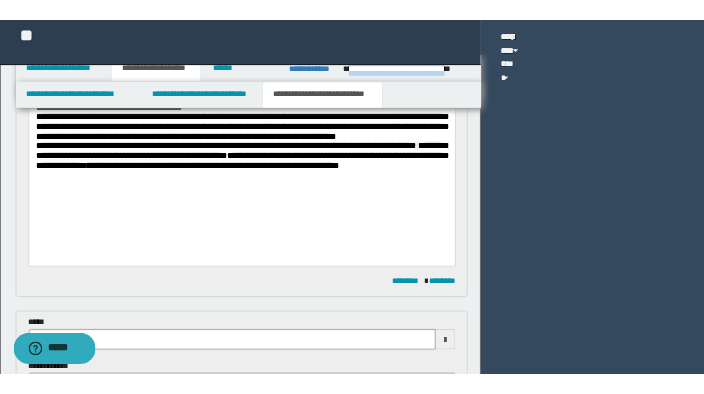 scroll, scrollTop: 767, scrollLeft: 0, axis: vertical 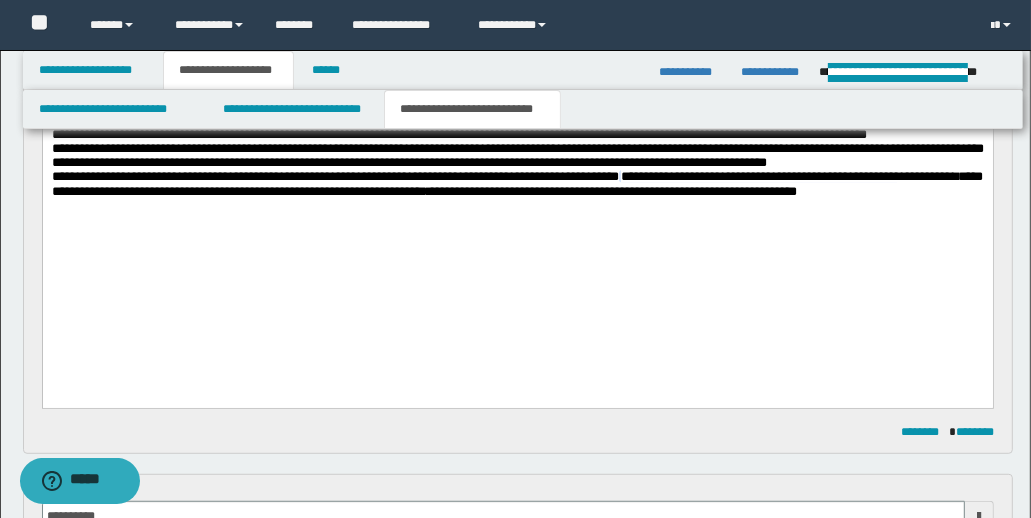drag, startPoint x: 987, startPoint y: 258, endPoint x: 991, endPoint y: 247, distance: 11.7046995 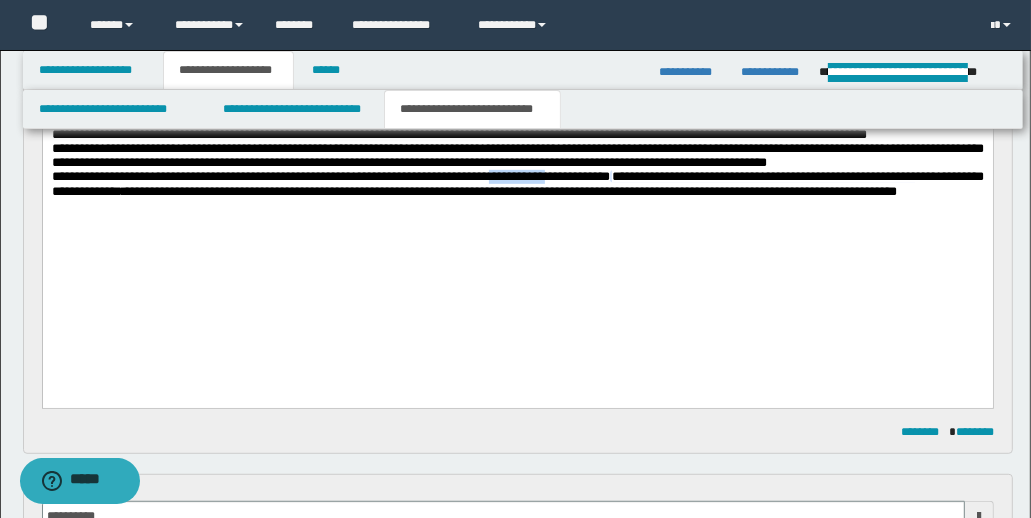 drag, startPoint x: 568, startPoint y: 259, endPoint x: 637, endPoint y: 259, distance: 69 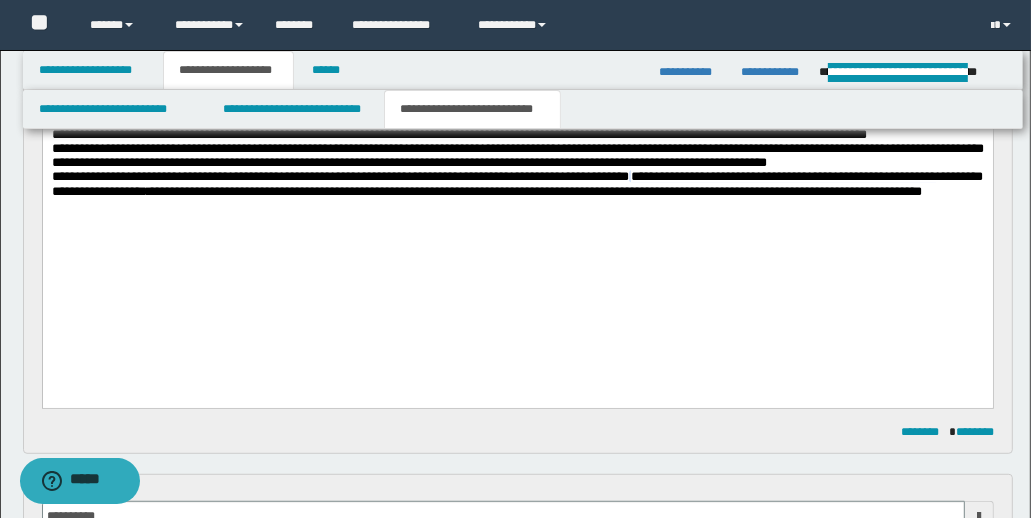 click on "**********" at bounding box center [516, 184] 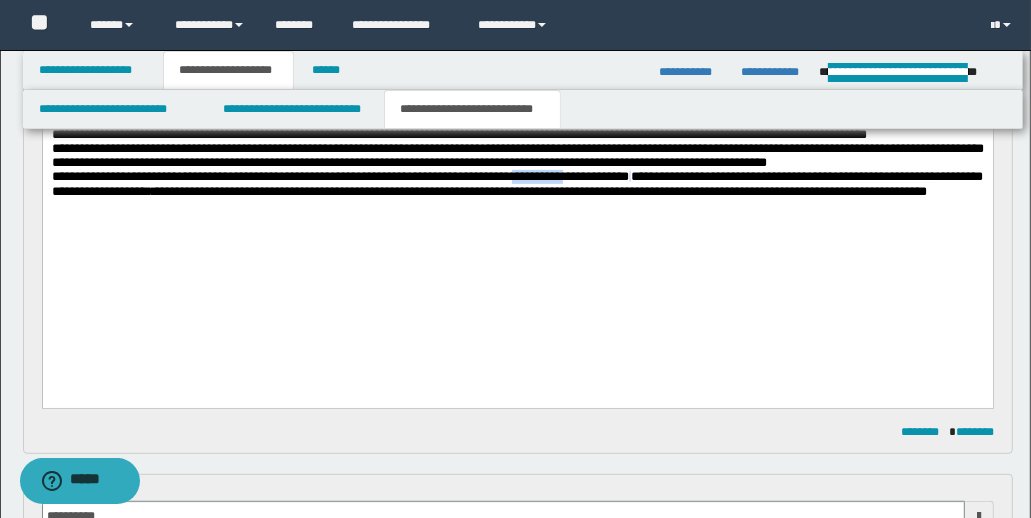 drag, startPoint x: 611, startPoint y: 258, endPoint x: 676, endPoint y: 257, distance: 65.00769 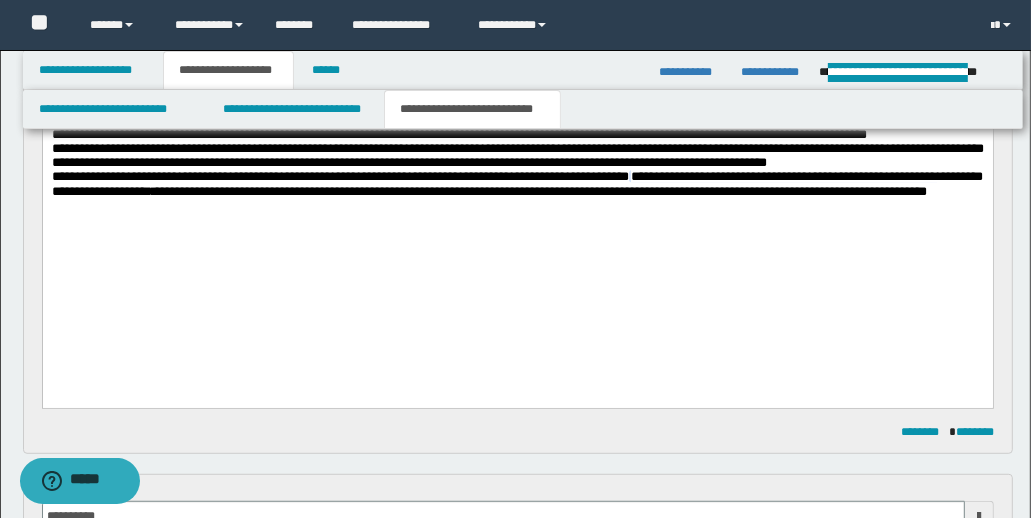 click on "**********" at bounding box center [517, 184] 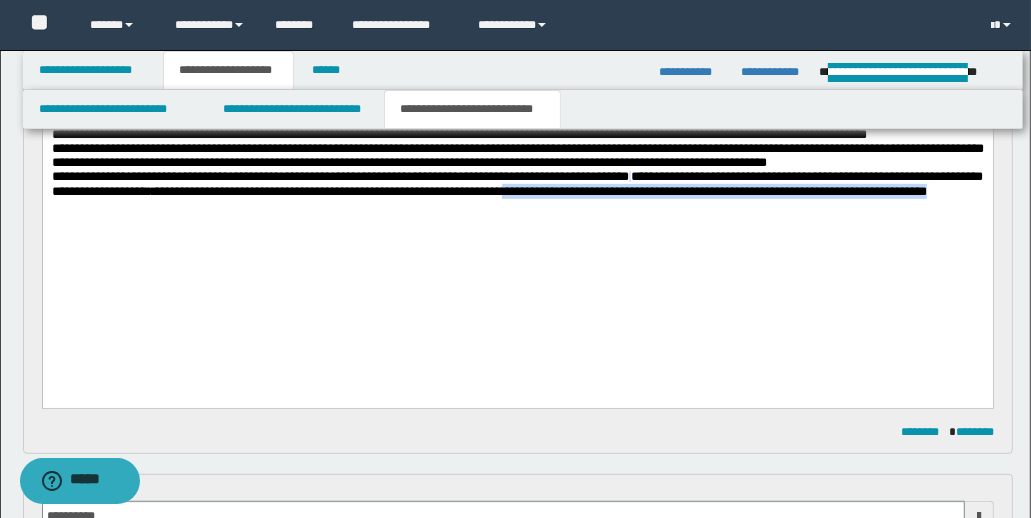 drag, startPoint x: 813, startPoint y: 277, endPoint x: 805, endPoint y: 311, distance: 34.928497 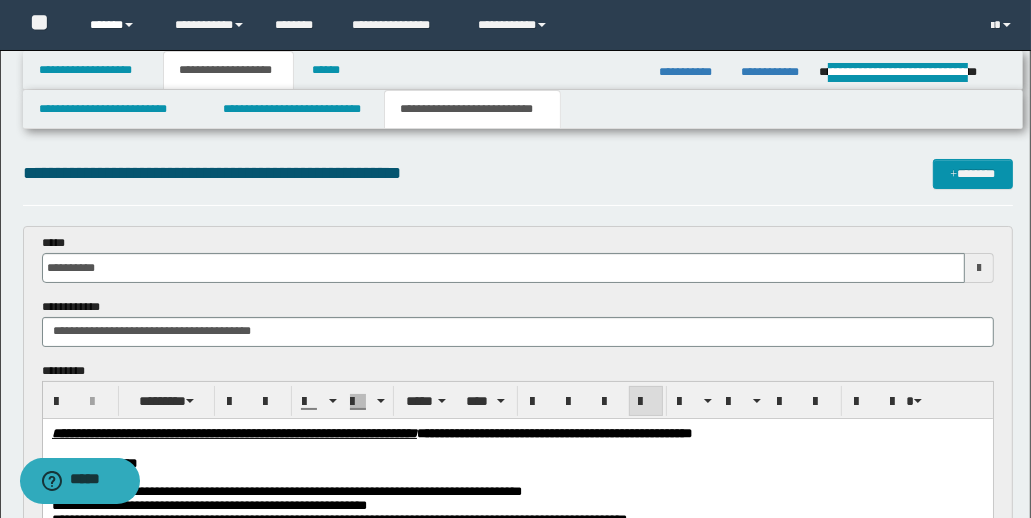 scroll, scrollTop: 655, scrollLeft: 0, axis: vertical 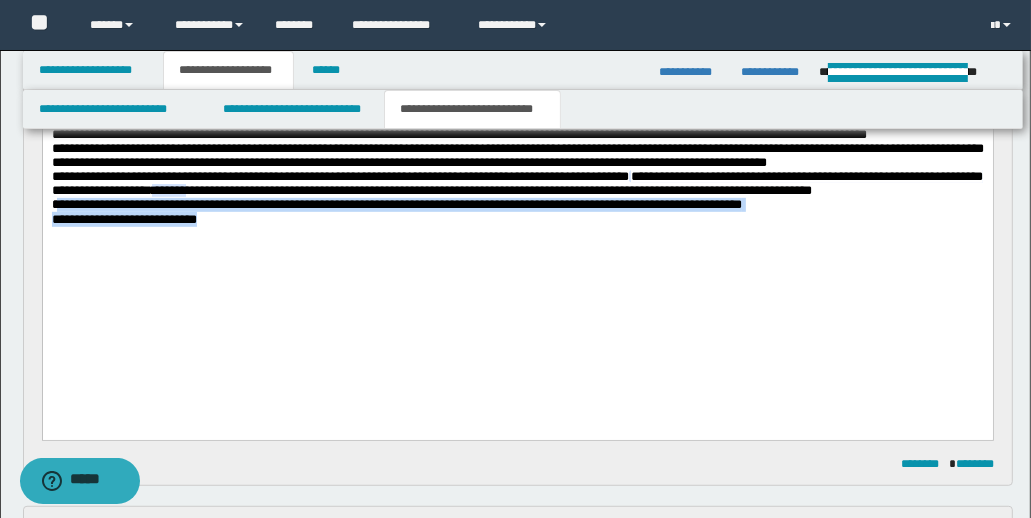drag, startPoint x: 59, startPoint y: 307, endPoint x: 277, endPoint y: 342, distance: 220.79176 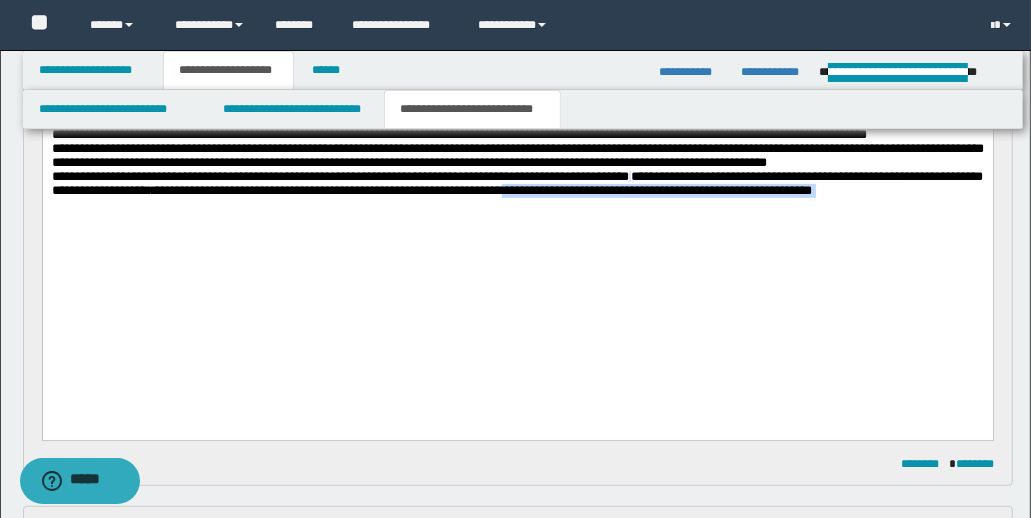 drag, startPoint x: 815, startPoint y: 271, endPoint x: 855, endPoint y: 302, distance: 50.606323 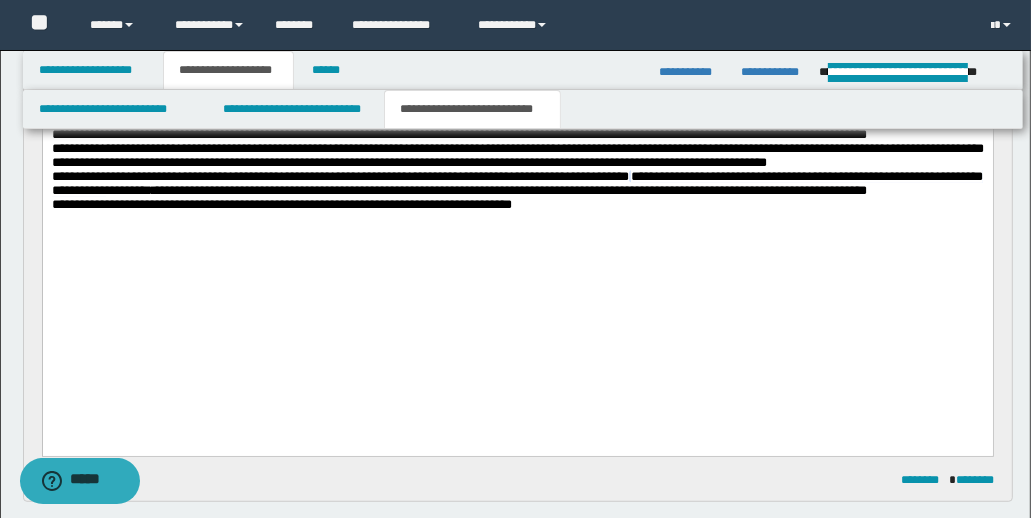 click on "**********" at bounding box center [517, 31] 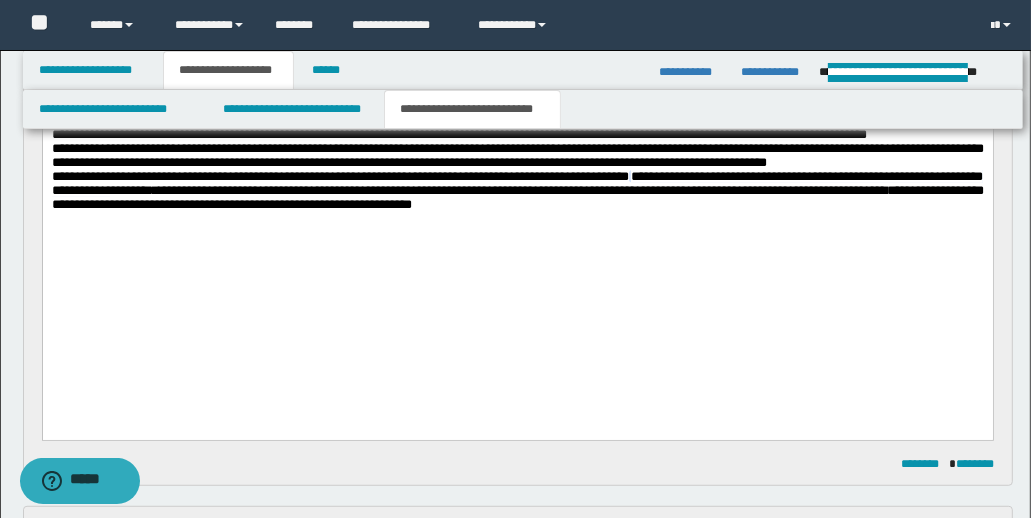 click on "**********" at bounding box center (517, 205) 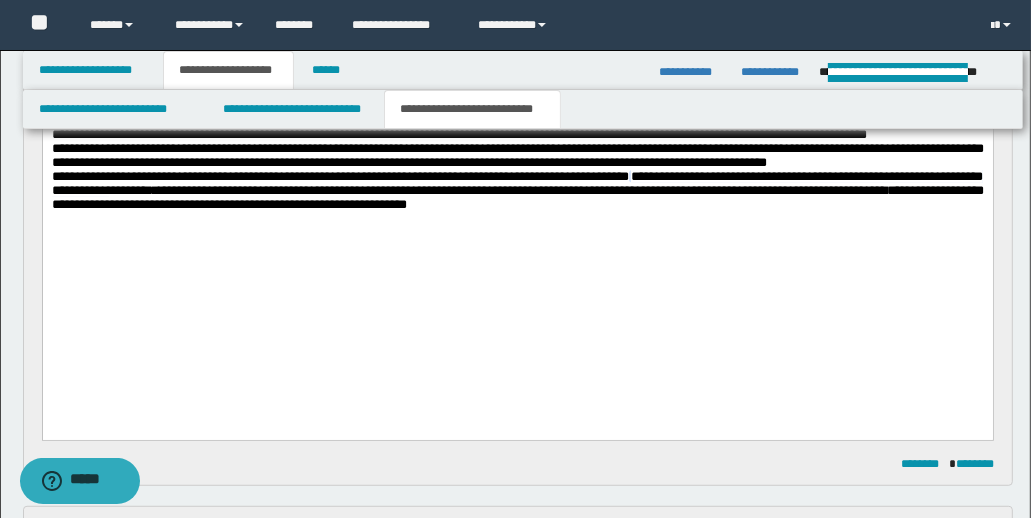click on "**********" at bounding box center [517, 205] 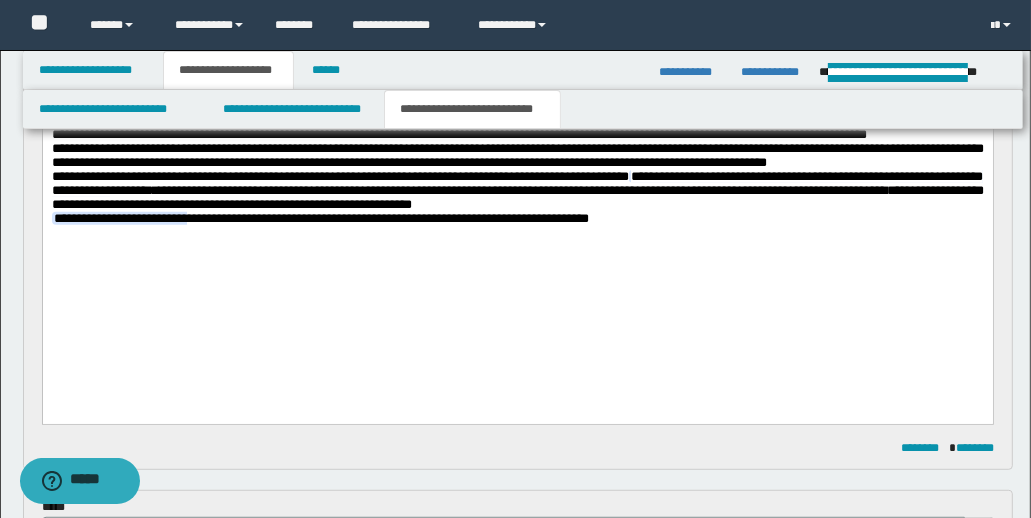 click on "**********" at bounding box center [517, 24] 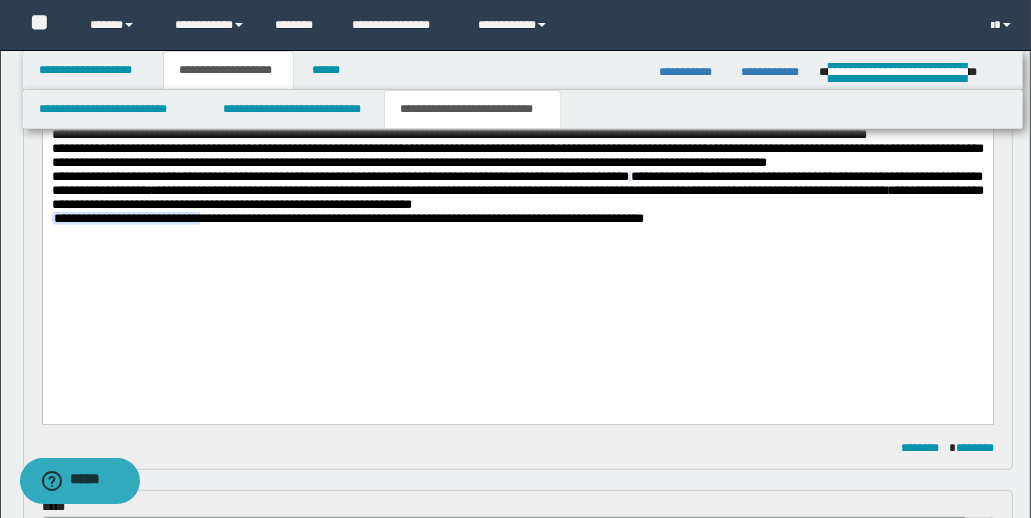 click on "**********" at bounding box center [517, 219] 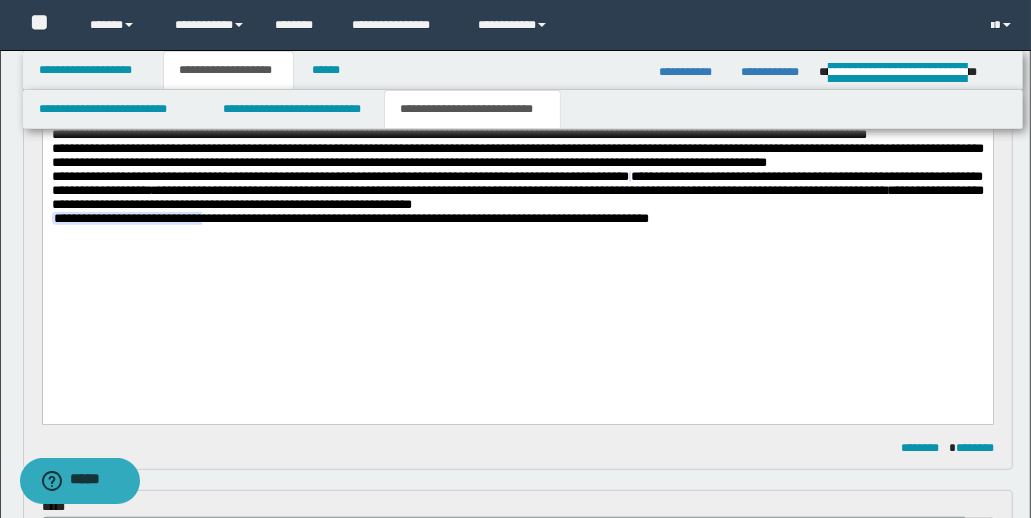 click on "**********" at bounding box center [517, 190] 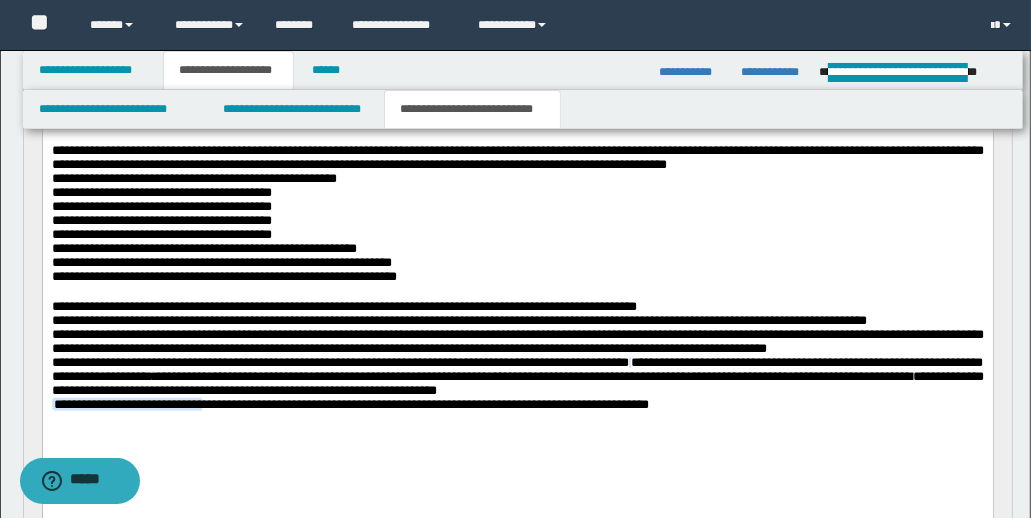 scroll, scrollTop: 484, scrollLeft: 0, axis: vertical 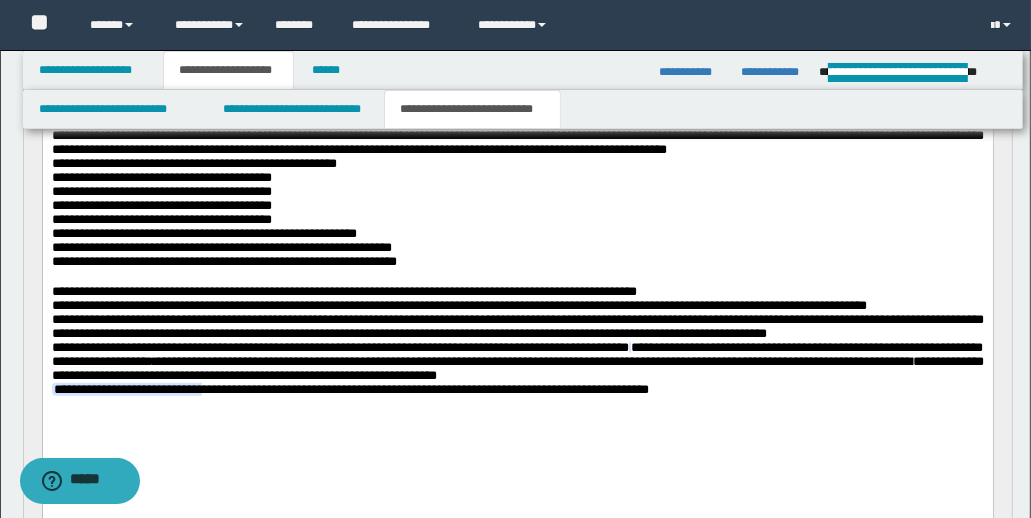 drag, startPoint x: 404, startPoint y: 379, endPoint x: 396, endPoint y: 369, distance: 12.806249 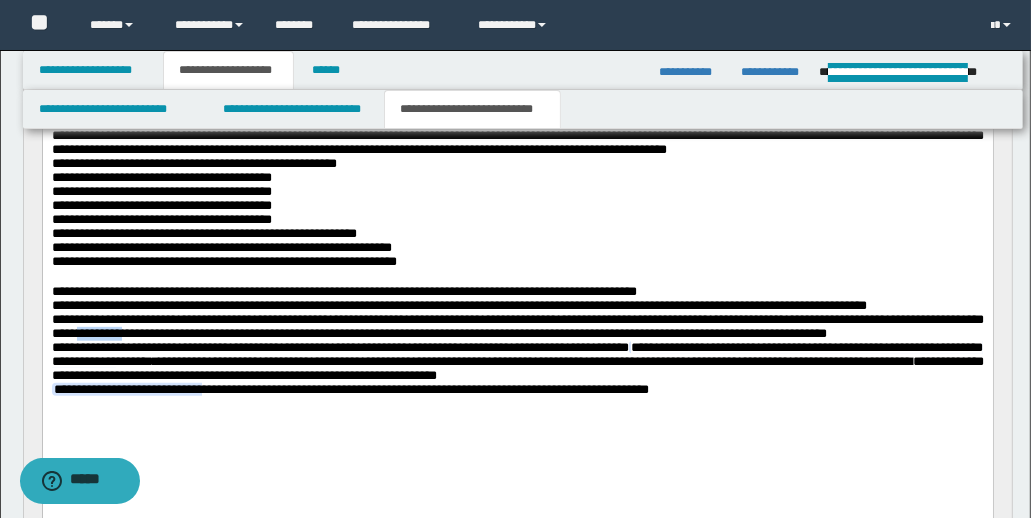 drag, startPoint x: 311, startPoint y: 399, endPoint x: 253, endPoint y: 402, distance: 58.077534 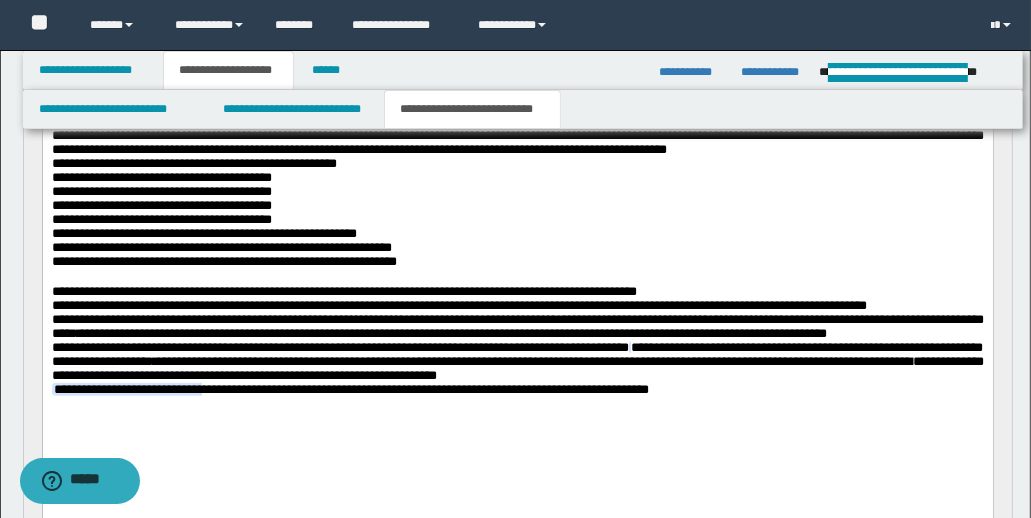 click on "**********" at bounding box center [517, 326] 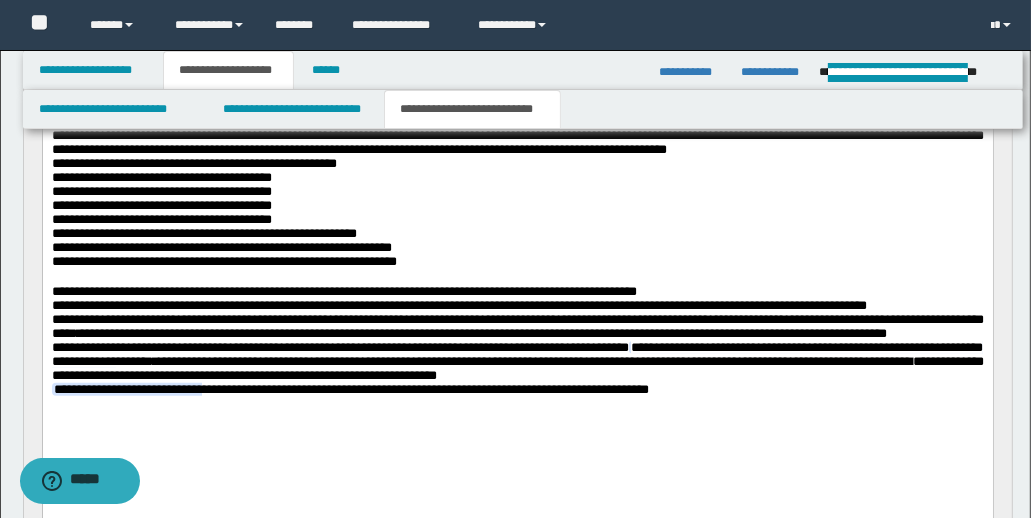 click on "**********" at bounding box center (517, 326) 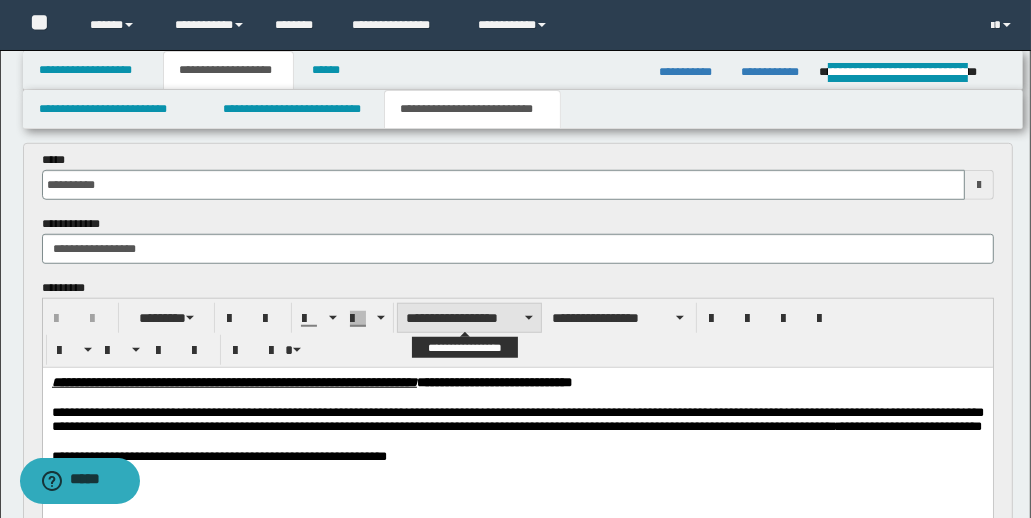 scroll, scrollTop: 1044, scrollLeft: 0, axis: vertical 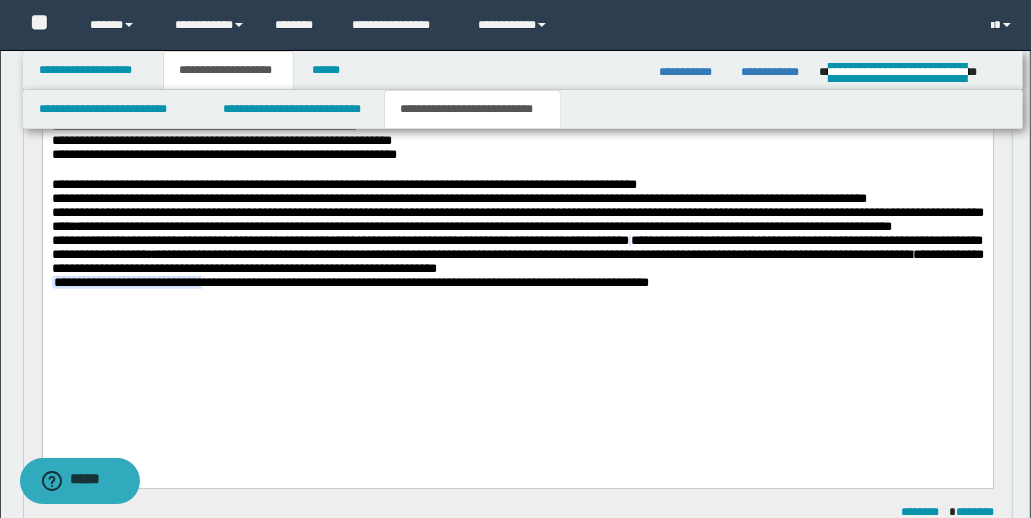 click on "**********" at bounding box center [517, 283] 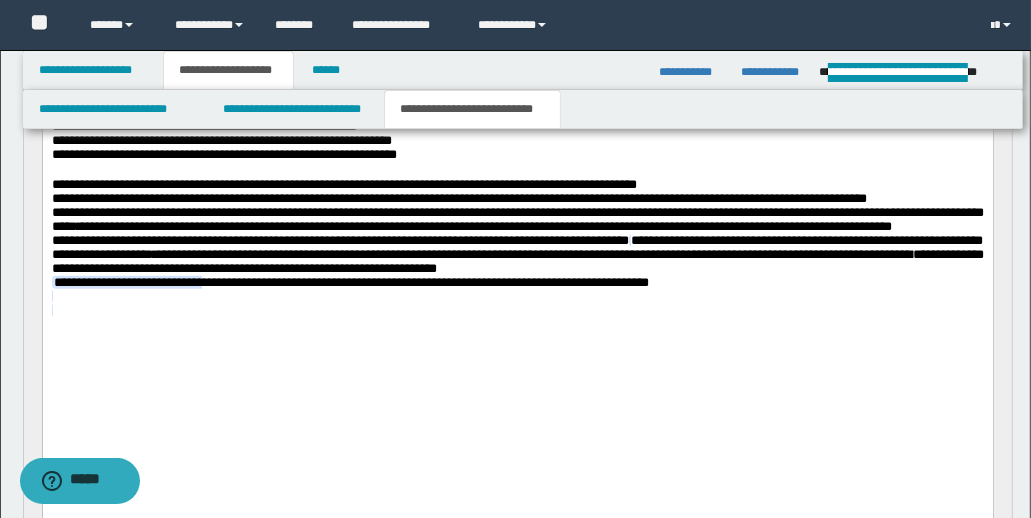 click on "**********" at bounding box center (517, 283) 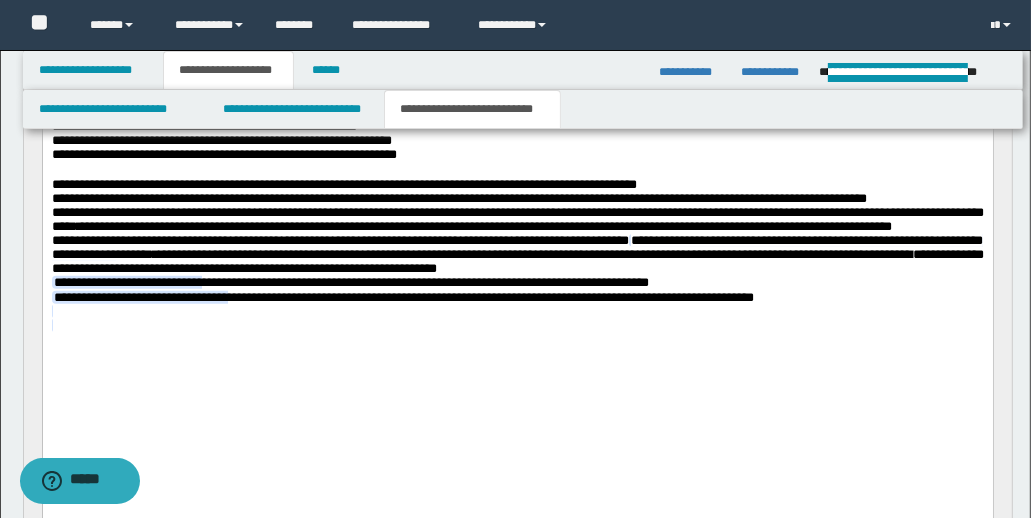 click on "**********" at bounding box center (403, 297) 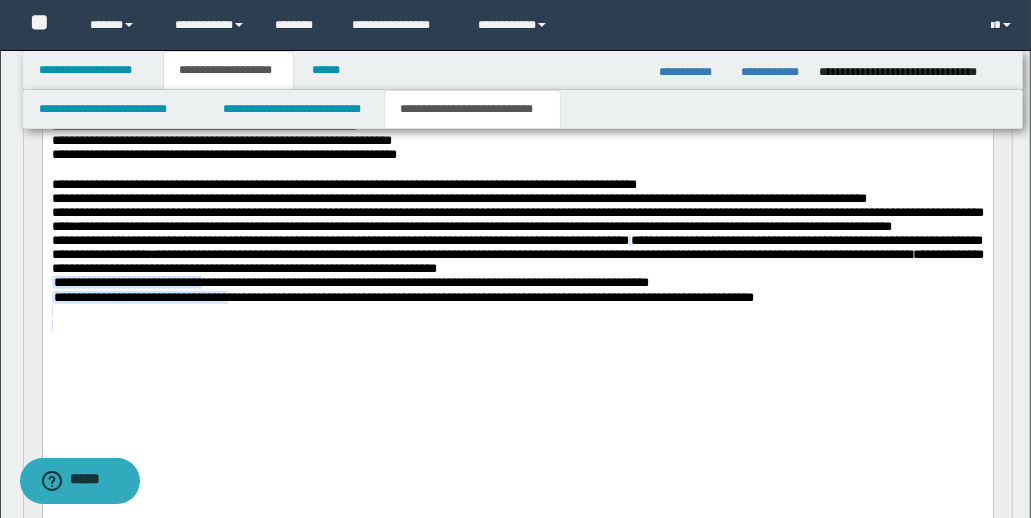 drag, startPoint x: 1029, startPoint y: 113, endPoint x: 1036, endPoint y: 86, distance: 27.89265 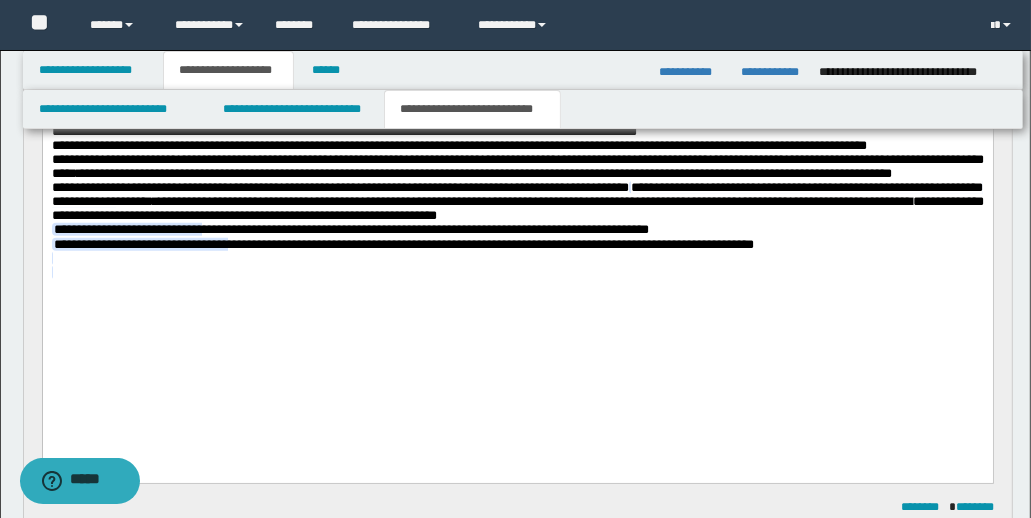scroll, scrollTop: 651, scrollLeft: 0, axis: vertical 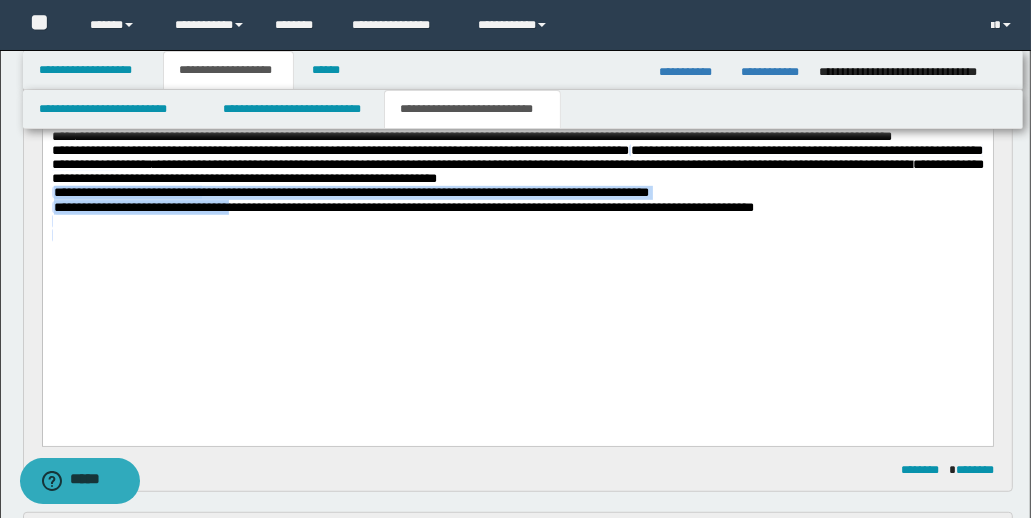 drag, startPoint x: 50, startPoint y: 284, endPoint x: 266, endPoint y: 301, distance: 216.66795 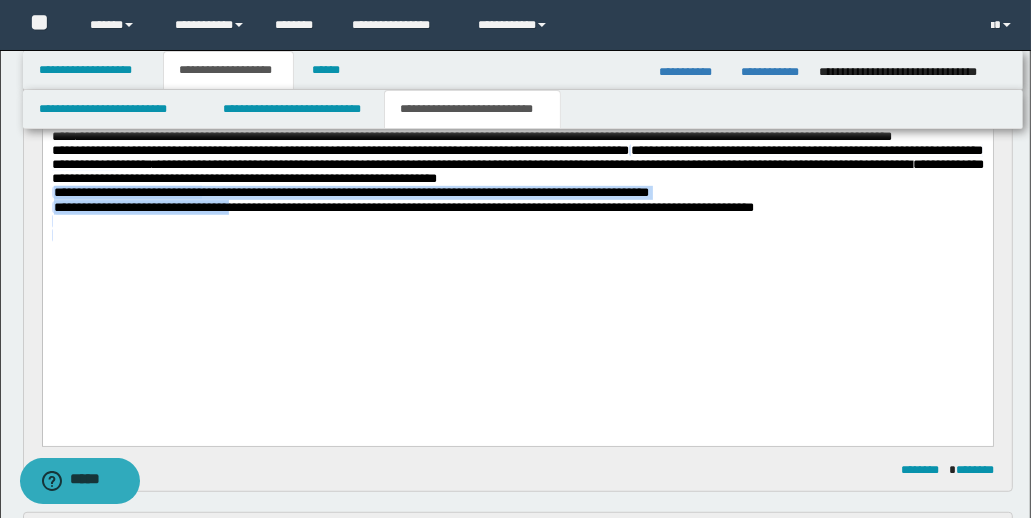 click on "**********" at bounding box center [517, 19] 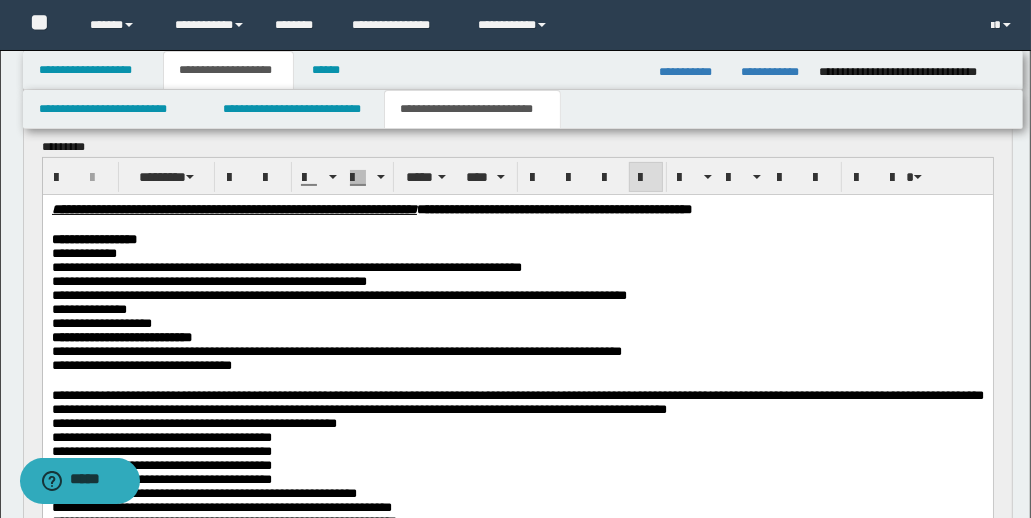 scroll, scrollTop: 80, scrollLeft: 0, axis: vertical 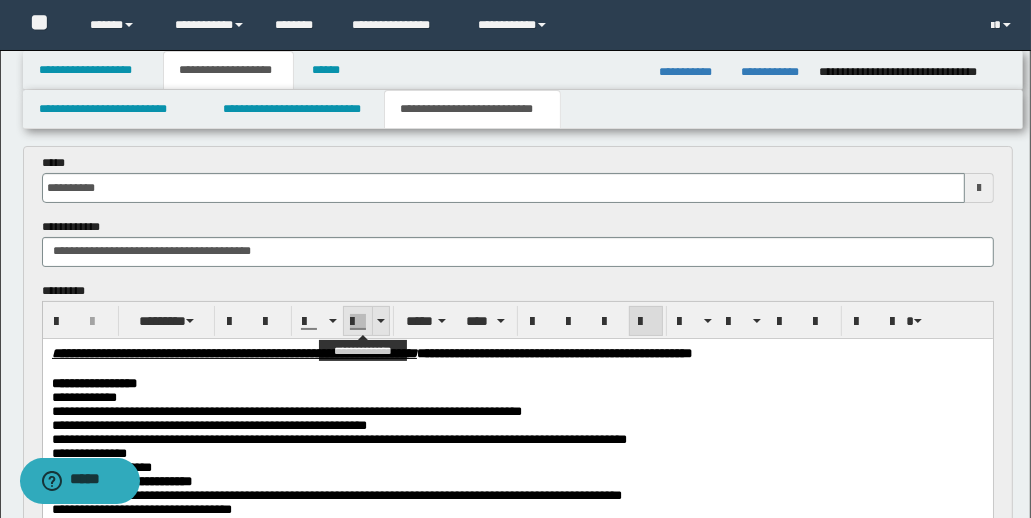 click at bounding box center (381, 321) 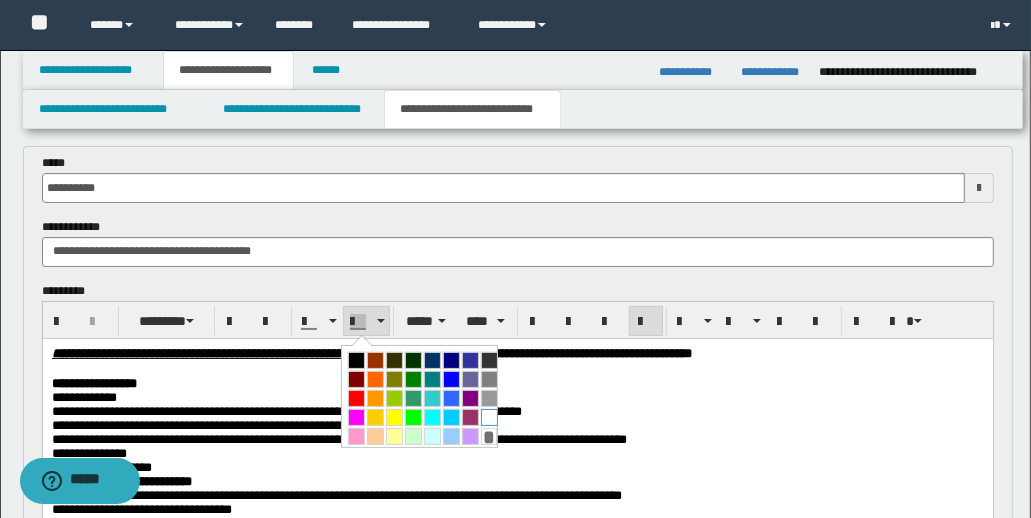 drag, startPoint x: 482, startPoint y: 412, endPoint x: 439, endPoint y: 74, distance: 340.72424 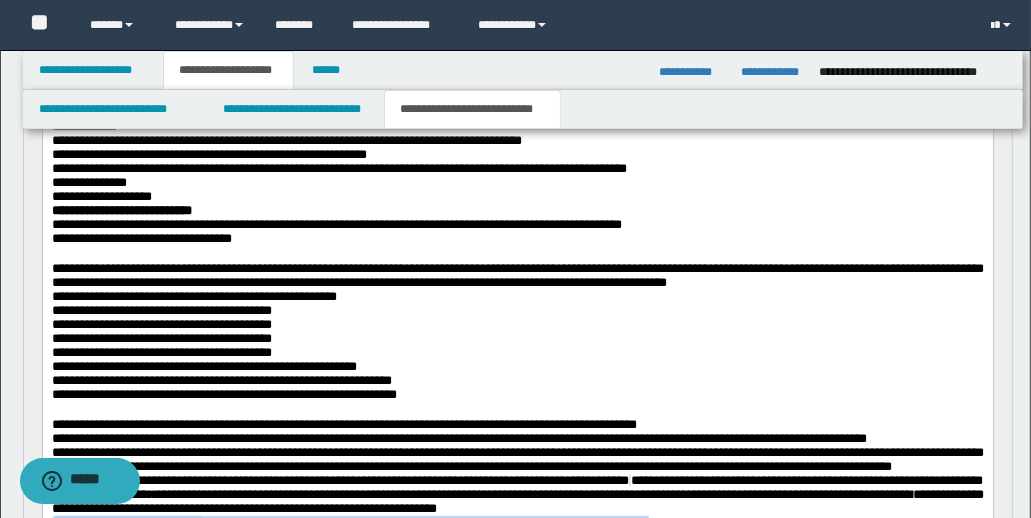 scroll, scrollTop: 772, scrollLeft: 0, axis: vertical 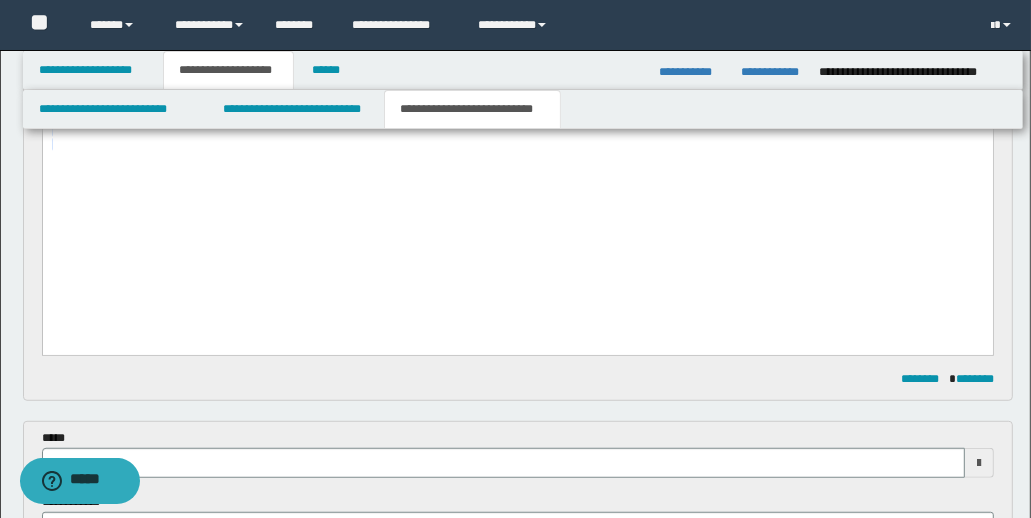 click on "**********" at bounding box center [517, -72] 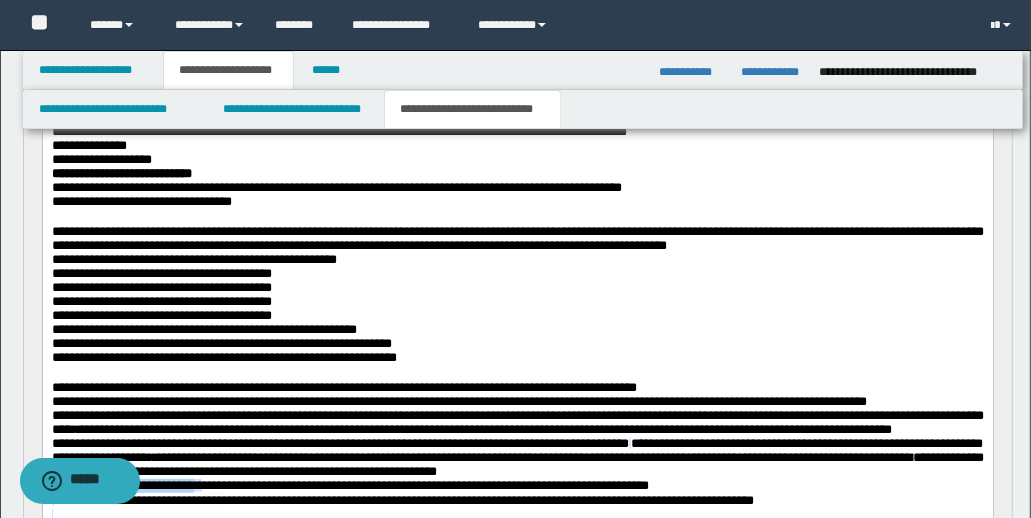 scroll, scrollTop: 216, scrollLeft: 0, axis: vertical 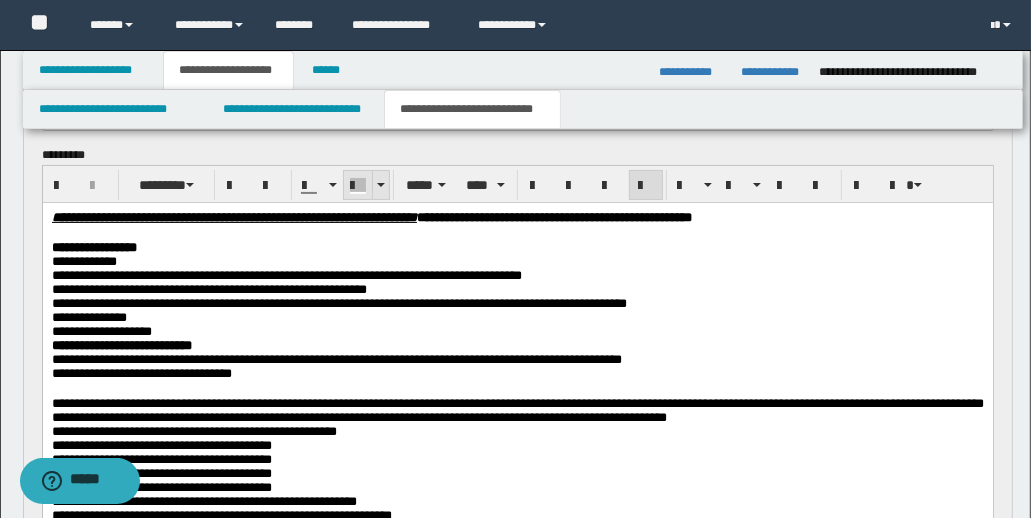 click at bounding box center [358, 186] 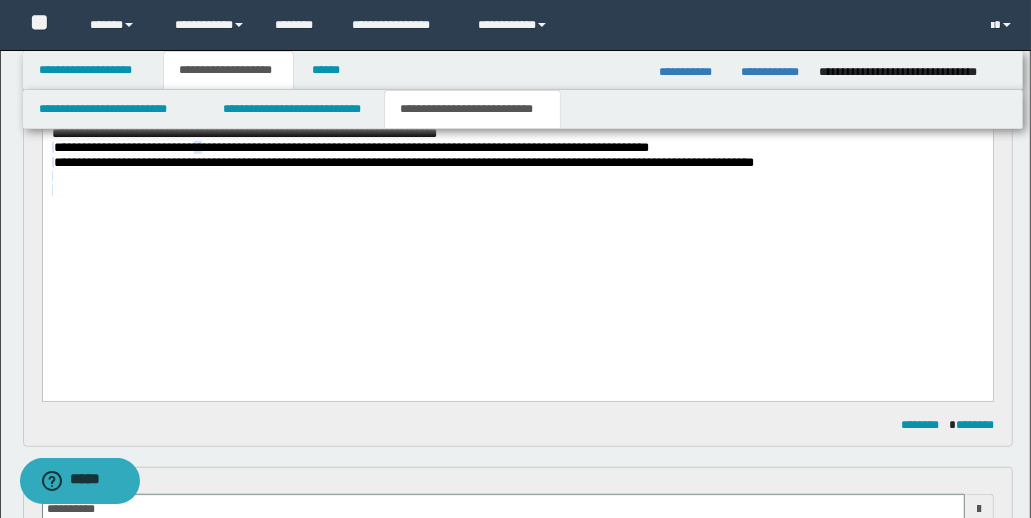 scroll, scrollTop: 741, scrollLeft: 0, axis: vertical 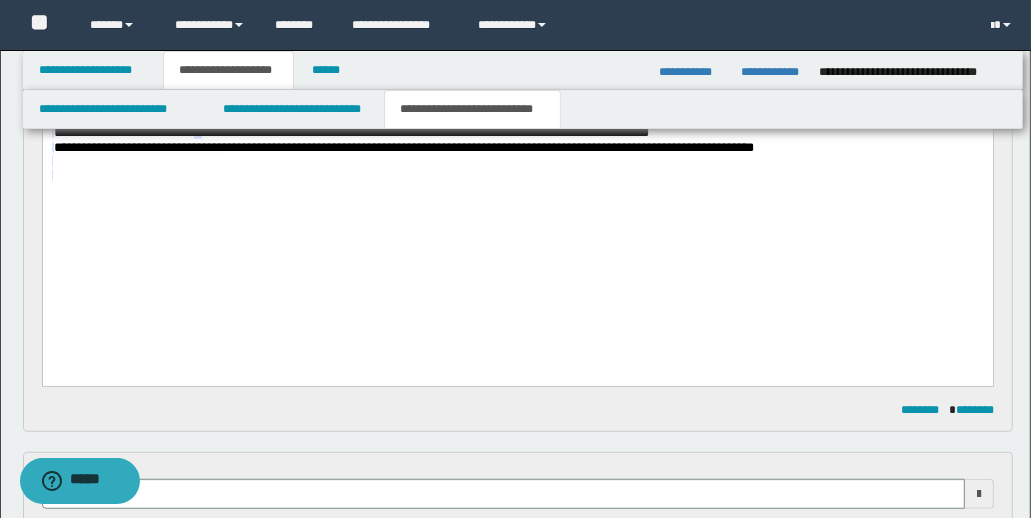 click on "**********" at bounding box center (517, -41) 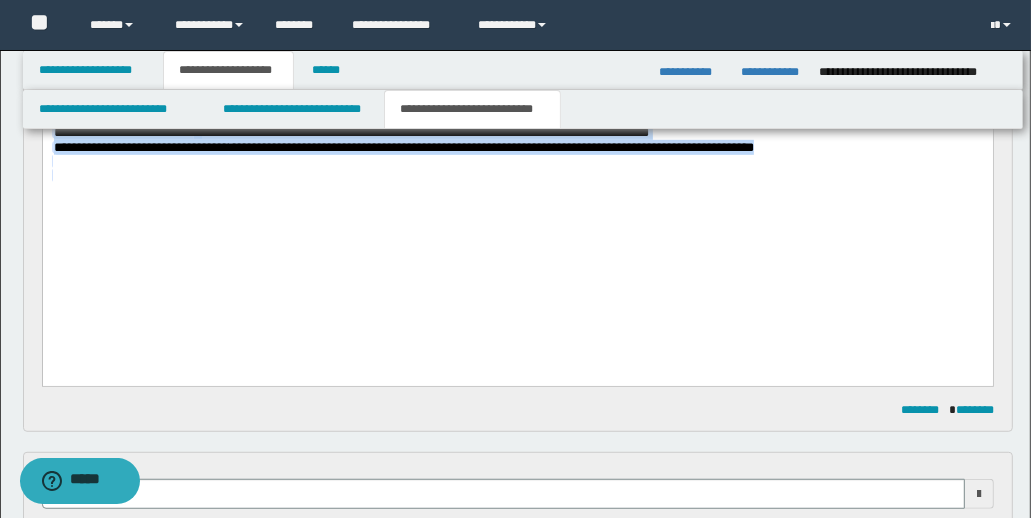 drag, startPoint x: 50, startPoint y: 221, endPoint x: 49, endPoint y: 253, distance: 32.01562 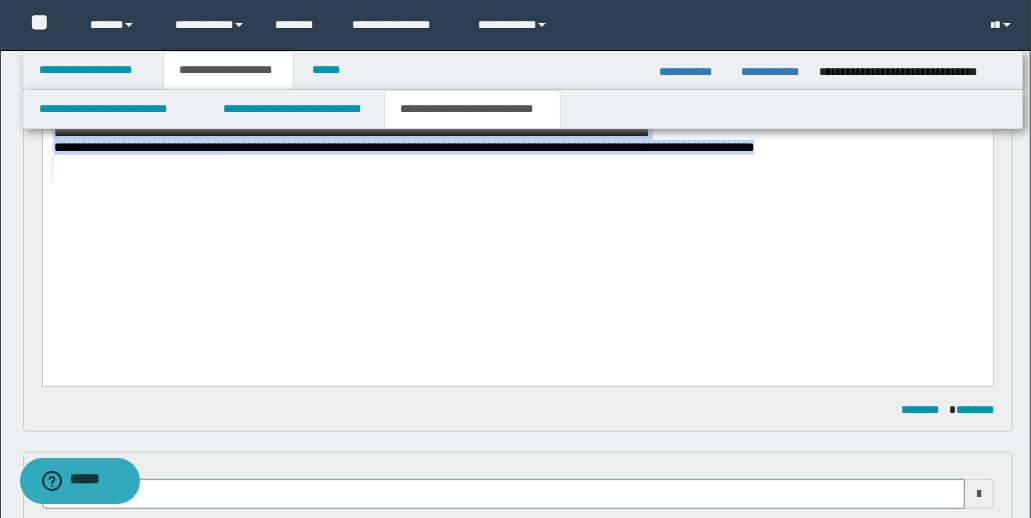 click on "**********" at bounding box center (517, -41) 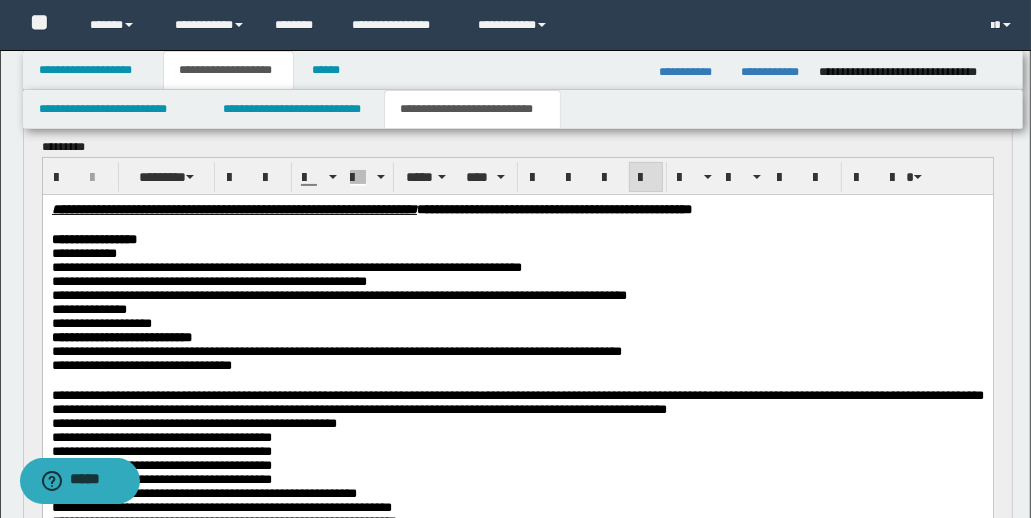 scroll, scrollTop: 186, scrollLeft: 0, axis: vertical 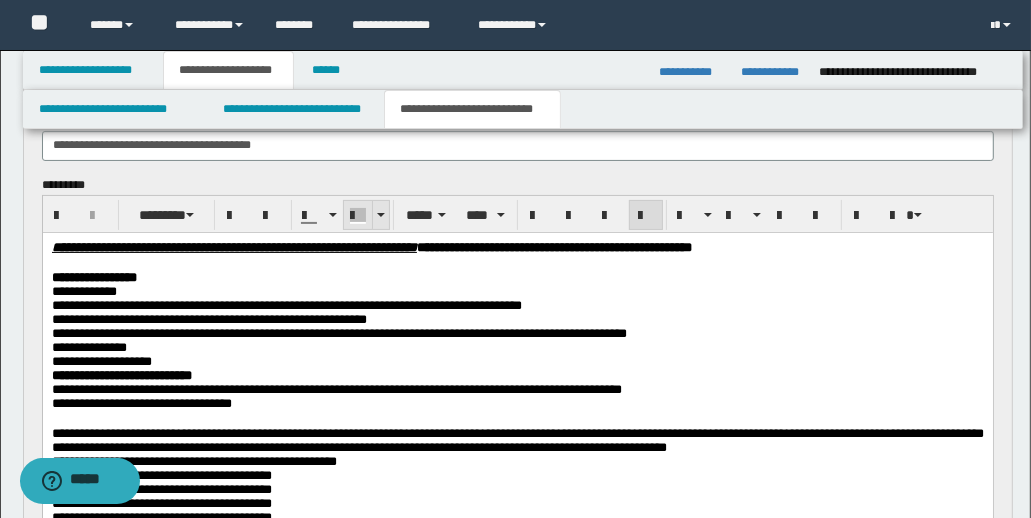 click at bounding box center (358, 216) 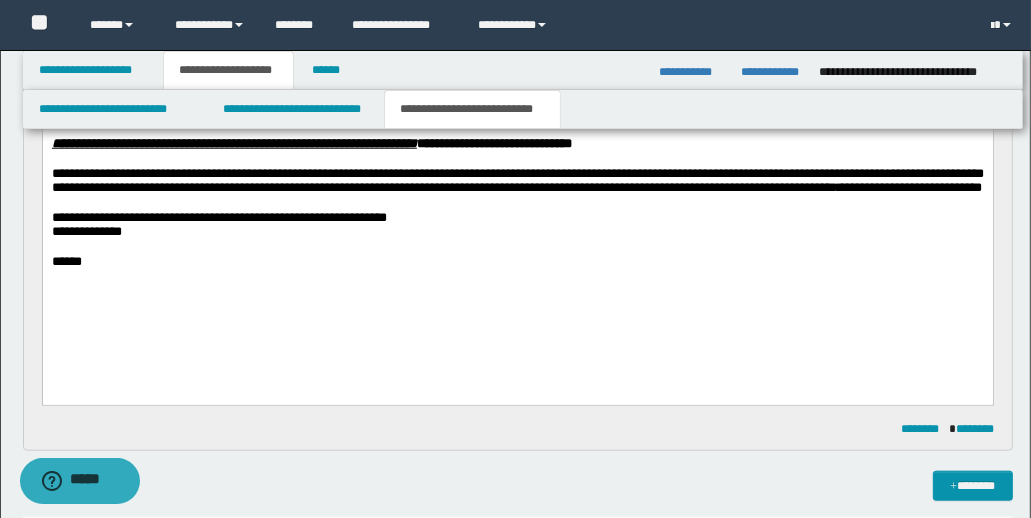 scroll, scrollTop: 1296, scrollLeft: 0, axis: vertical 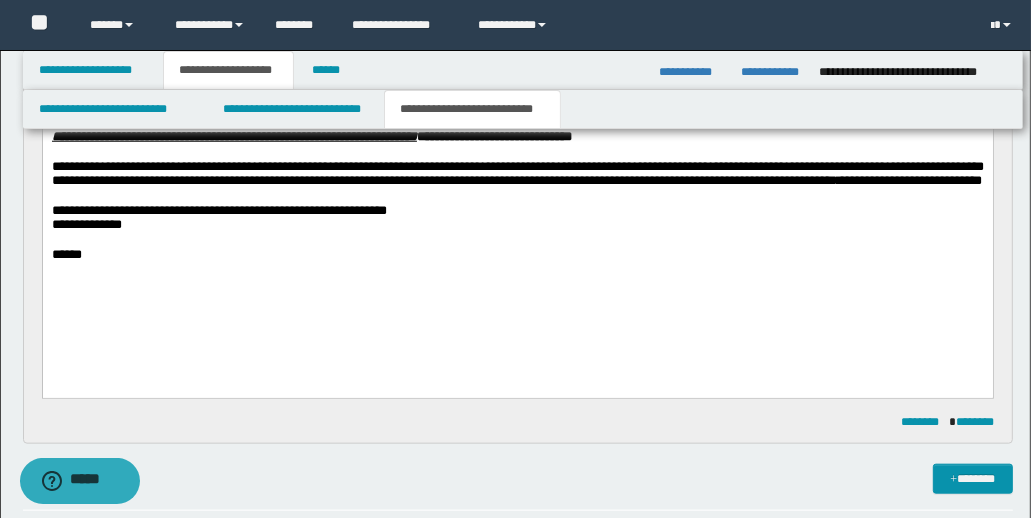 drag, startPoint x: 380, startPoint y: 318, endPoint x: 382, endPoint y: 348, distance: 30.066593 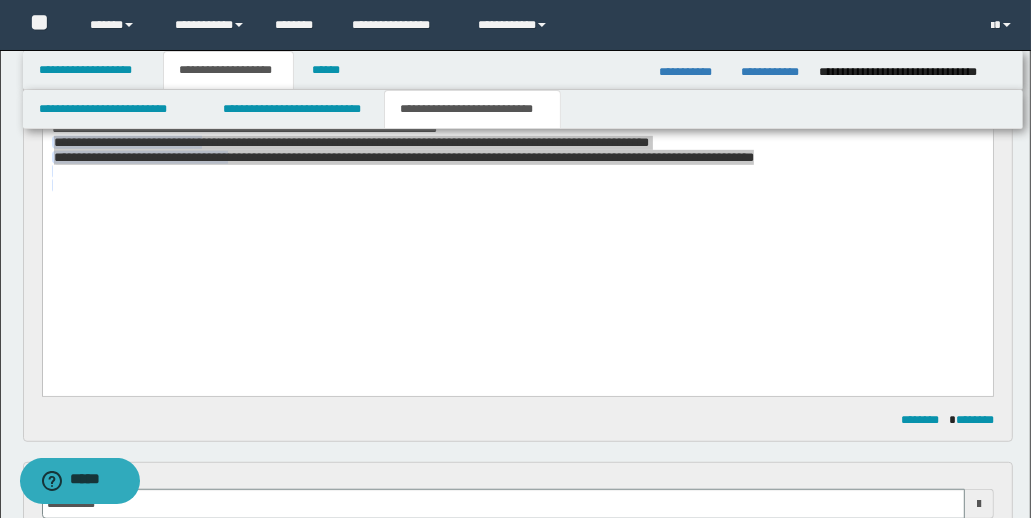 scroll, scrollTop: 693, scrollLeft: 0, axis: vertical 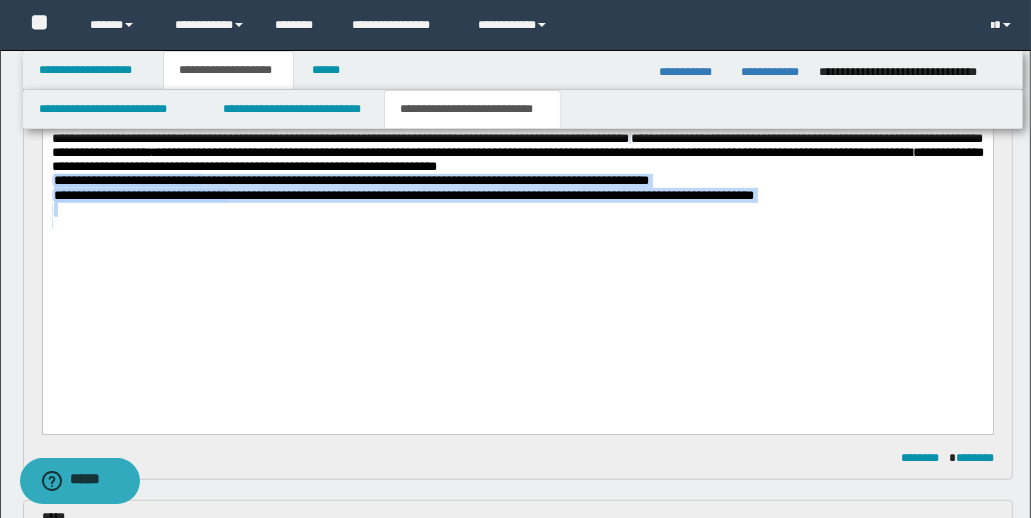 click on "**********" at bounding box center (517, 7) 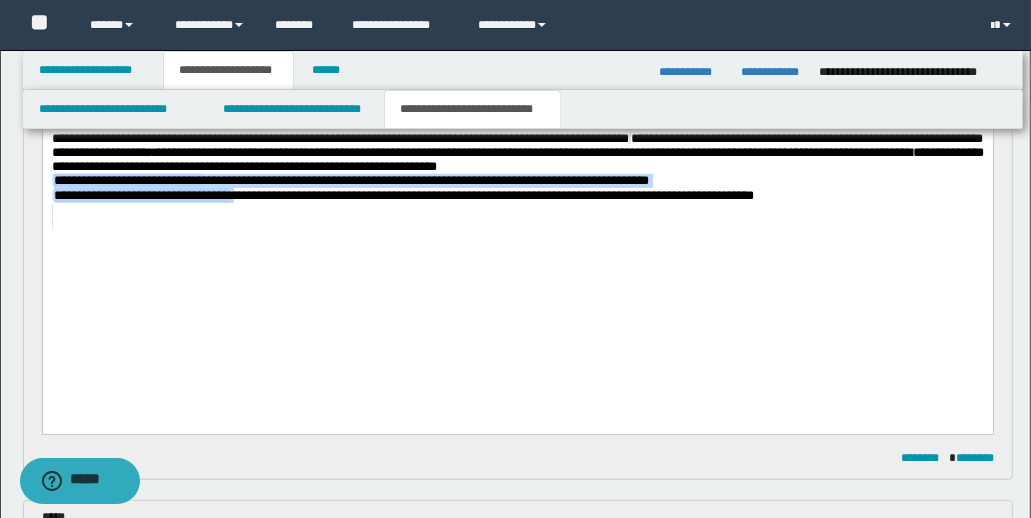 drag, startPoint x: 49, startPoint y: 266, endPoint x: 270, endPoint y: 286, distance: 221.90314 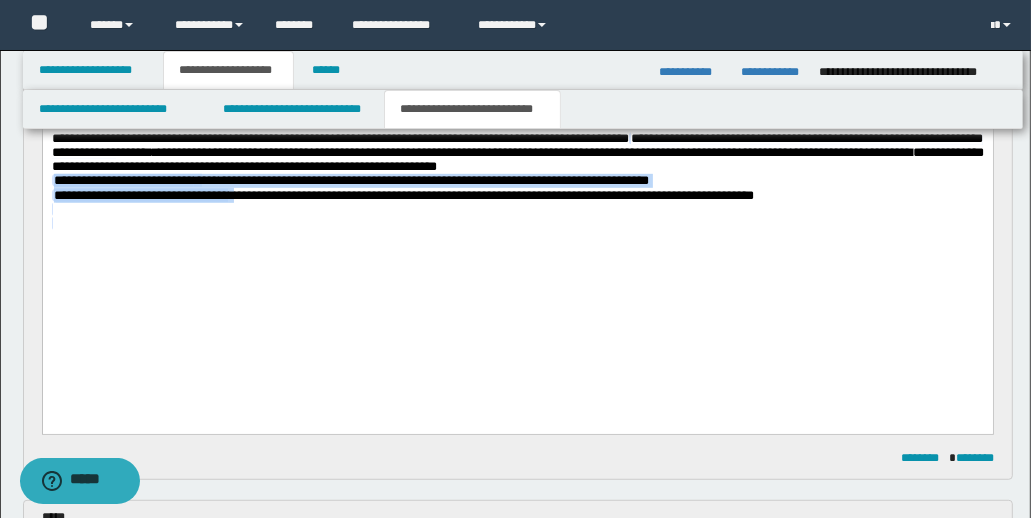click on "**********" at bounding box center (517, 7) 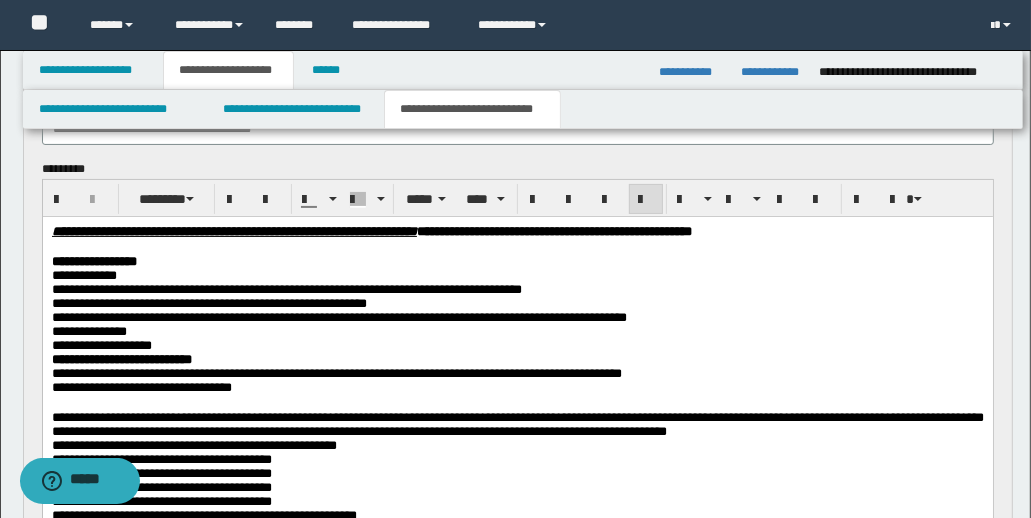 scroll, scrollTop: 90, scrollLeft: 0, axis: vertical 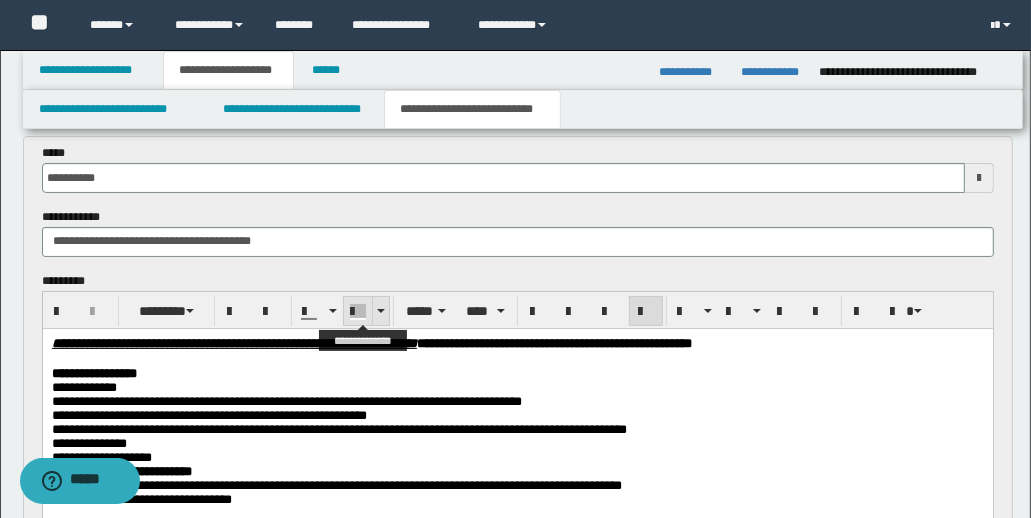 click at bounding box center [380, 311] 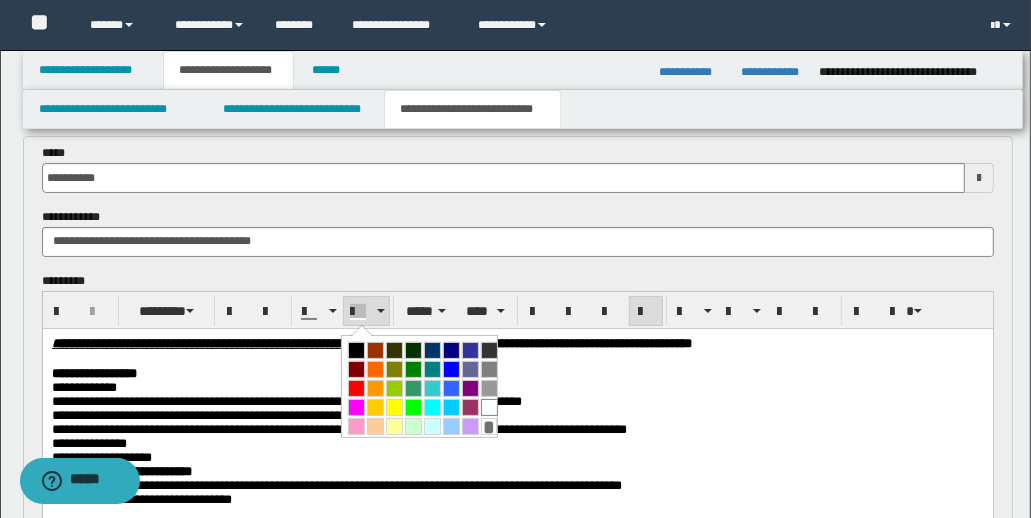 click at bounding box center [489, 407] 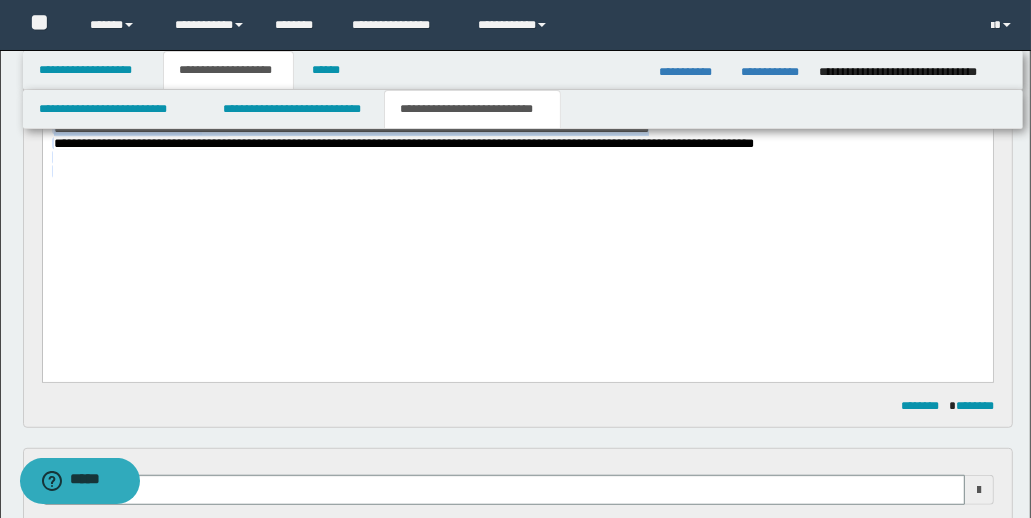 scroll, scrollTop: 738, scrollLeft: 0, axis: vertical 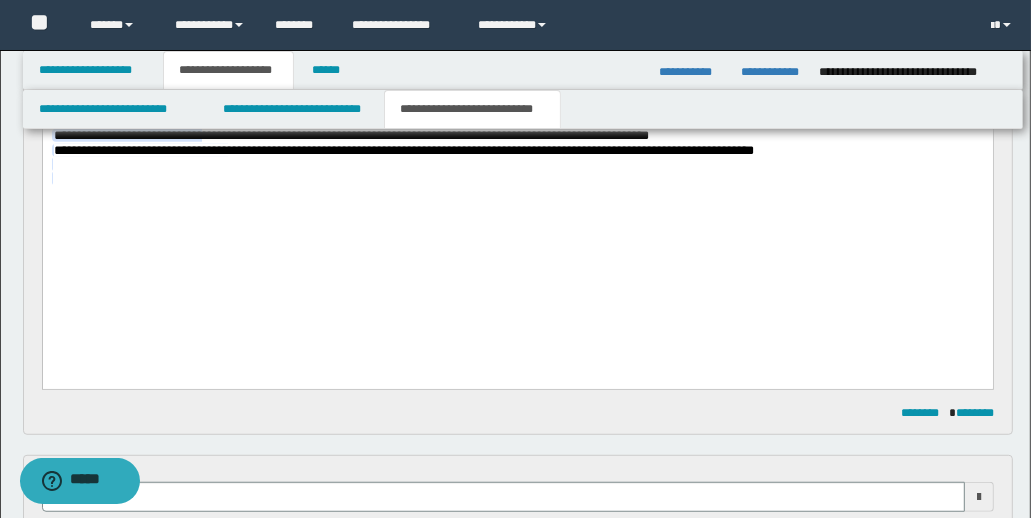 click on "**********" at bounding box center [517, -38] 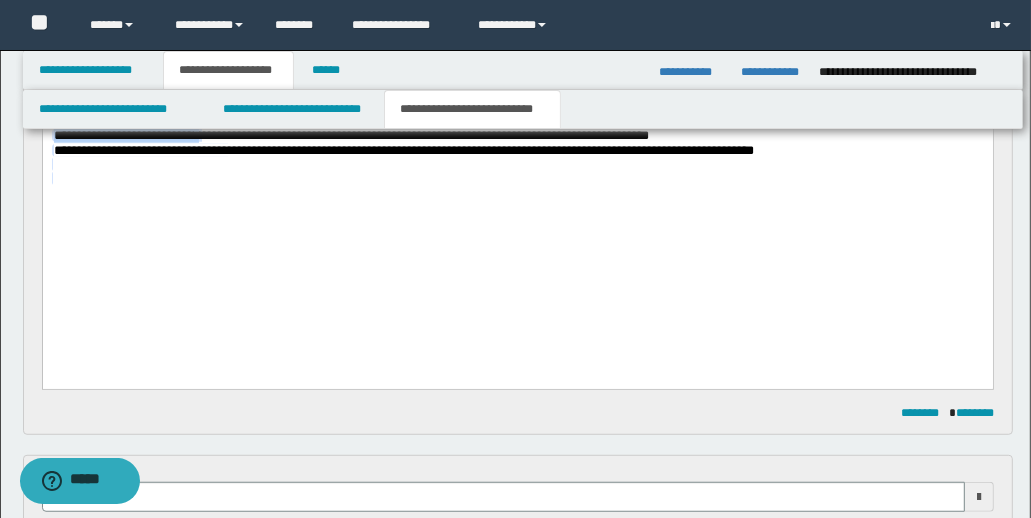 drag, startPoint x: 239, startPoint y: 224, endPoint x: 82, endPoint y: -96, distance: 356.43933 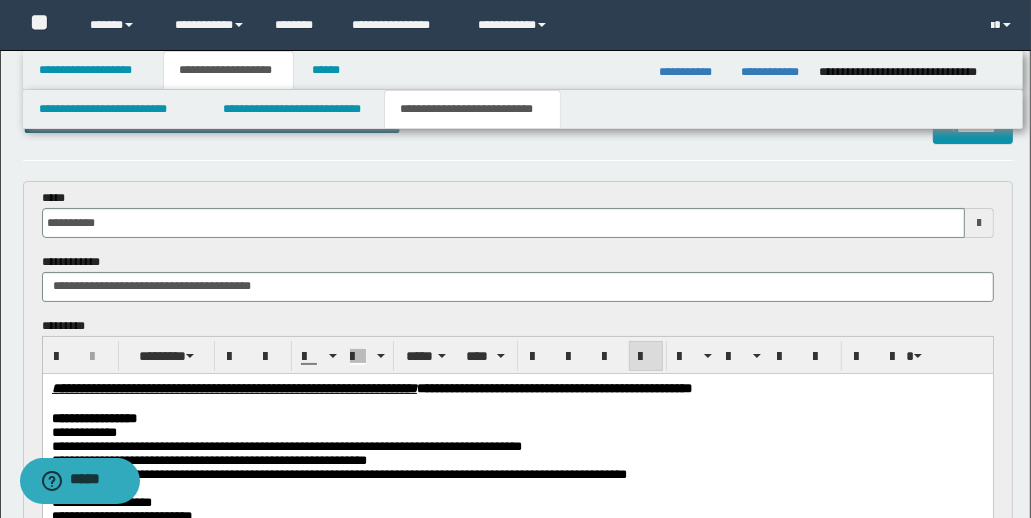 scroll, scrollTop: 112, scrollLeft: 0, axis: vertical 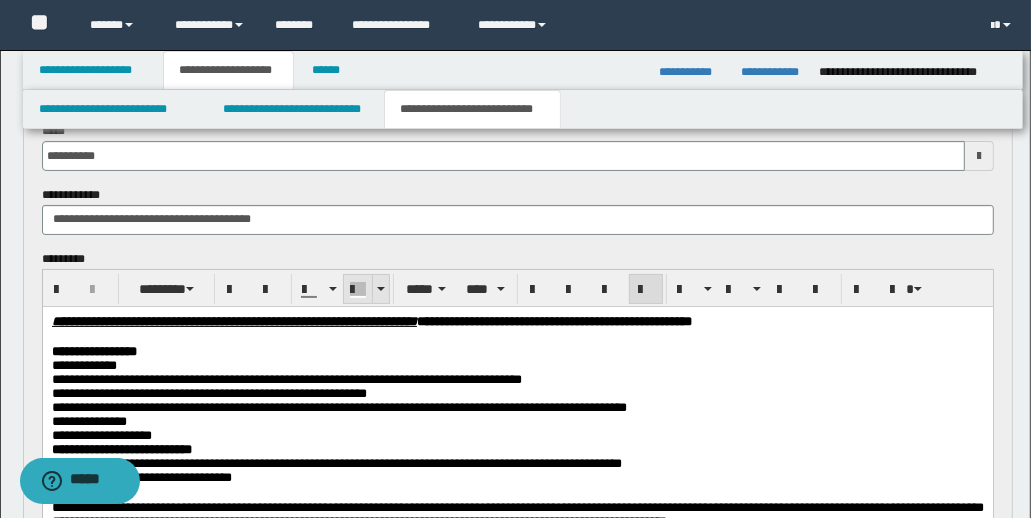 click at bounding box center [381, 289] 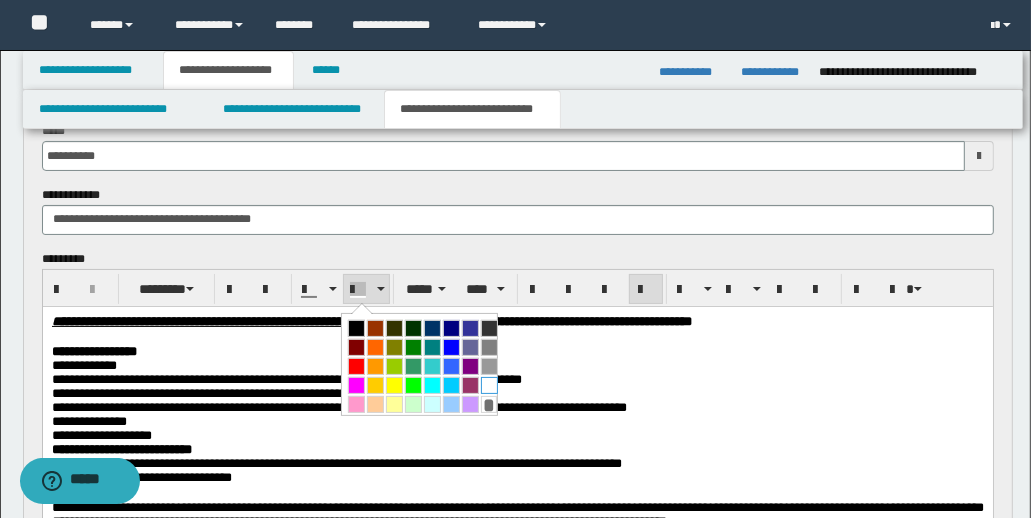 click at bounding box center [489, 385] 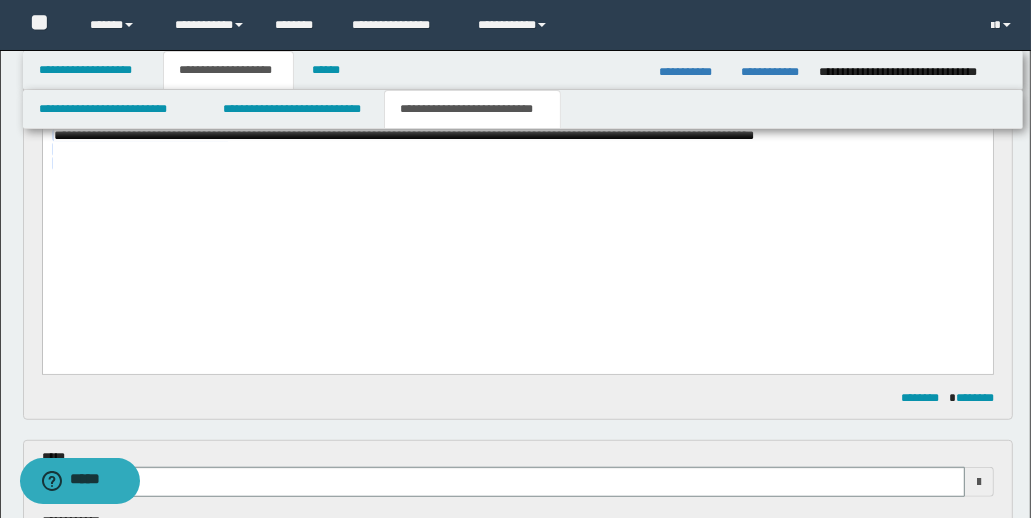 scroll, scrollTop: 671, scrollLeft: 0, axis: vertical 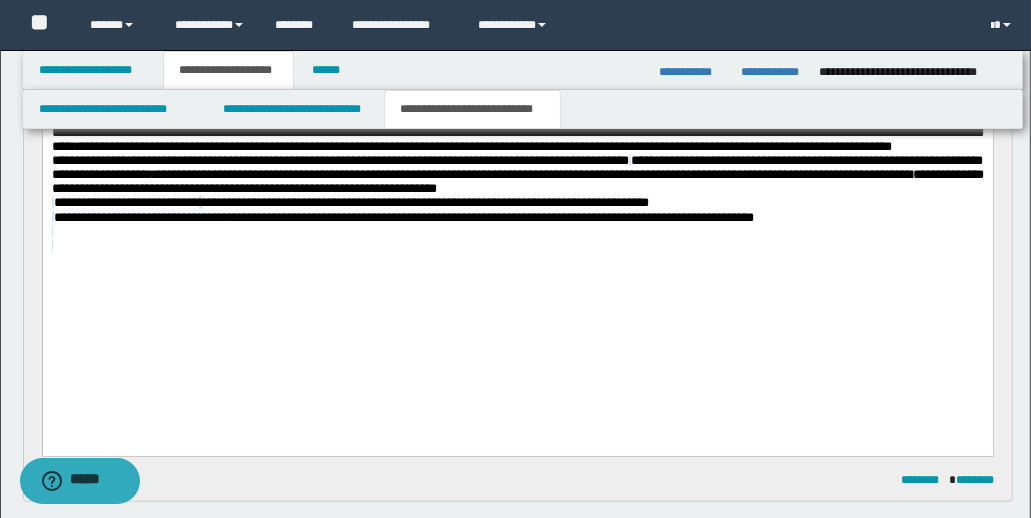 click on "**********" at bounding box center (517, 29) 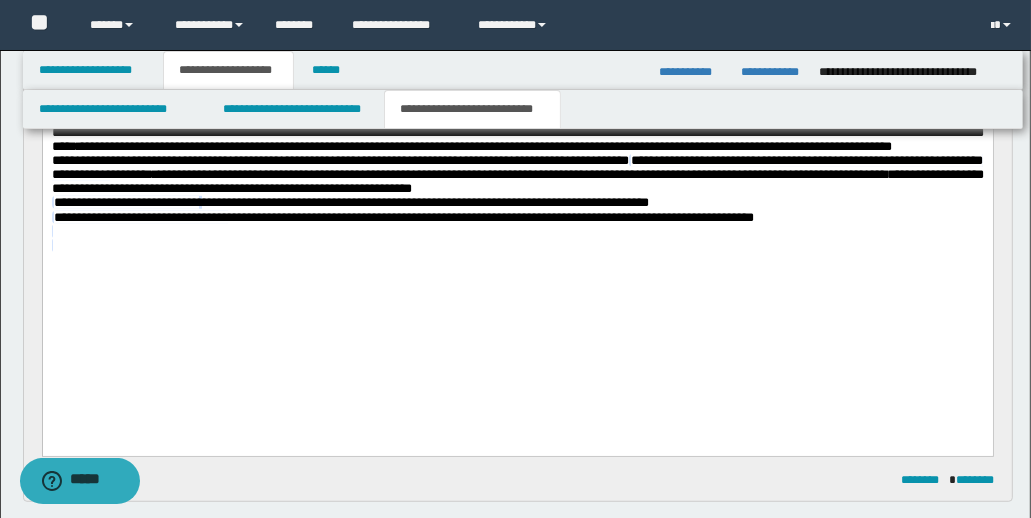 click on "**********" at bounding box center [517, 174] 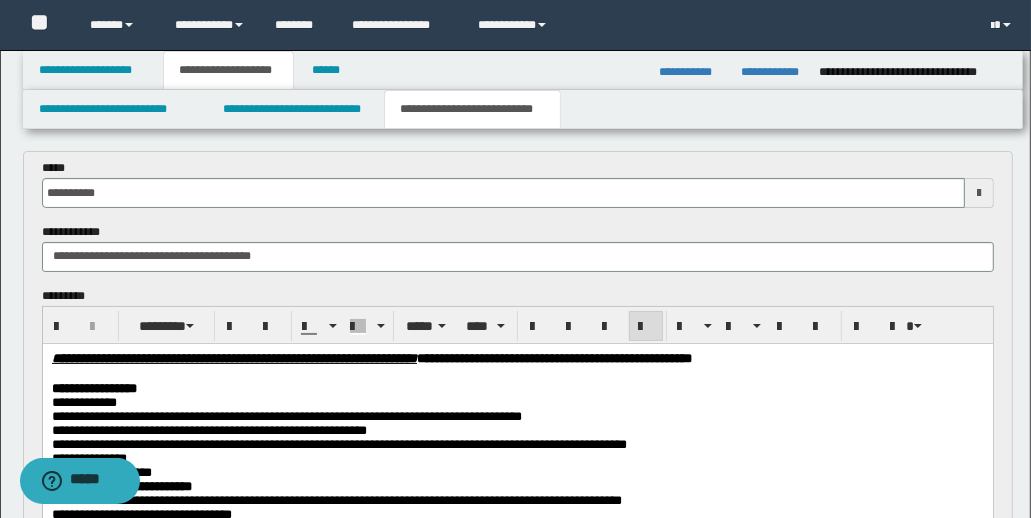 scroll, scrollTop: 0, scrollLeft: 0, axis: both 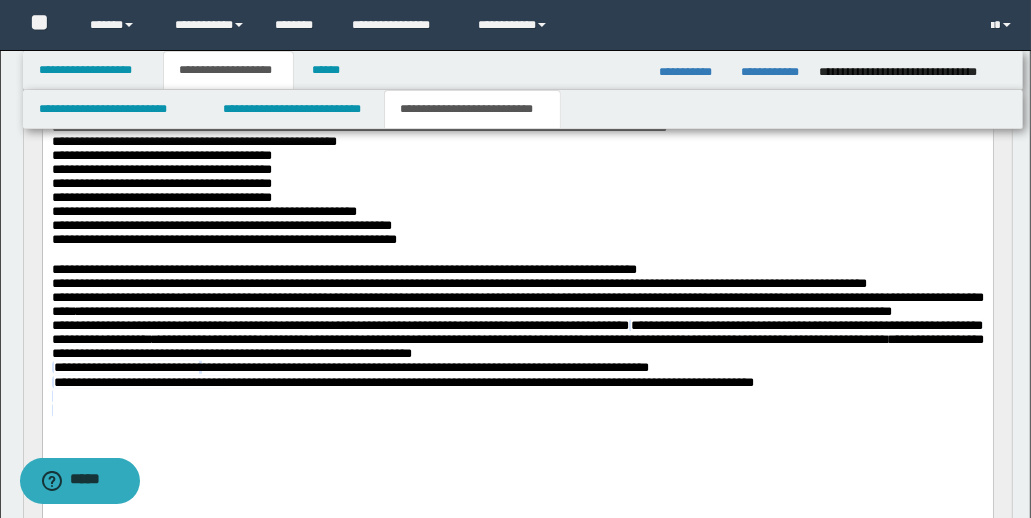 drag, startPoint x: 365, startPoint y: 328, endPoint x: 366, endPoint y: 315, distance: 13.038404 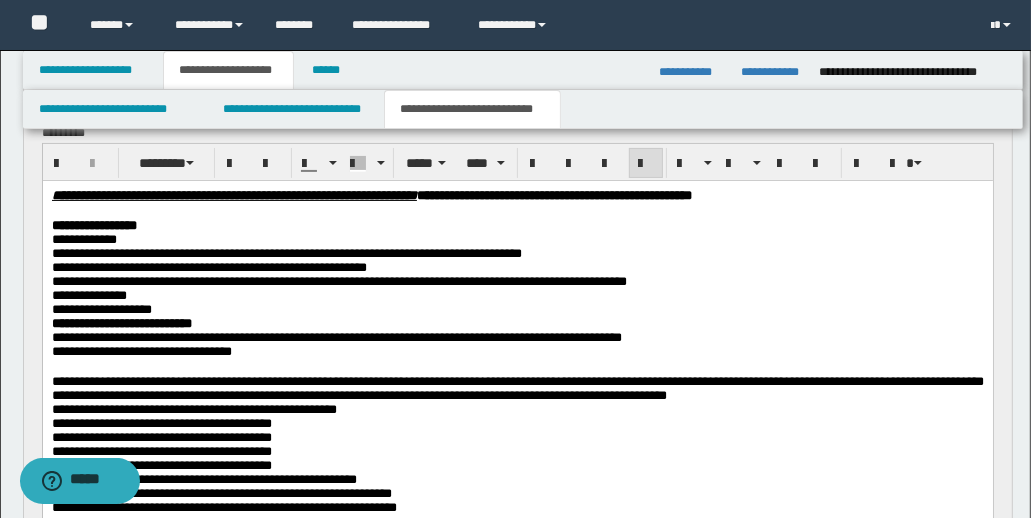 scroll, scrollTop: 245, scrollLeft: 0, axis: vertical 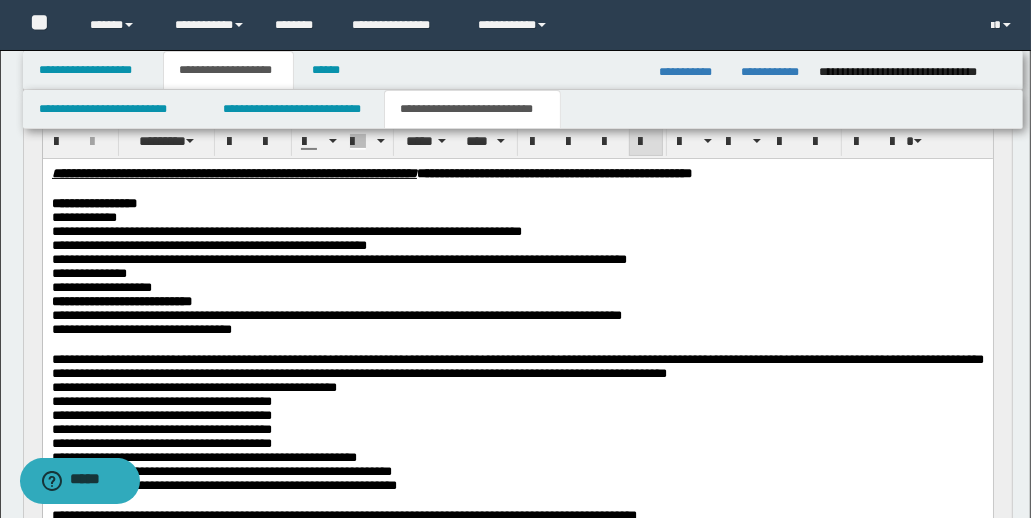 drag, startPoint x: 260, startPoint y: 353, endPoint x: 275, endPoint y: 304, distance: 51.24451 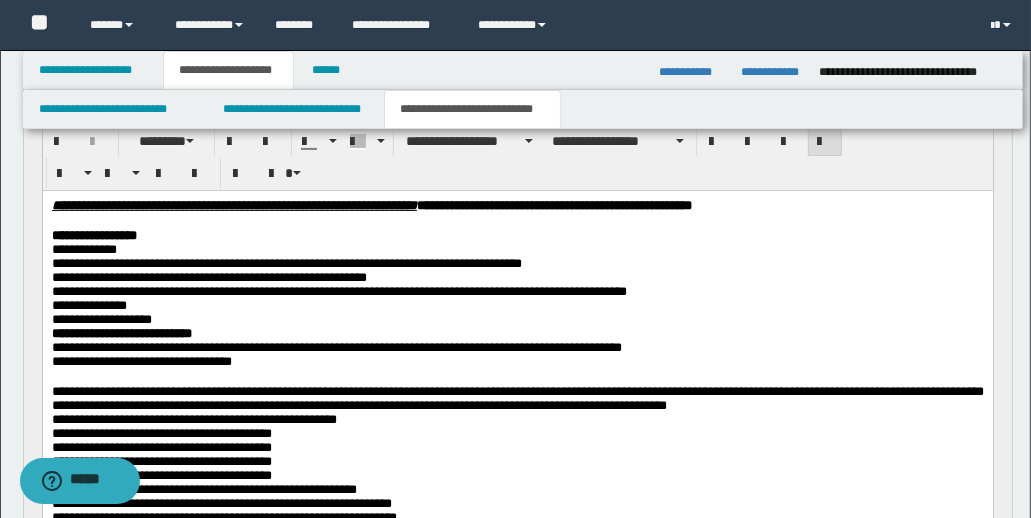 click at bounding box center (517, 376) 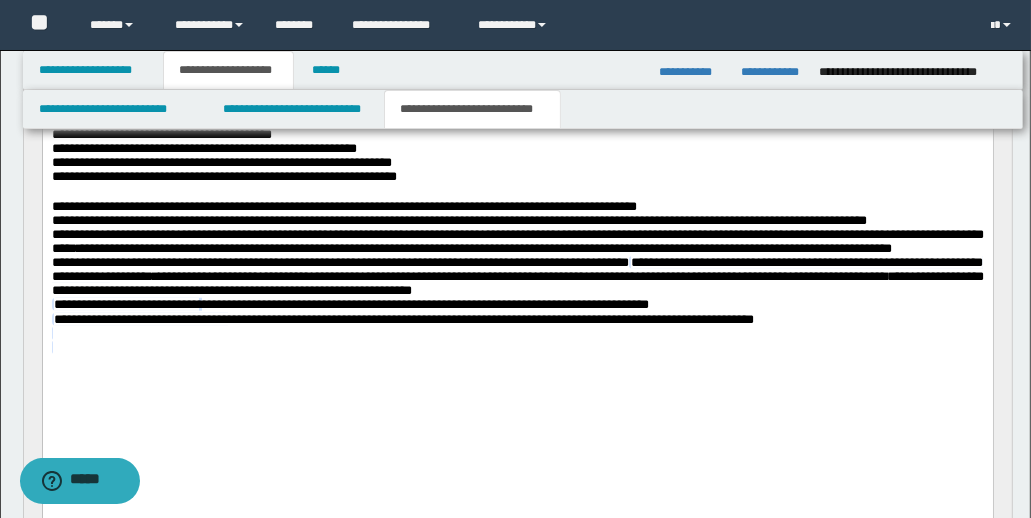 scroll, scrollTop: 652, scrollLeft: 0, axis: vertical 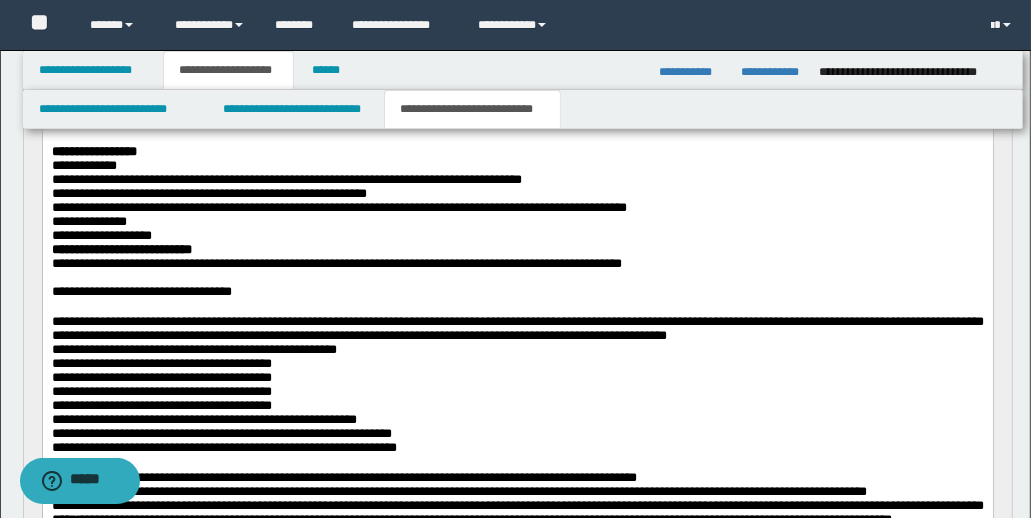 click at bounding box center [517, 277] 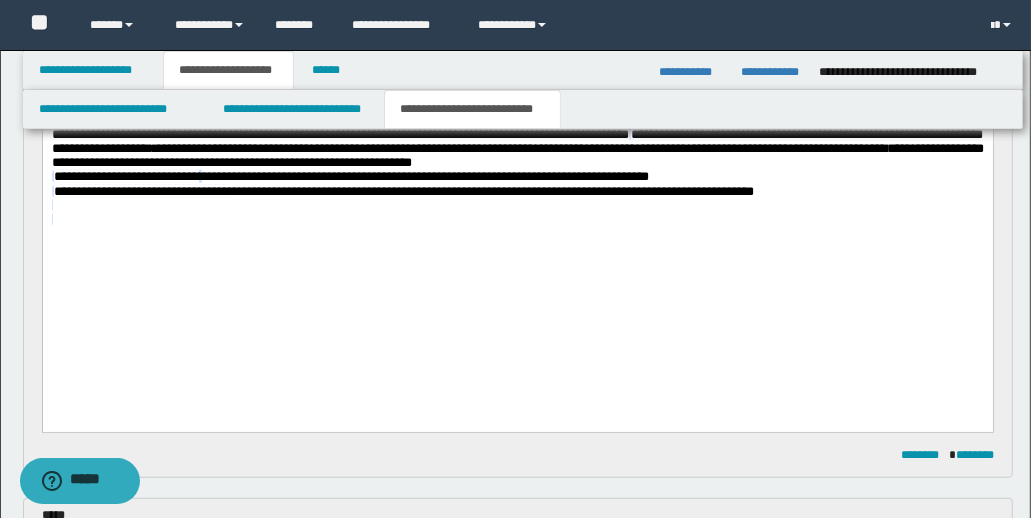 scroll, scrollTop: 765, scrollLeft: 0, axis: vertical 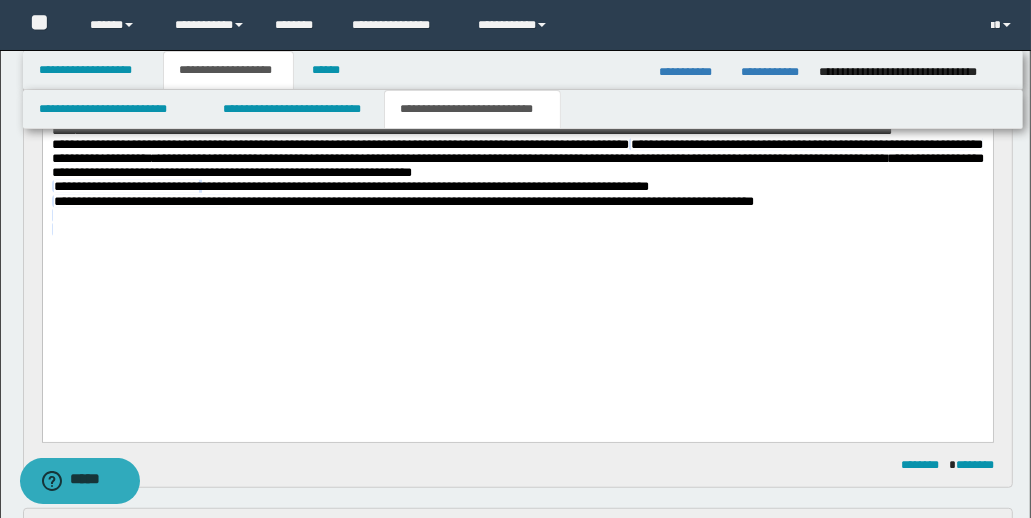 click on "**********" at bounding box center (517, 201) 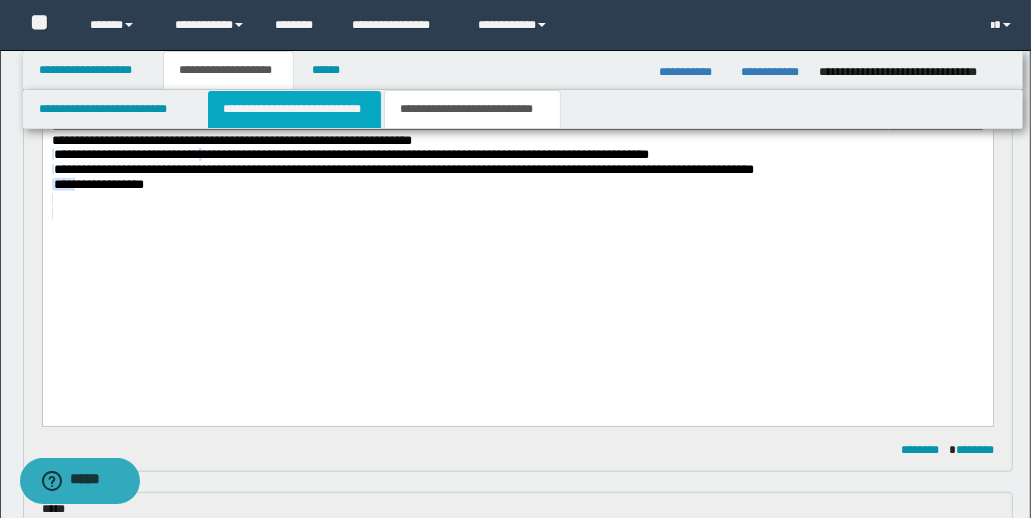 click on "**********" at bounding box center [294, 109] 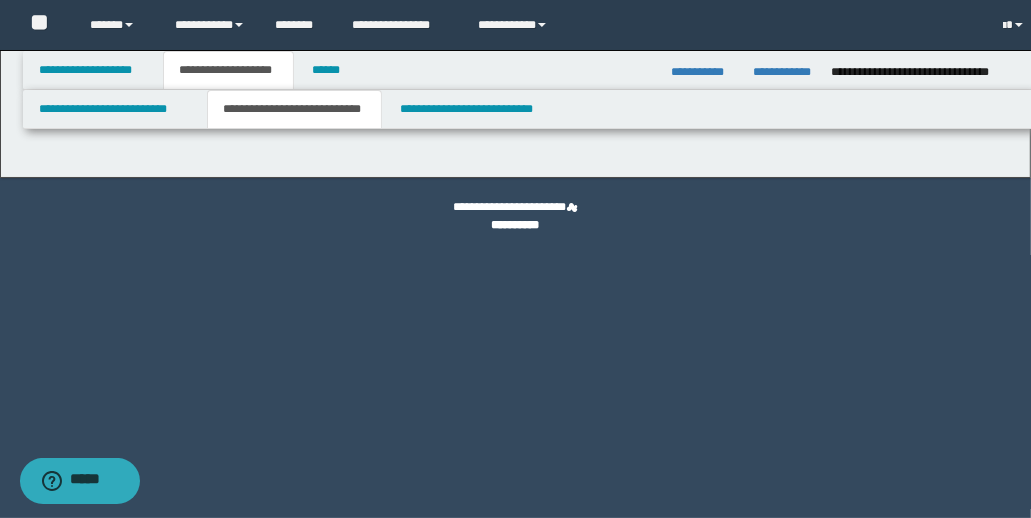 scroll, scrollTop: 0, scrollLeft: 0, axis: both 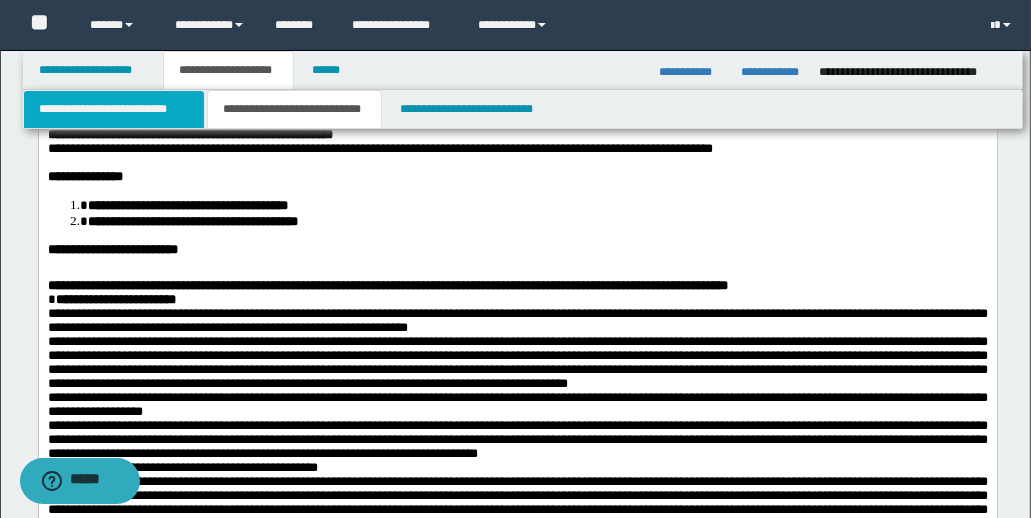 click on "**********" at bounding box center (114, 109) 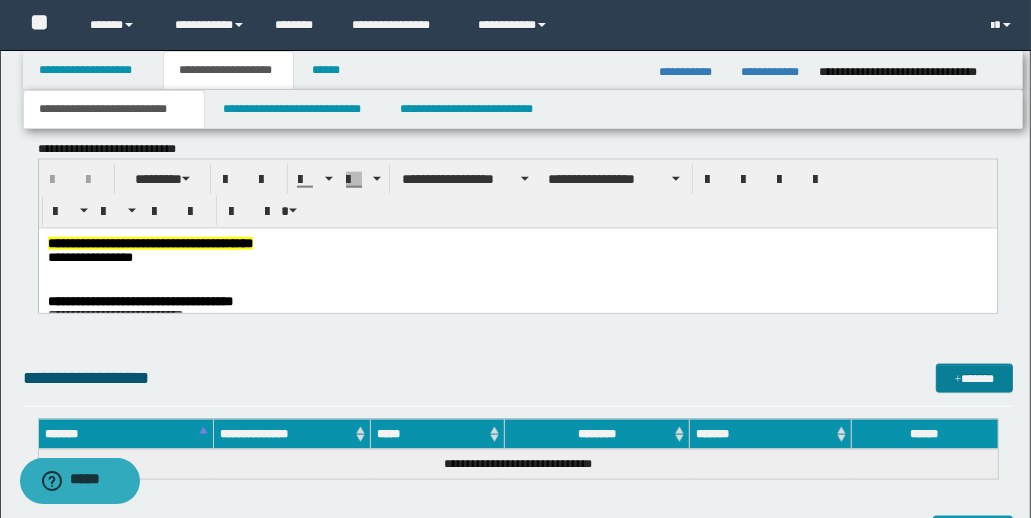 scroll, scrollTop: 1758, scrollLeft: 0, axis: vertical 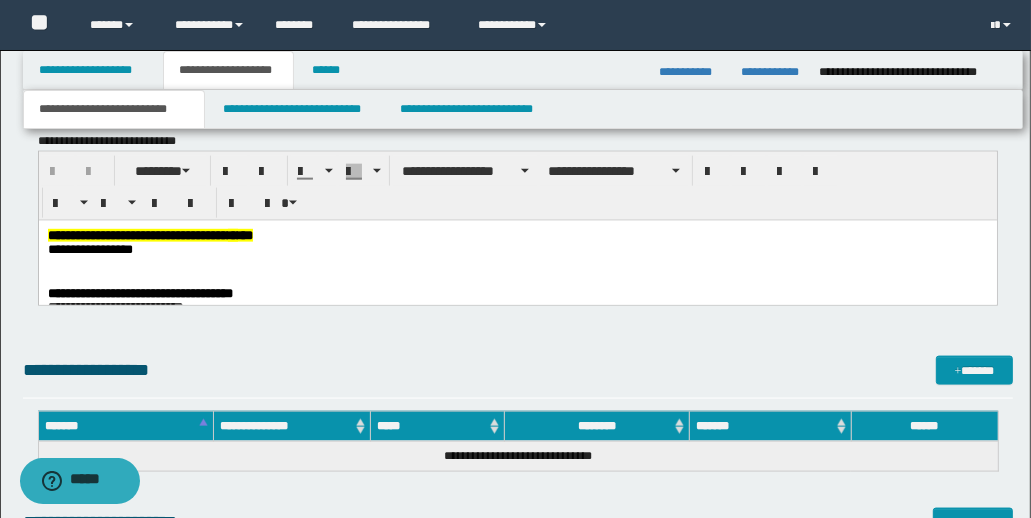click at bounding box center [517, 264] 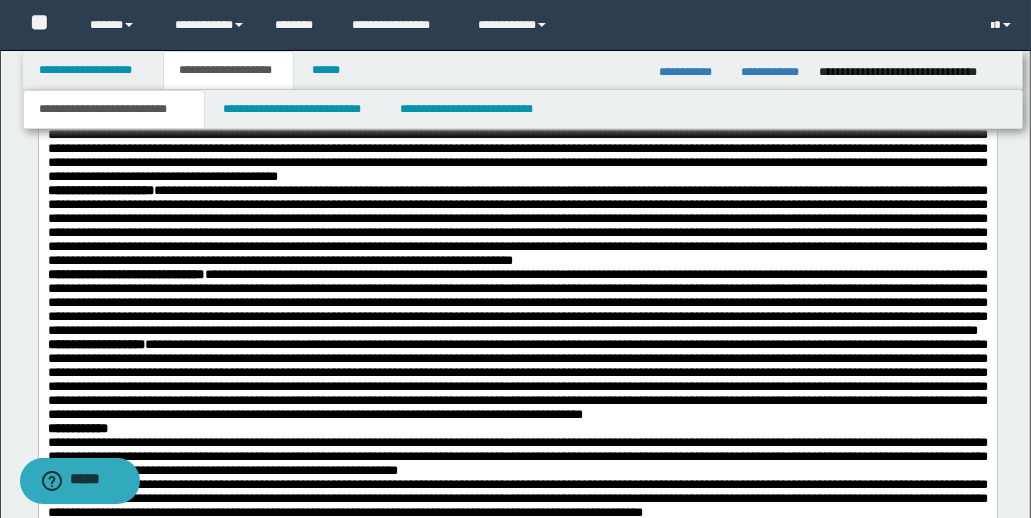 scroll, scrollTop: 3620, scrollLeft: 0, axis: vertical 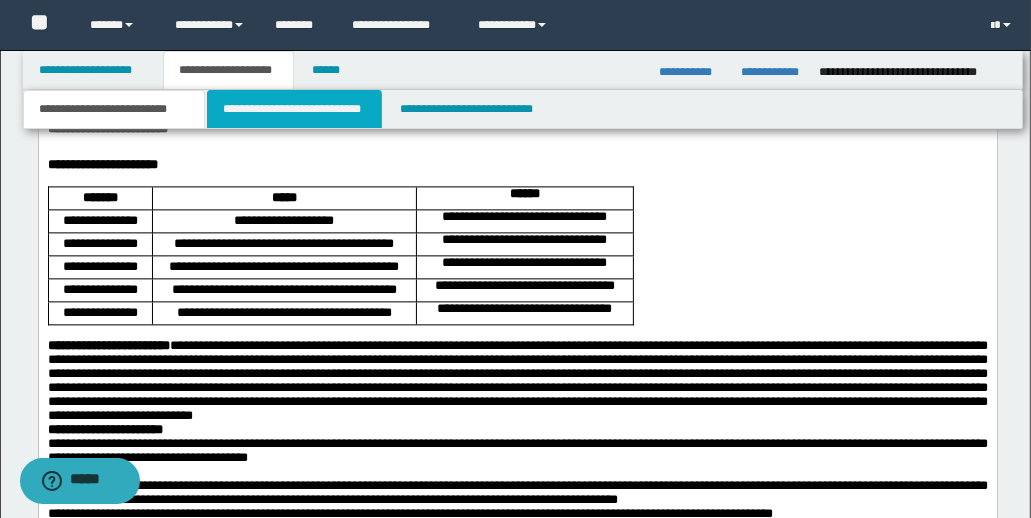 drag, startPoint x: 280, startPoint y: 112, endPoint x: 272, endPoint y: 162, distance: 50.635956 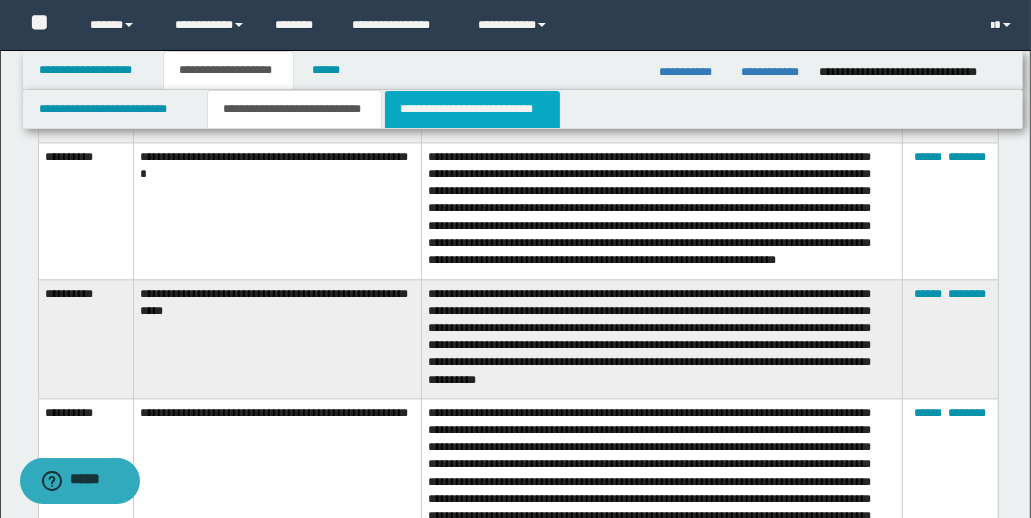 drag, startPoint x: 457, startPoint y: 110, endPoint x: 424, endPoint y: 122, distance: 35.1141 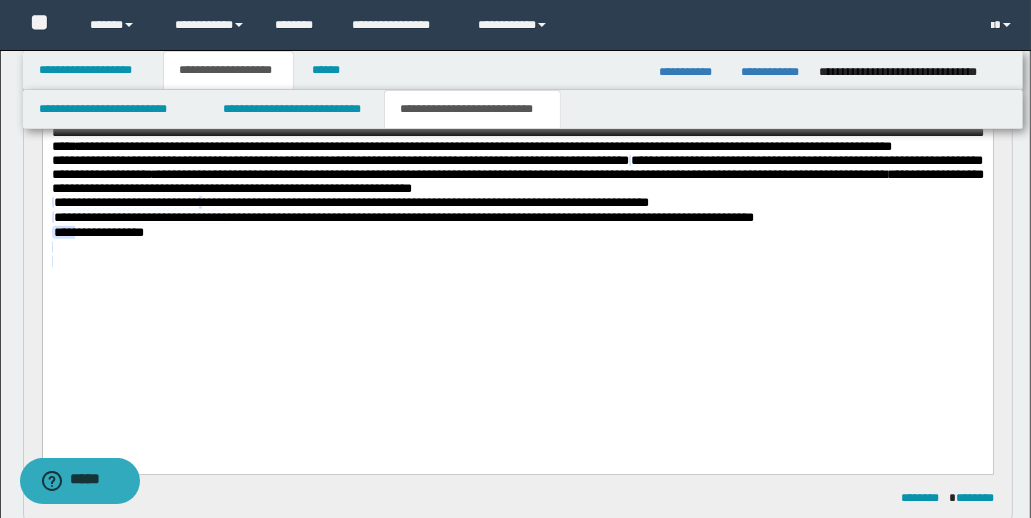 scroll, scrollTop: 632, scrollLeft: 0, axis: vertical 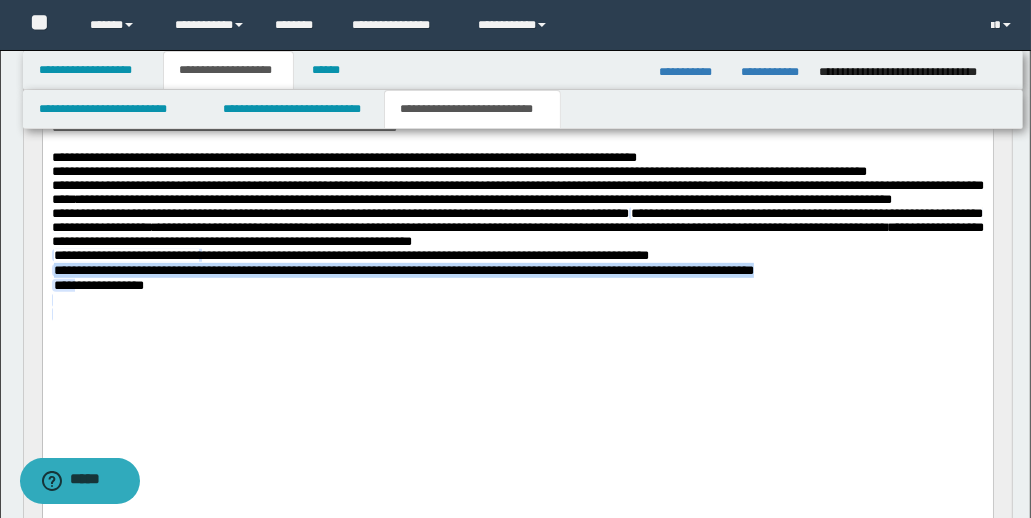drag, startPoint x: 73, startPoint y: 359, endPoint x: 895, endPoint y: 369, distance: 822.06085 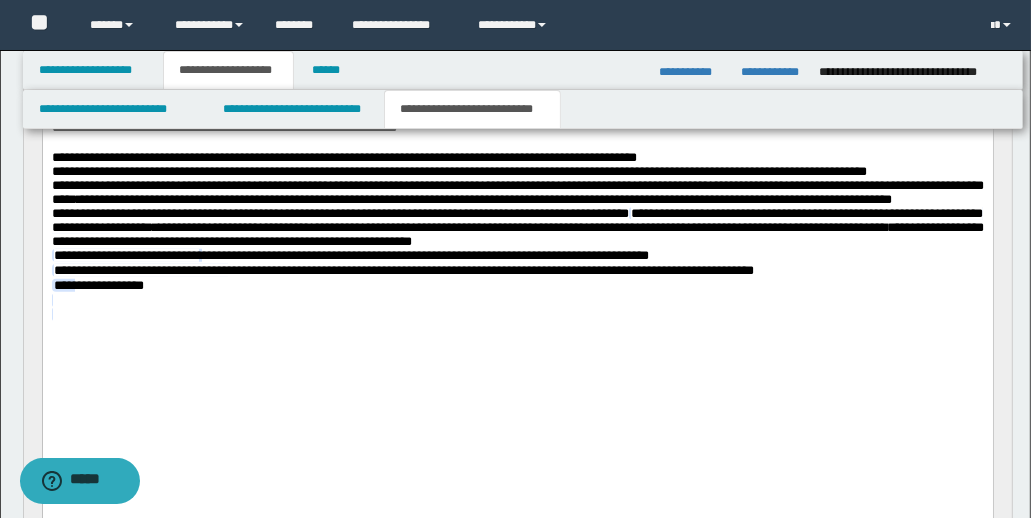 click on "**********" at bounding box center (517, 285) 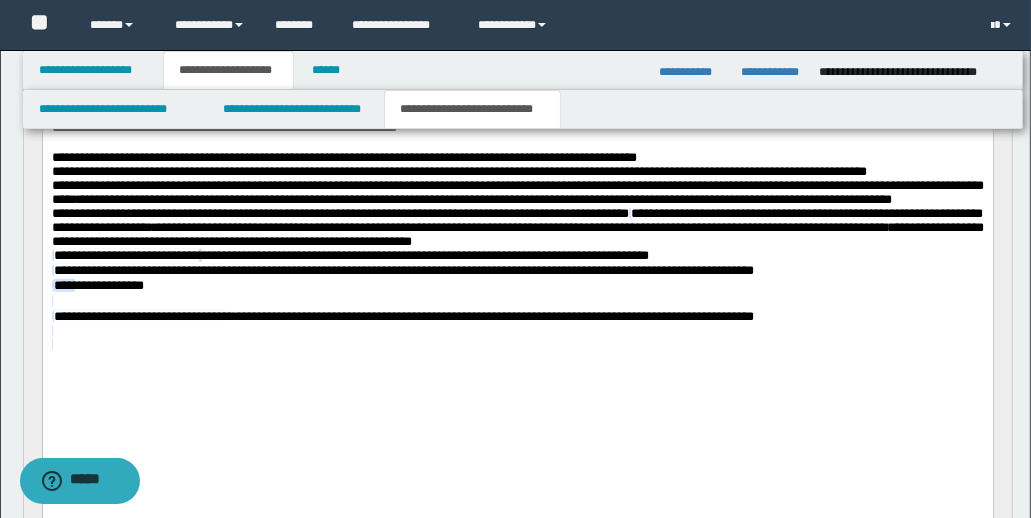 click at bounding box center (517, 301) 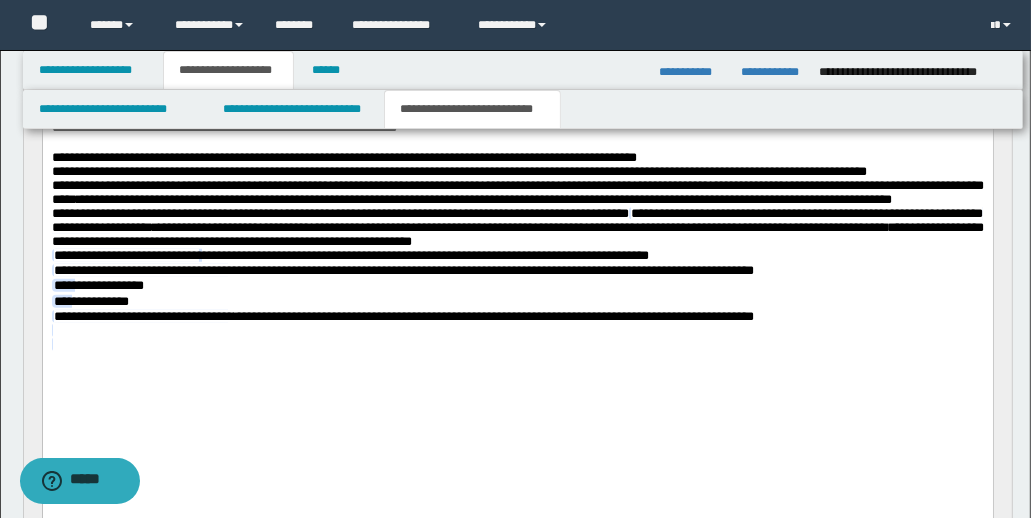 click on "**********" at bounding box center (403, 270) 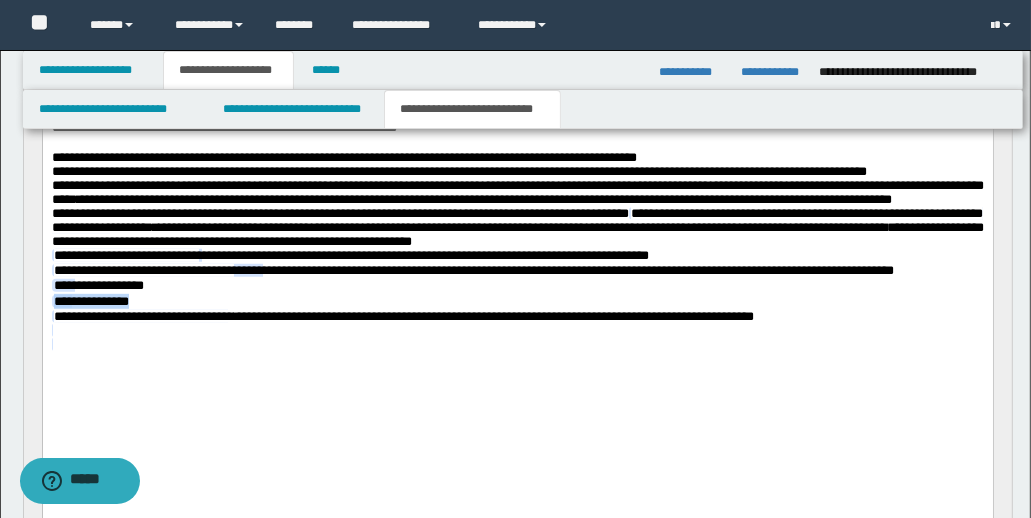 drag, startPoint x: 52, startPoint y: 410, endPoint x: 192, endPoint y: 410, distance: 140 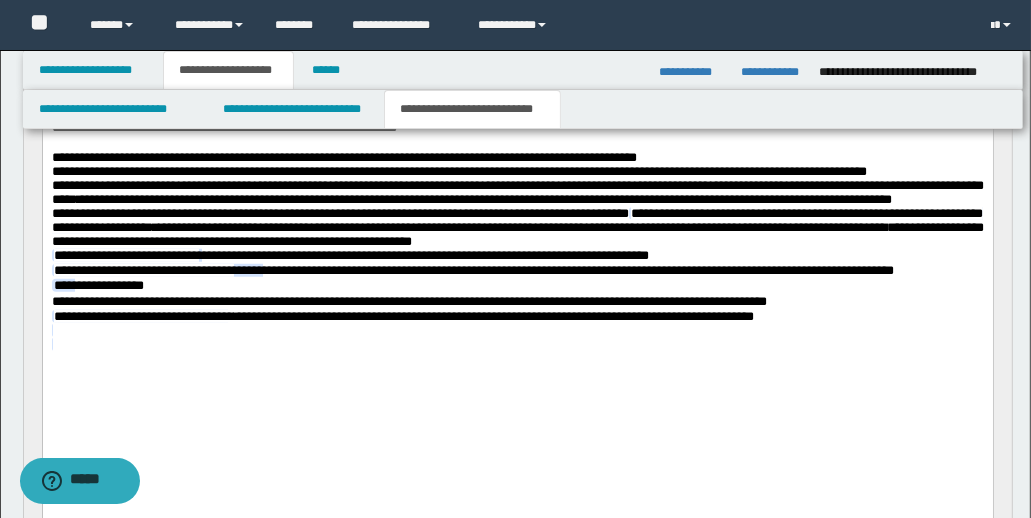 scroll, scrollTop: 664, scrollLeft: 0, axis: vertical 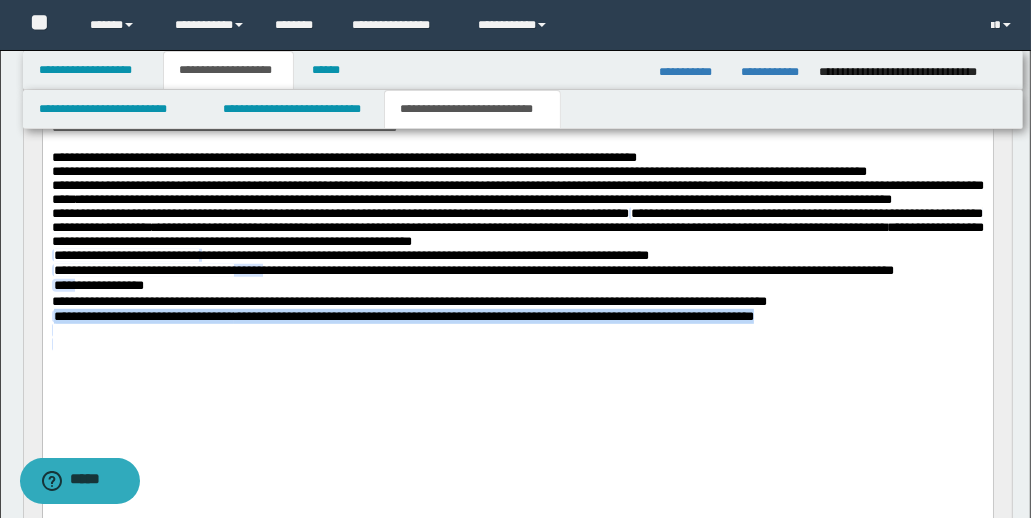 drag, startPoint x: 52, startPoint y: 427, endPoint x: 839, endPoint y: 440, distance: 787.10736 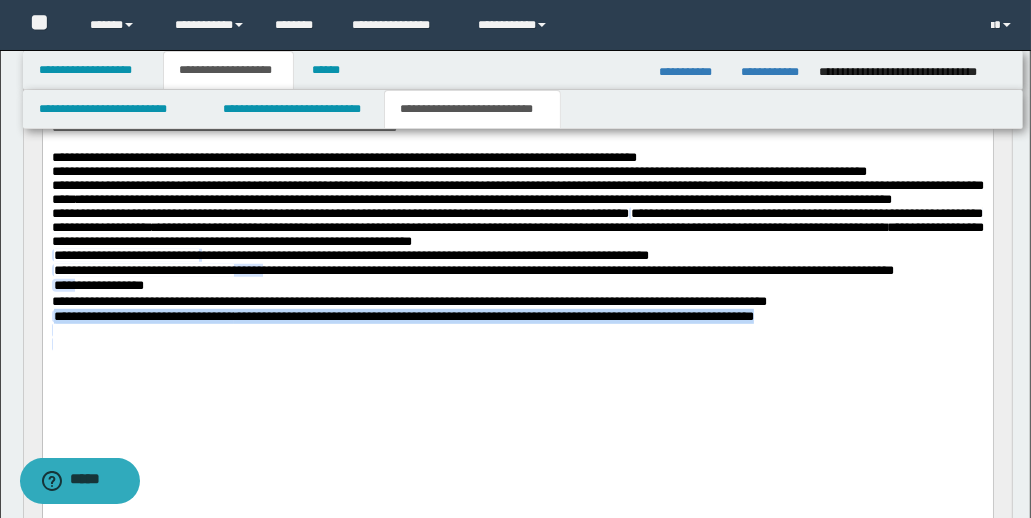 click on "**********" at bounding box center (517, 98) 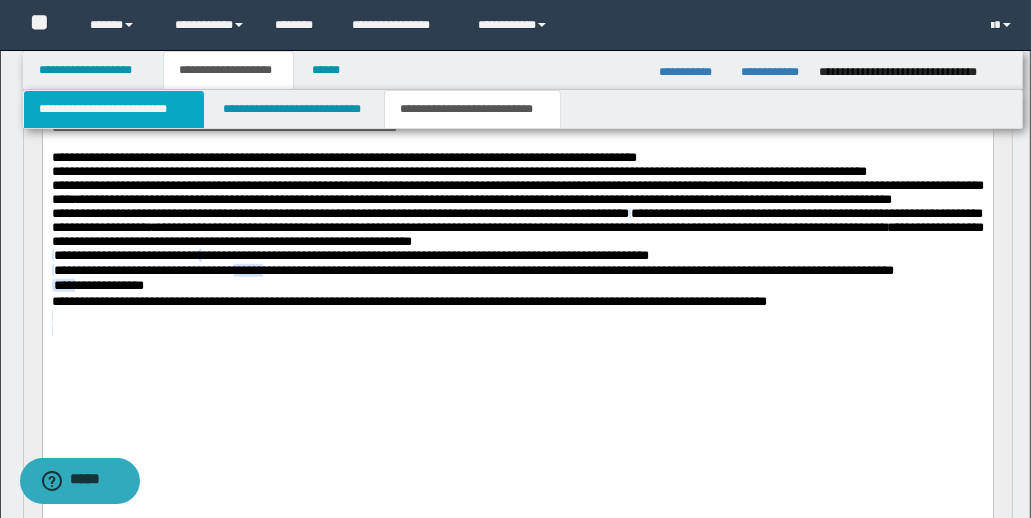 click on "**********" at bounding box center [114, 109] 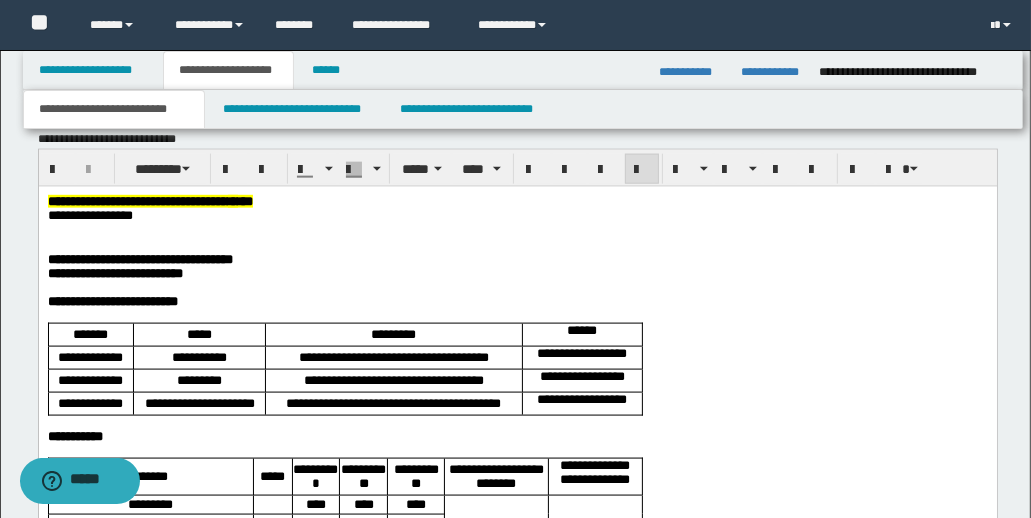 scroll, scrollTop: 1739, scrollLeft: 0, axis: vertical 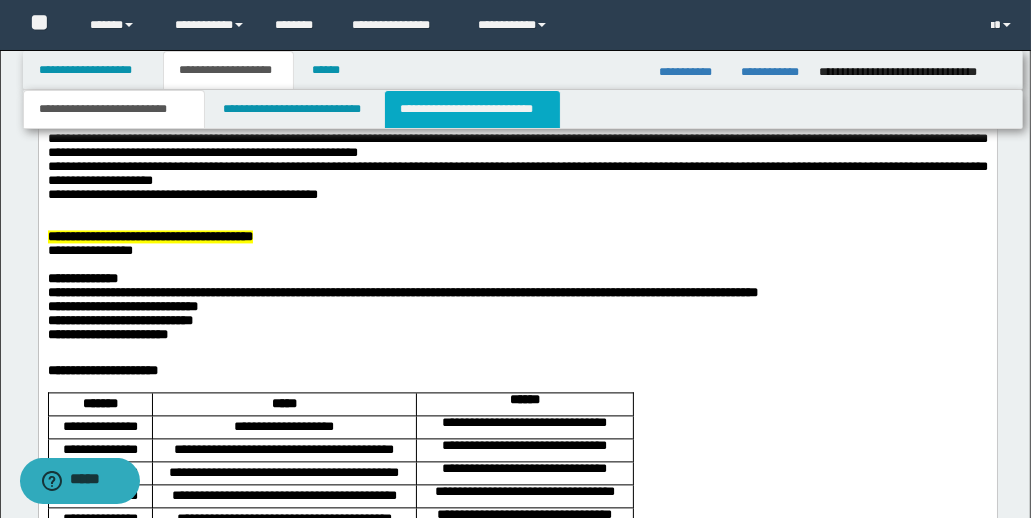 click on "**********" at bounding box center [472, 109] 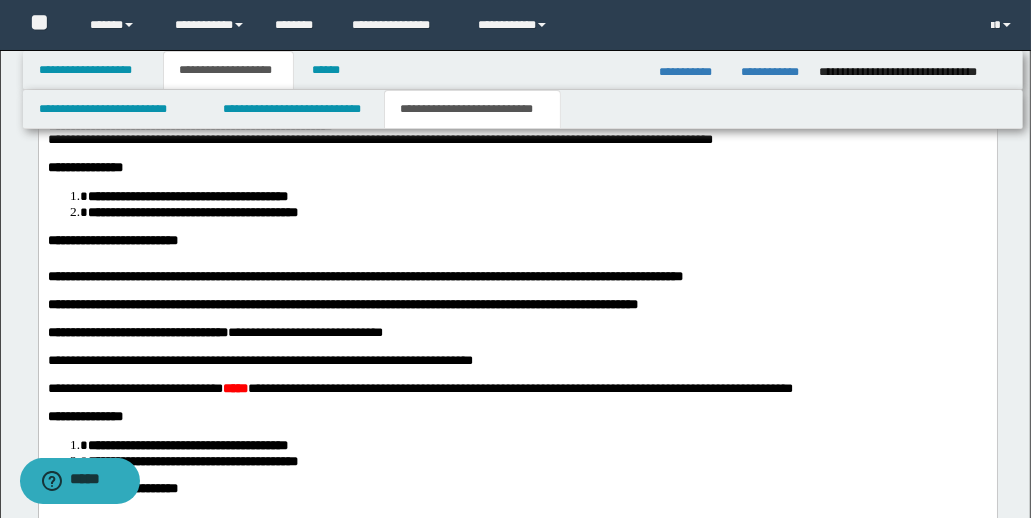scroll, scrollTop: 2626, scrollLeft: 0, axis: vertical 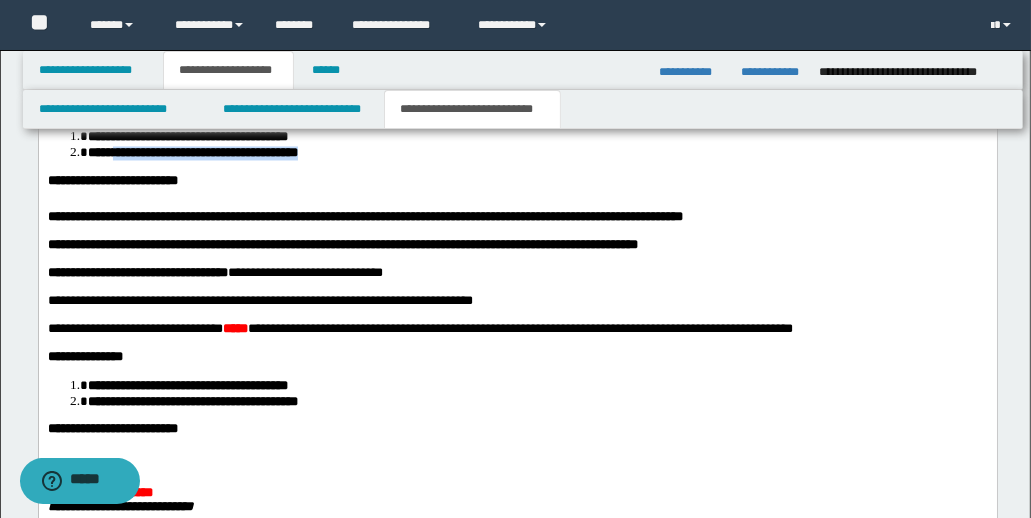 drag, startPoint x: 263, startPoint y: 362, endPoint x: 370, endPoint y: 349, distance: 107.78683 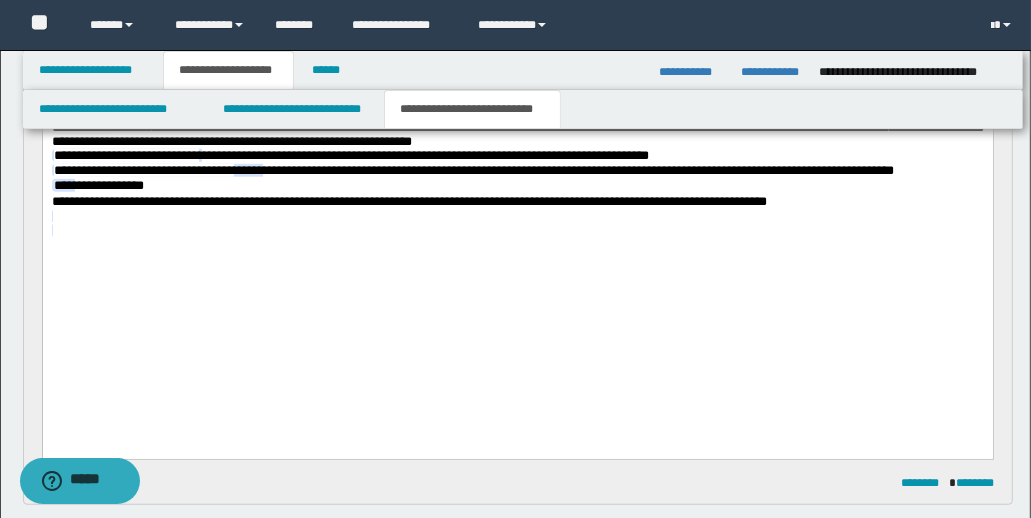 scroll, scrollTop: 699, scrollLeft: 0, axis: vertical 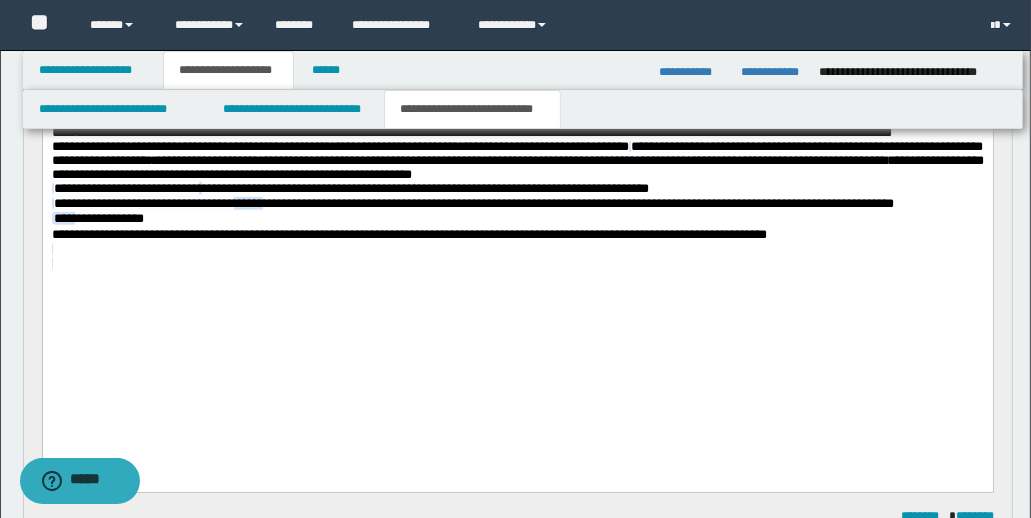 click on "**********" at bounding box center (517, 218) 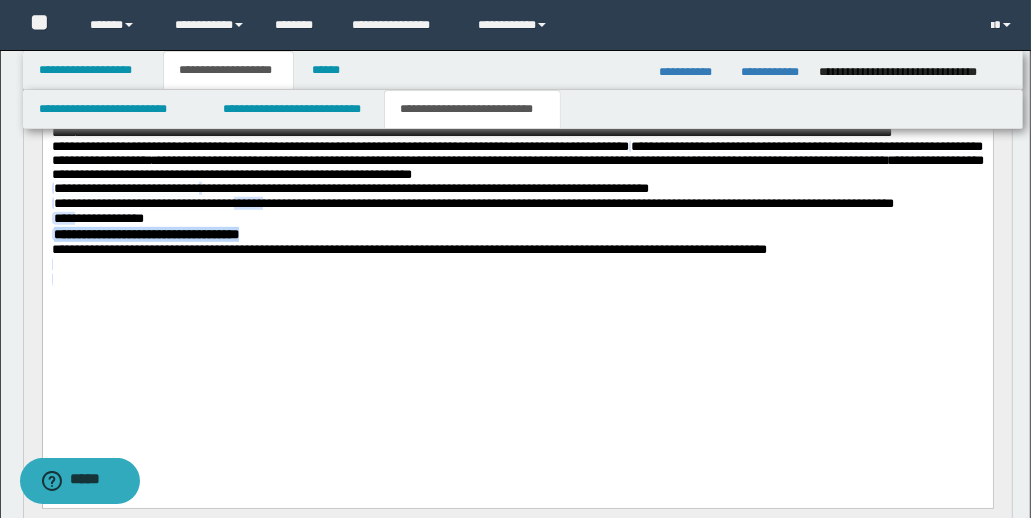 drag, startPoint x: 53, startPoint y: 343, endPoint x: 316, endPoint y: 346, distance: 263.01712 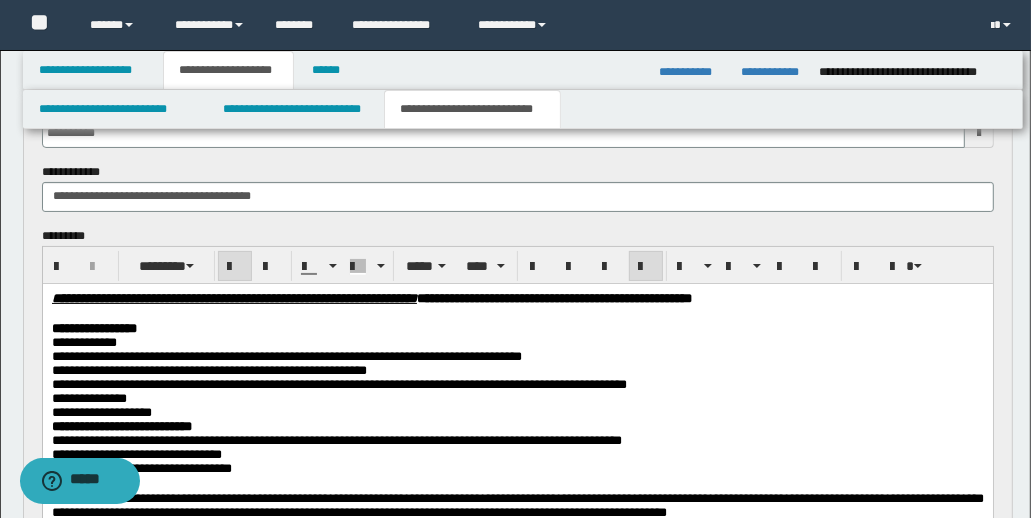 scroll, scrollTop: 68, scrollLeft: 0, axis: vertical 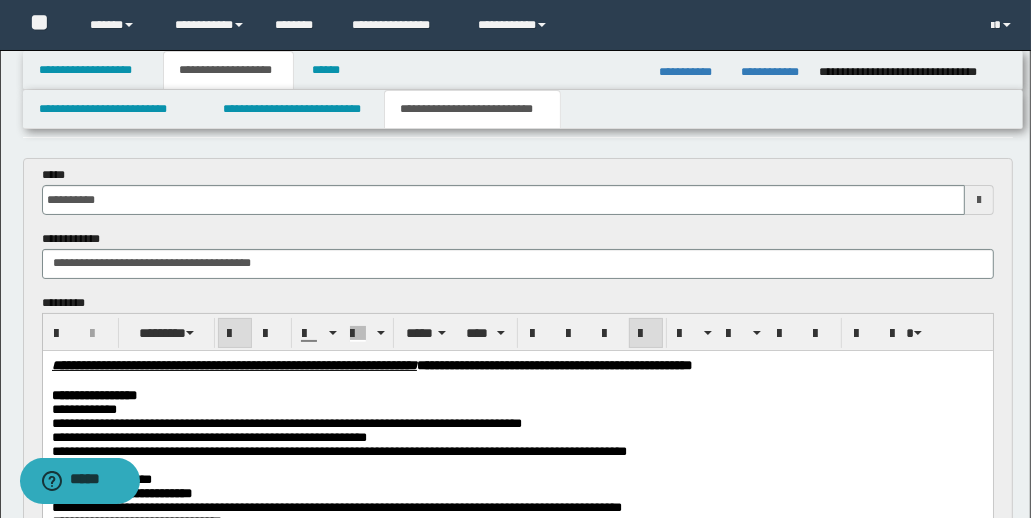 click at bounding box center (235, 334) 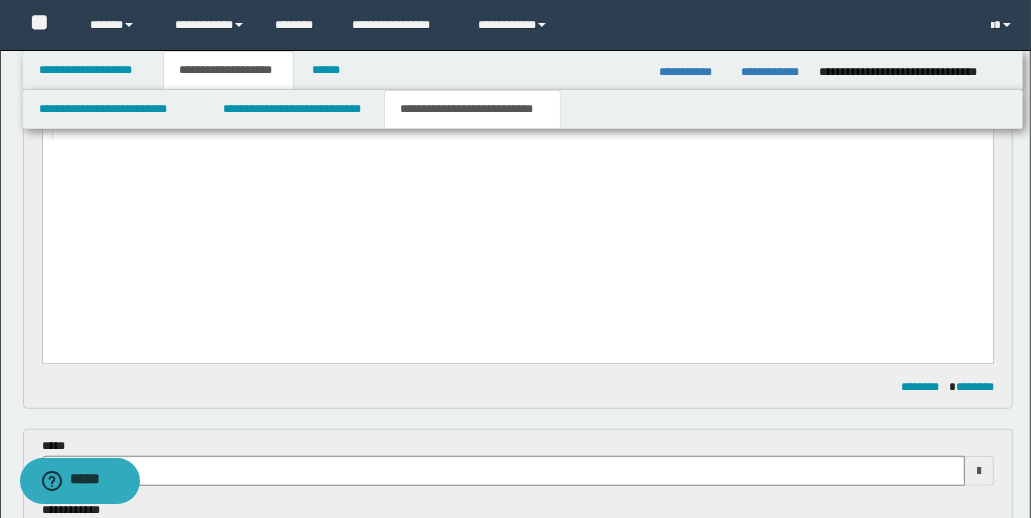 scroll, scrollTop: 838, scrollLeft: 0, axis: vertical 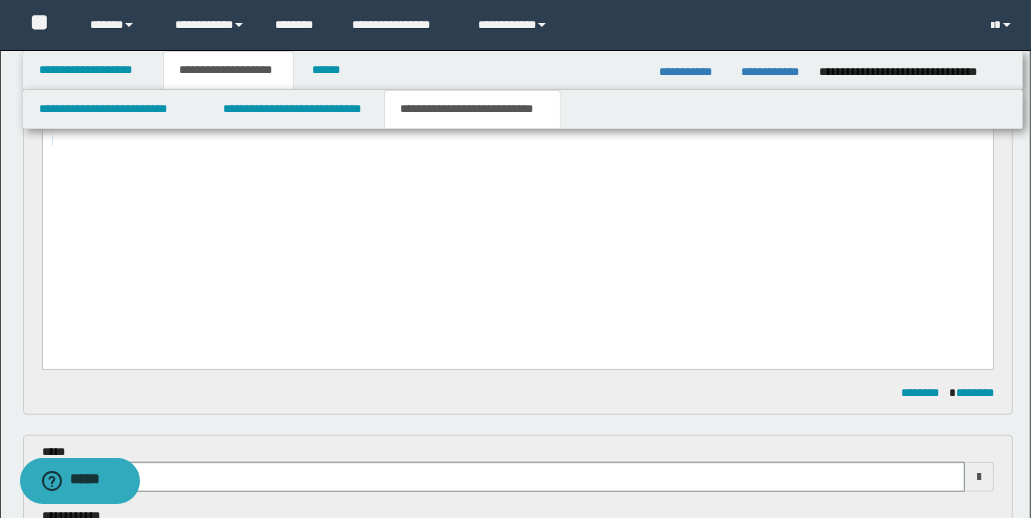 click at bounding box center (517, 125) 